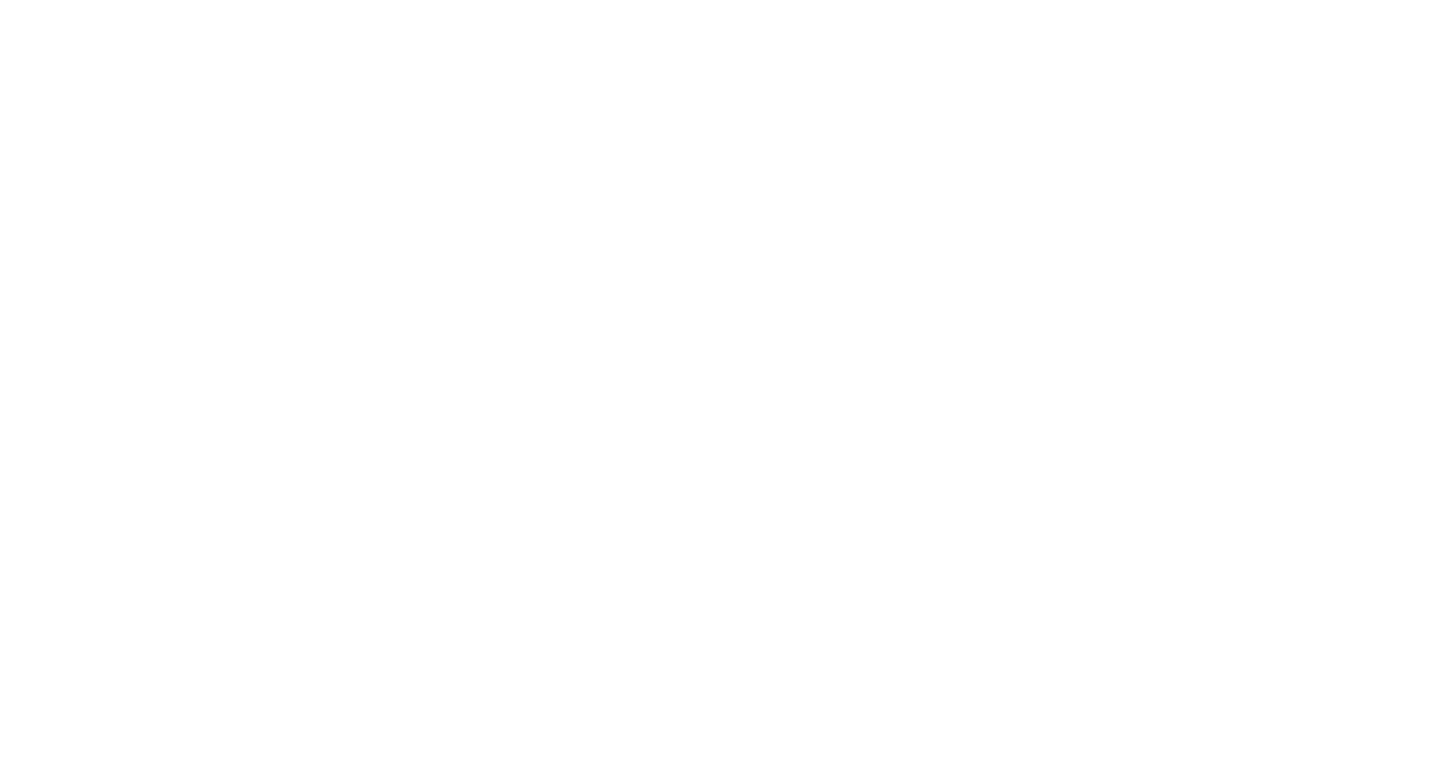 scroll, scrollTop: 0, scrollLeft: 0, axis: both 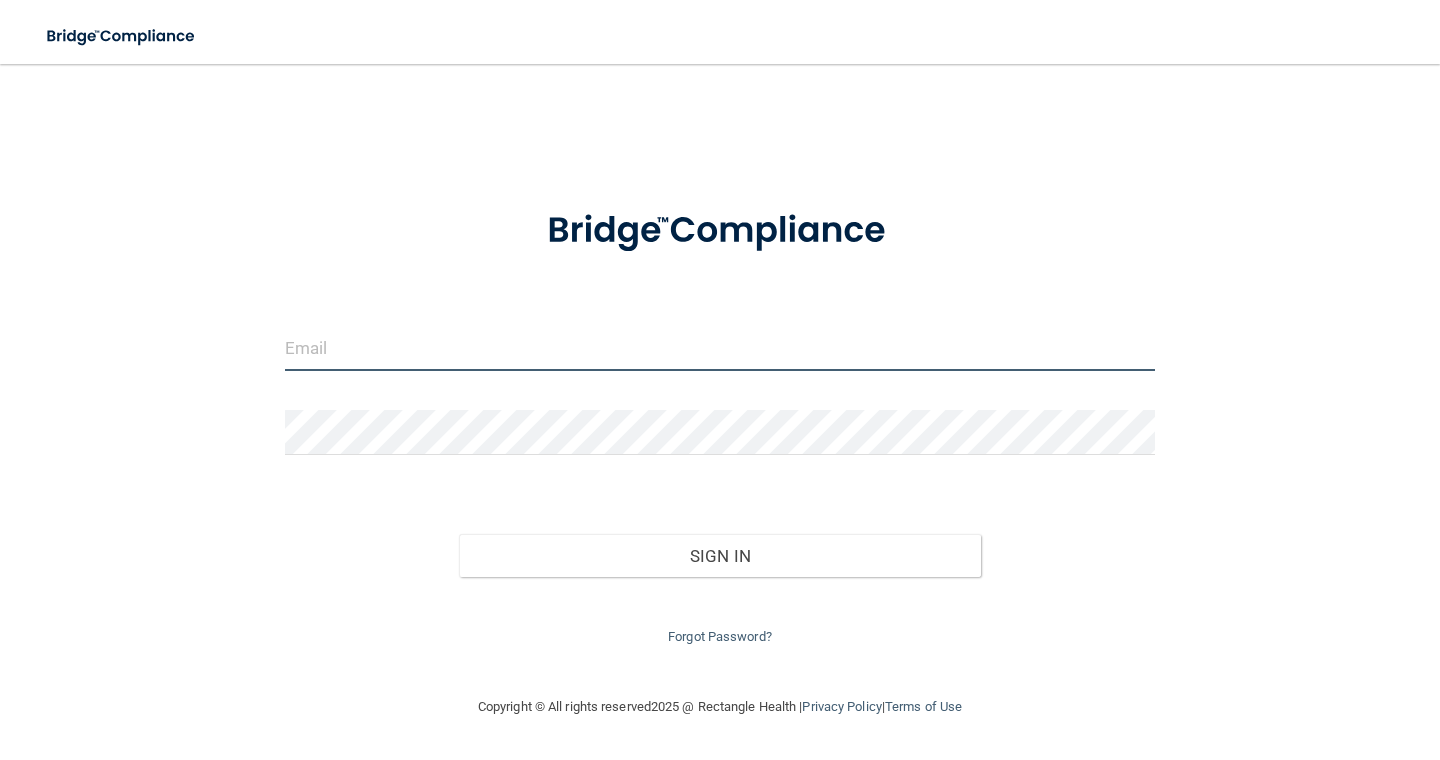 type on "[EMAIL_ADDRESS][DOMAIN_NAME]" 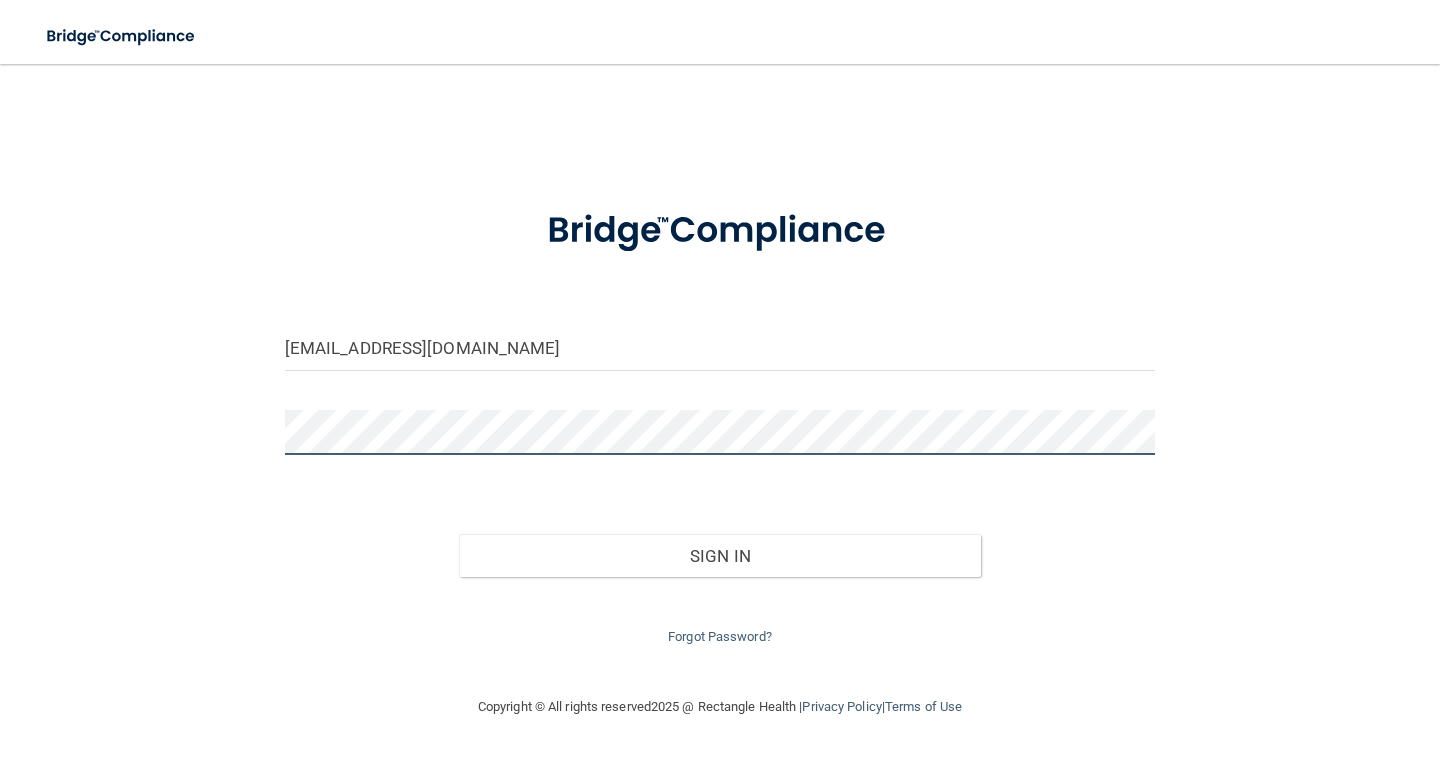 click on "Sign In" at bounding box center (720, 556) 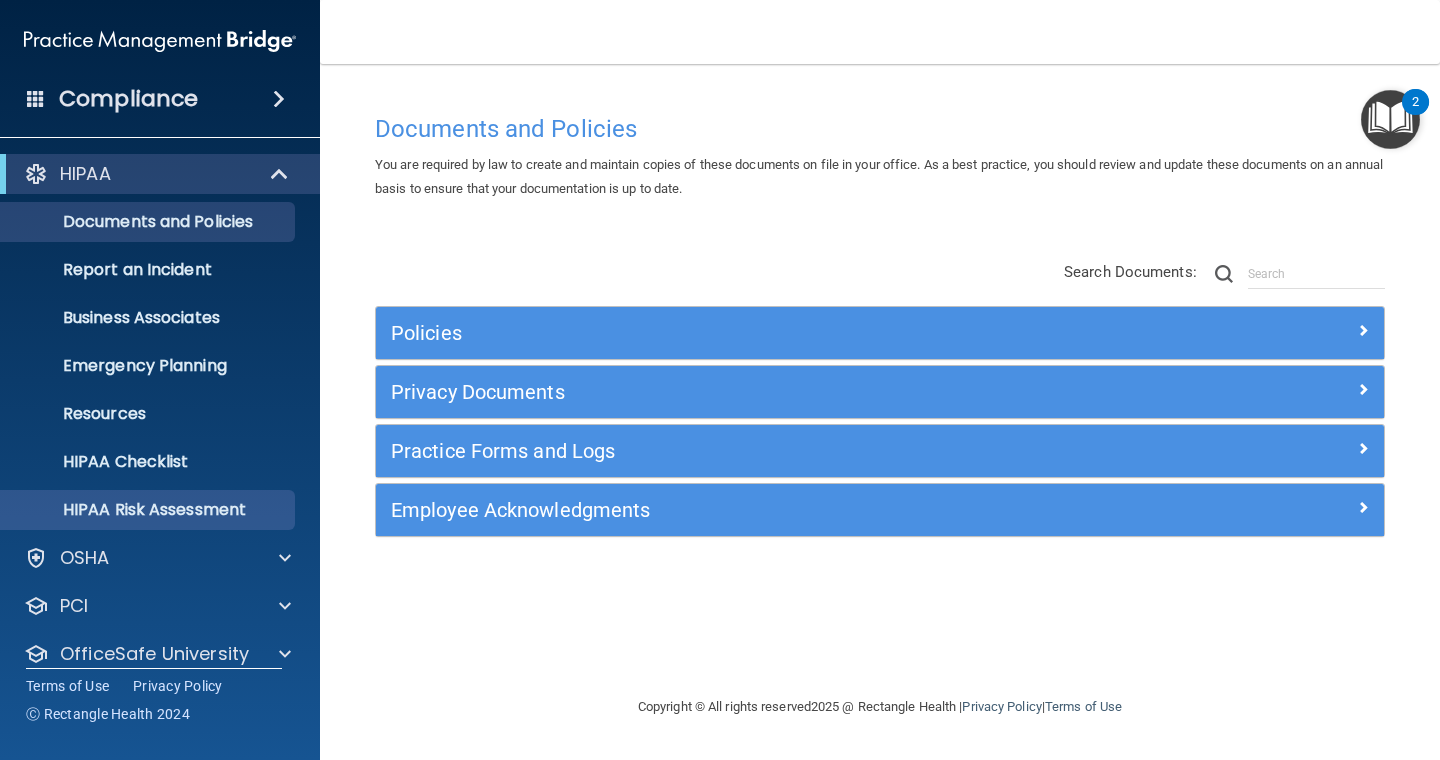 click on "HIPAA Risk Assessment" at bounding box center (149, 510) 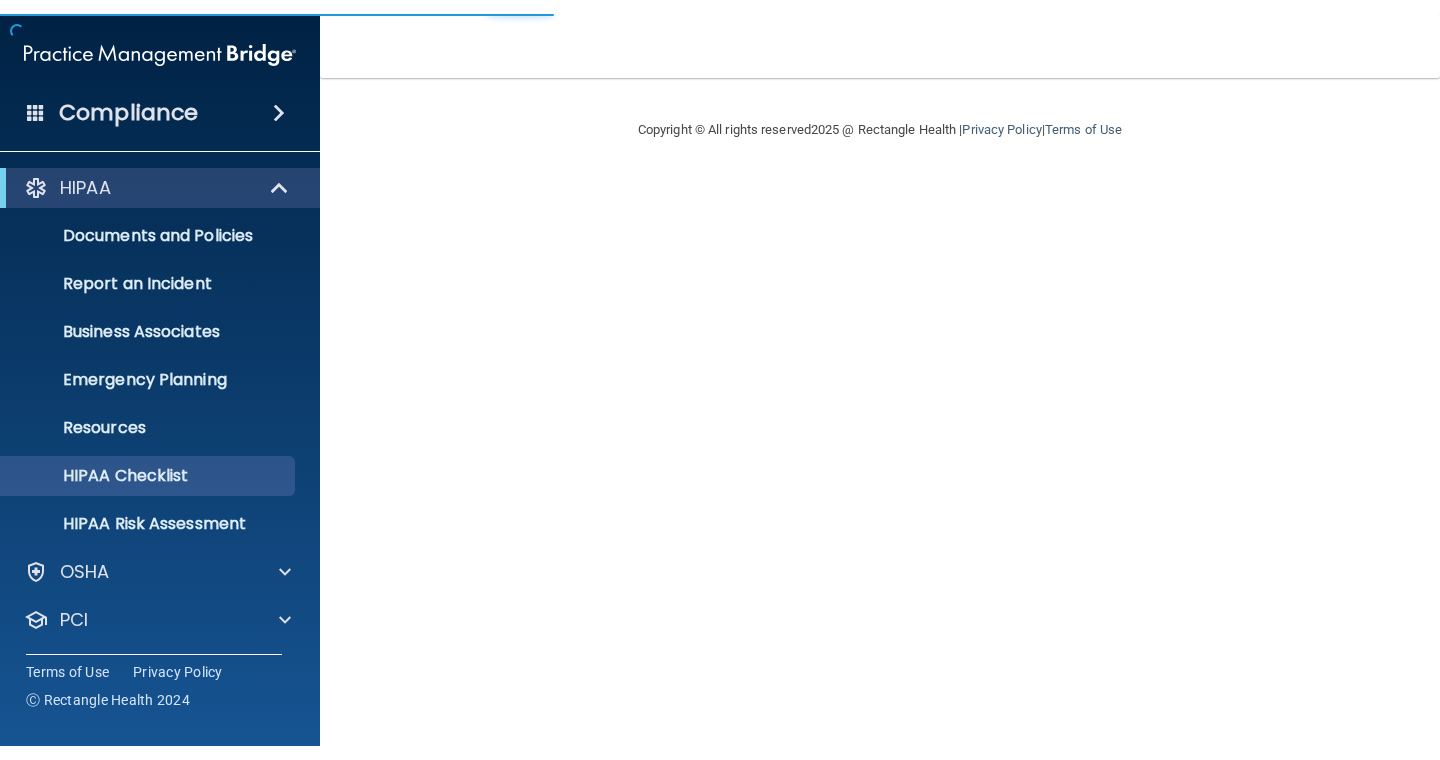 scroll, scrollTop: 0, scrollLeft: 0, axis: both 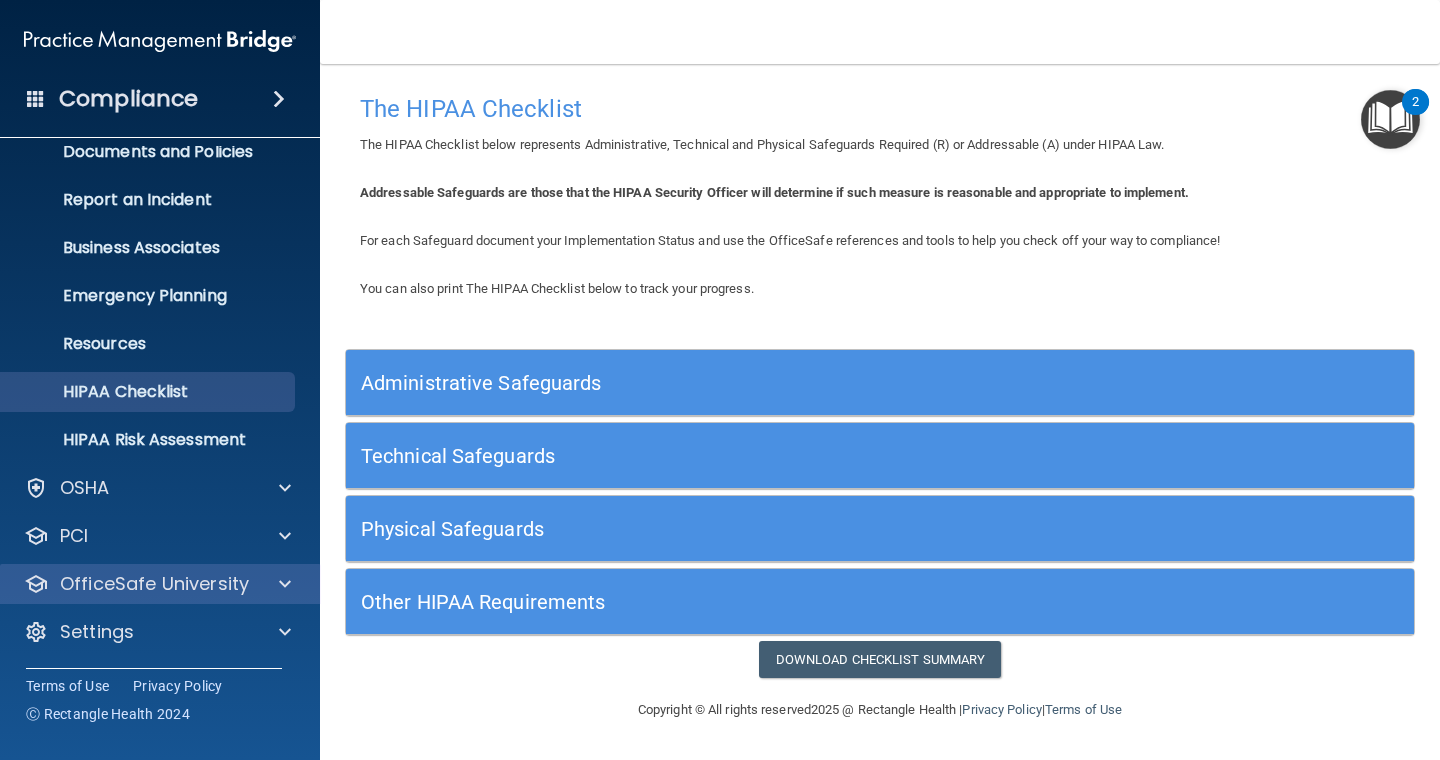 click on "OfficeSafe University" at bounding box center (154, 584) 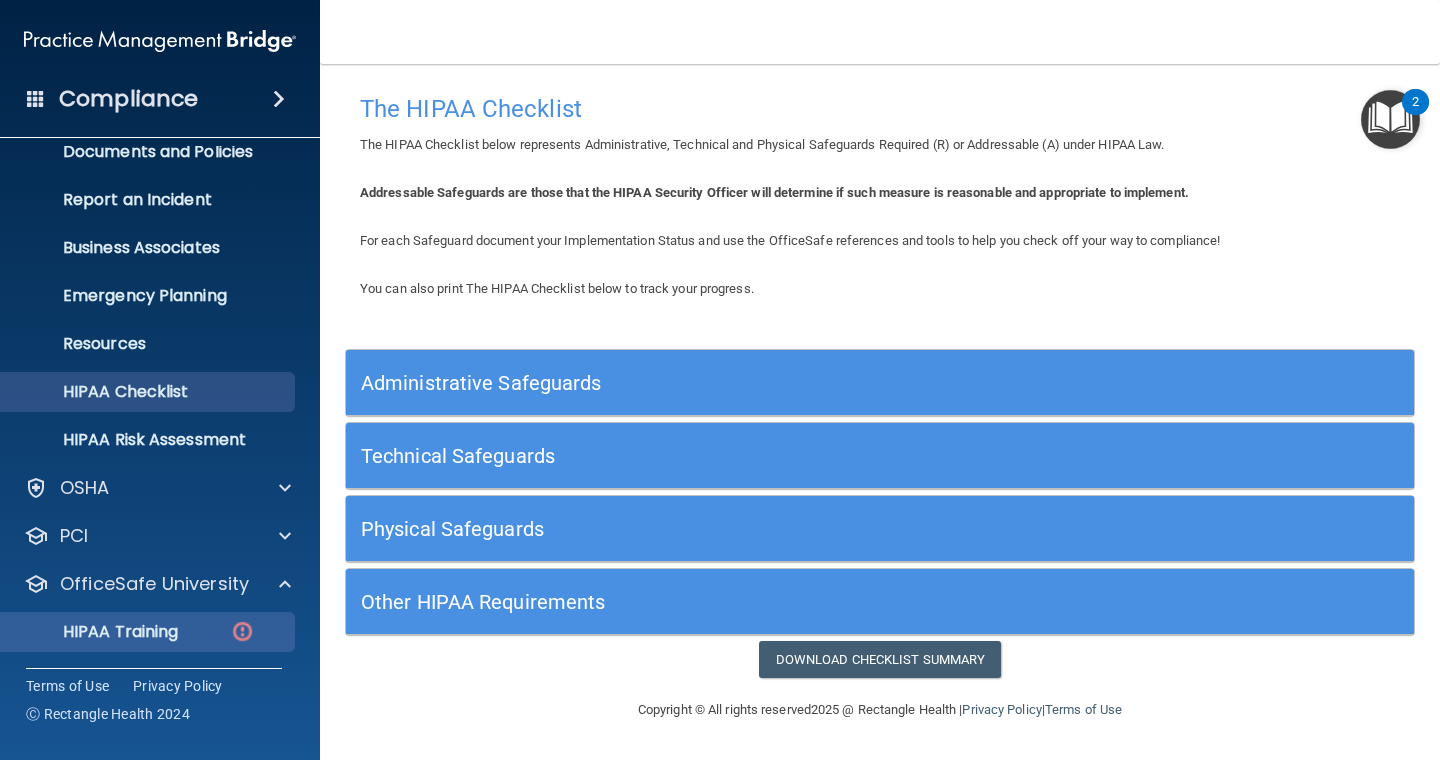 click on "HIPAA Training" at bounding box center [137, 632] 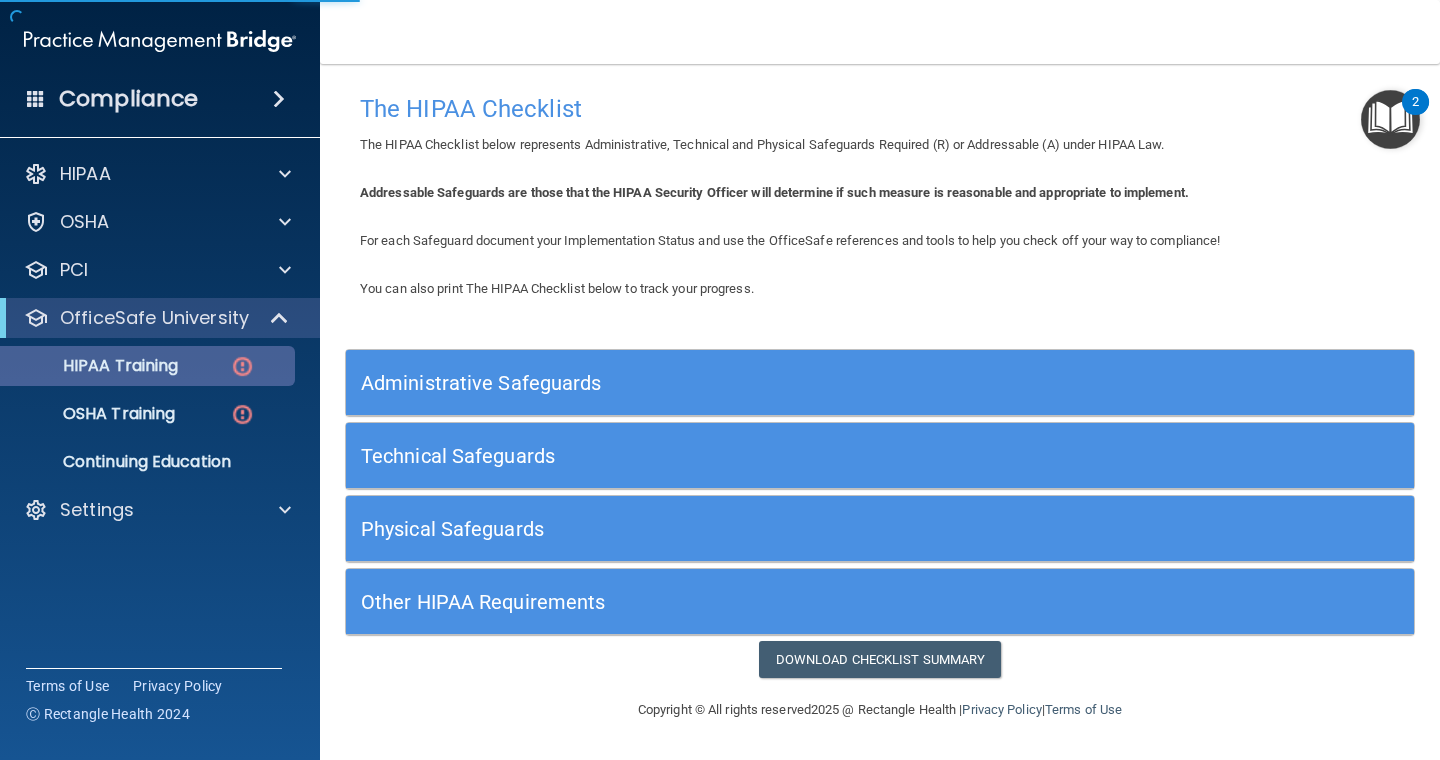 scroll, scrollTop: 0, scrollLeft: 0, axis: both 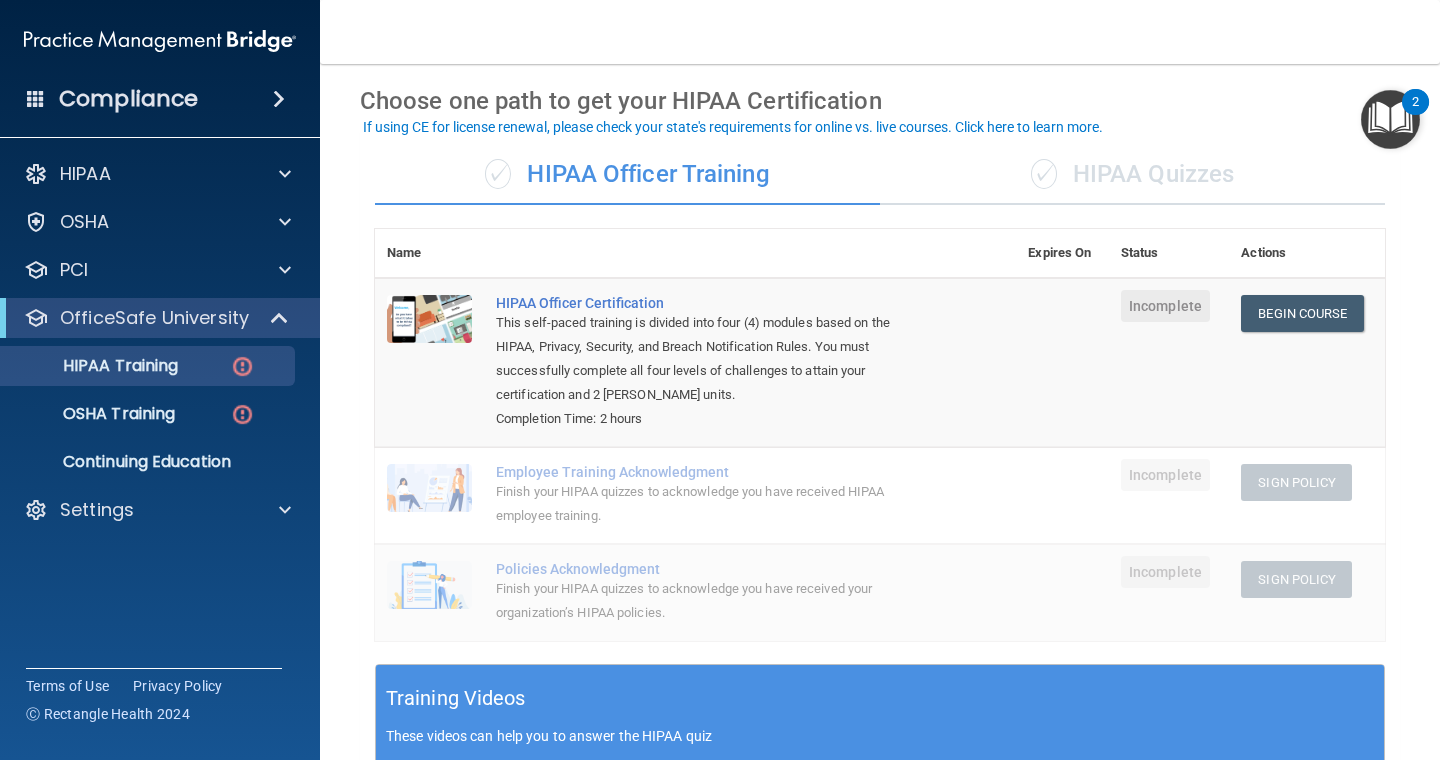 click on "✓" at bounding box center (1044, 174) 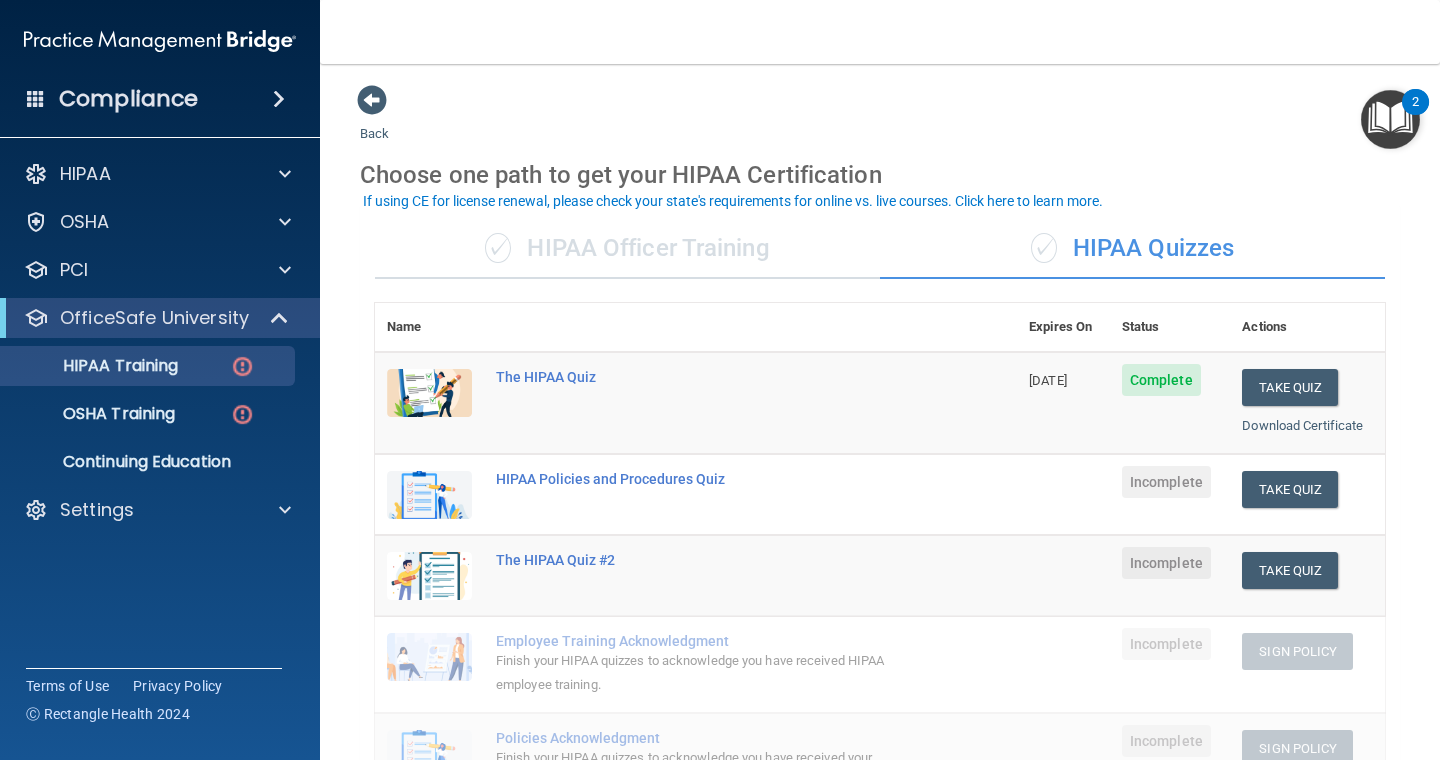 scroll, scrollTop: 0, scrollLeft: 0, axis: both 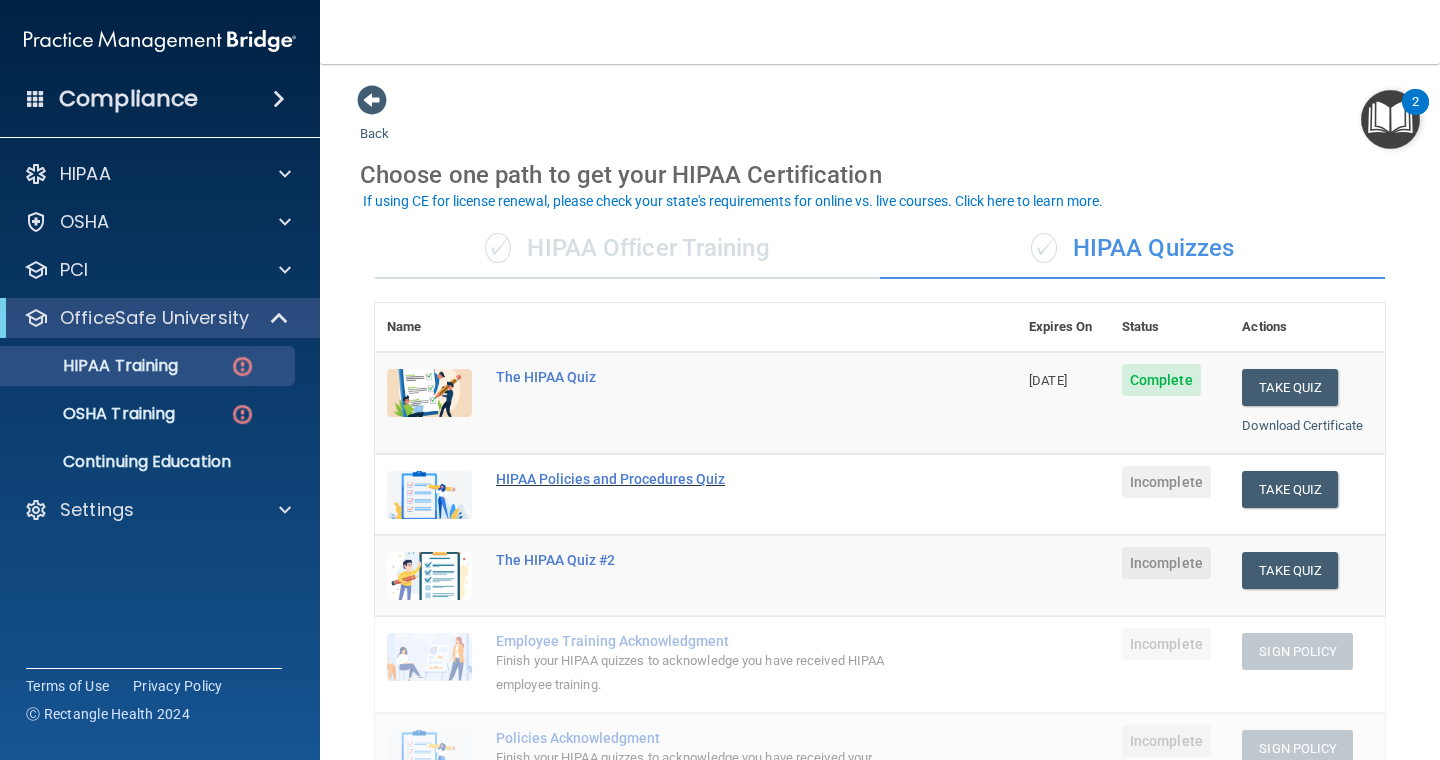 click on "HIPAA Policies and Procedures Quiz" at bounding box center [706, 479] 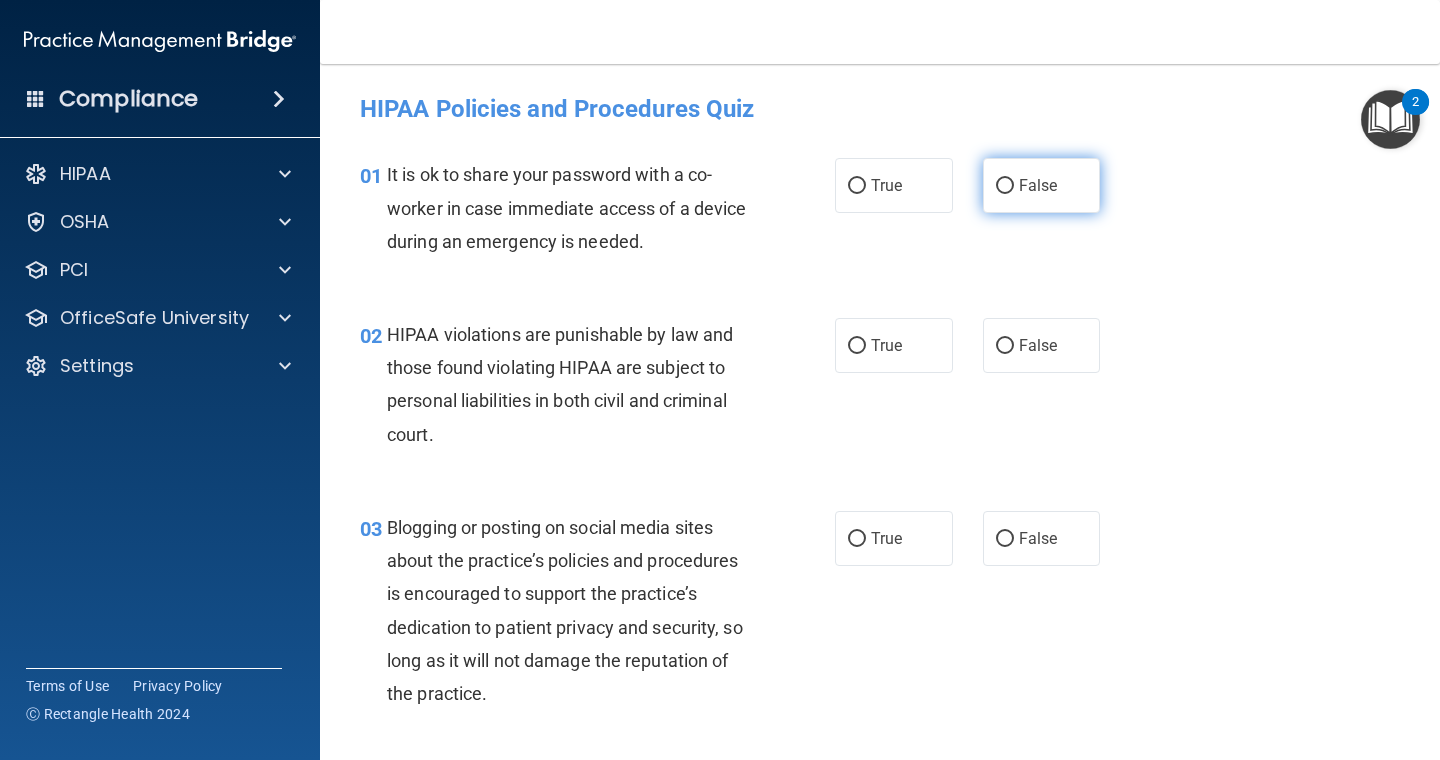 click on "False" at bounding box center [1005, 186] 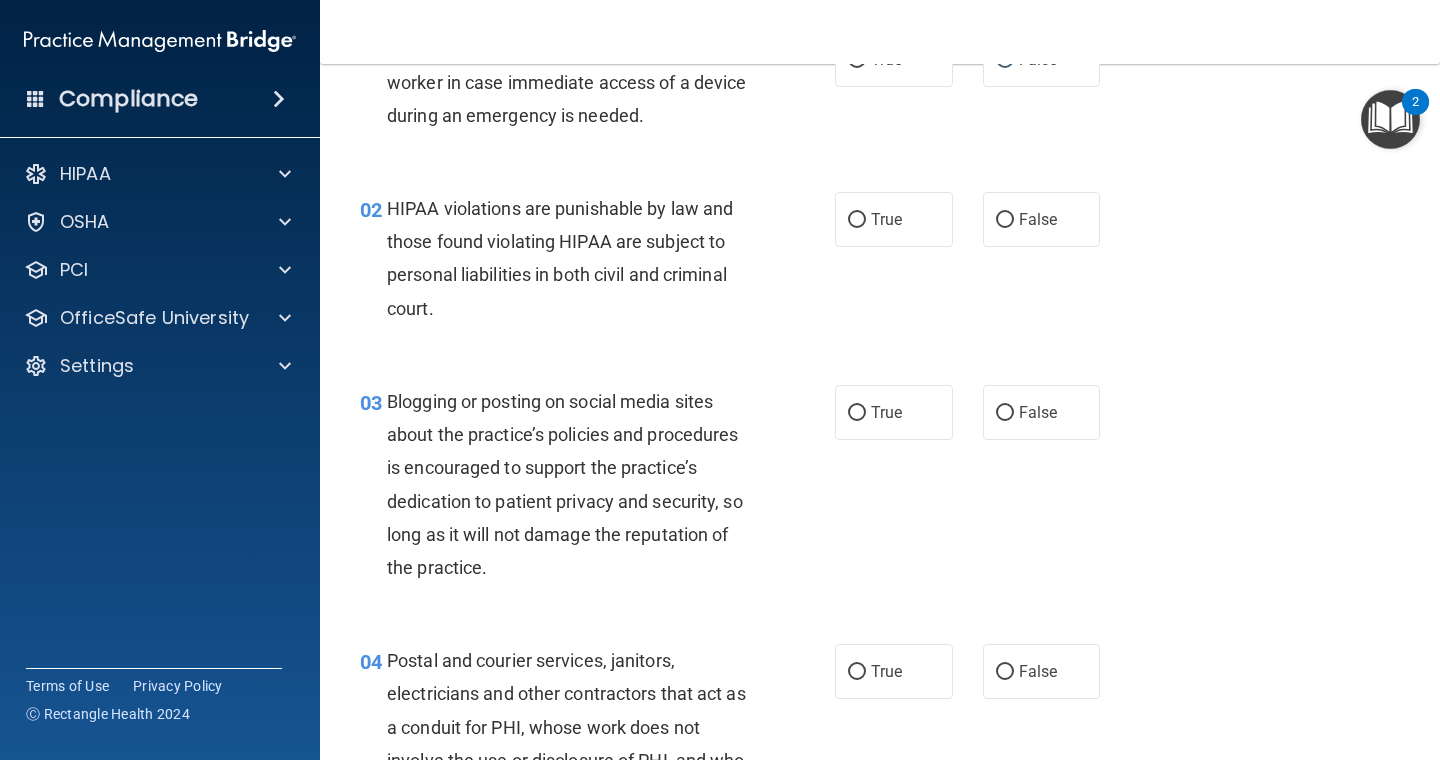 scroll, scrollTop: 135, scrollLeft: 0, axis: vertical 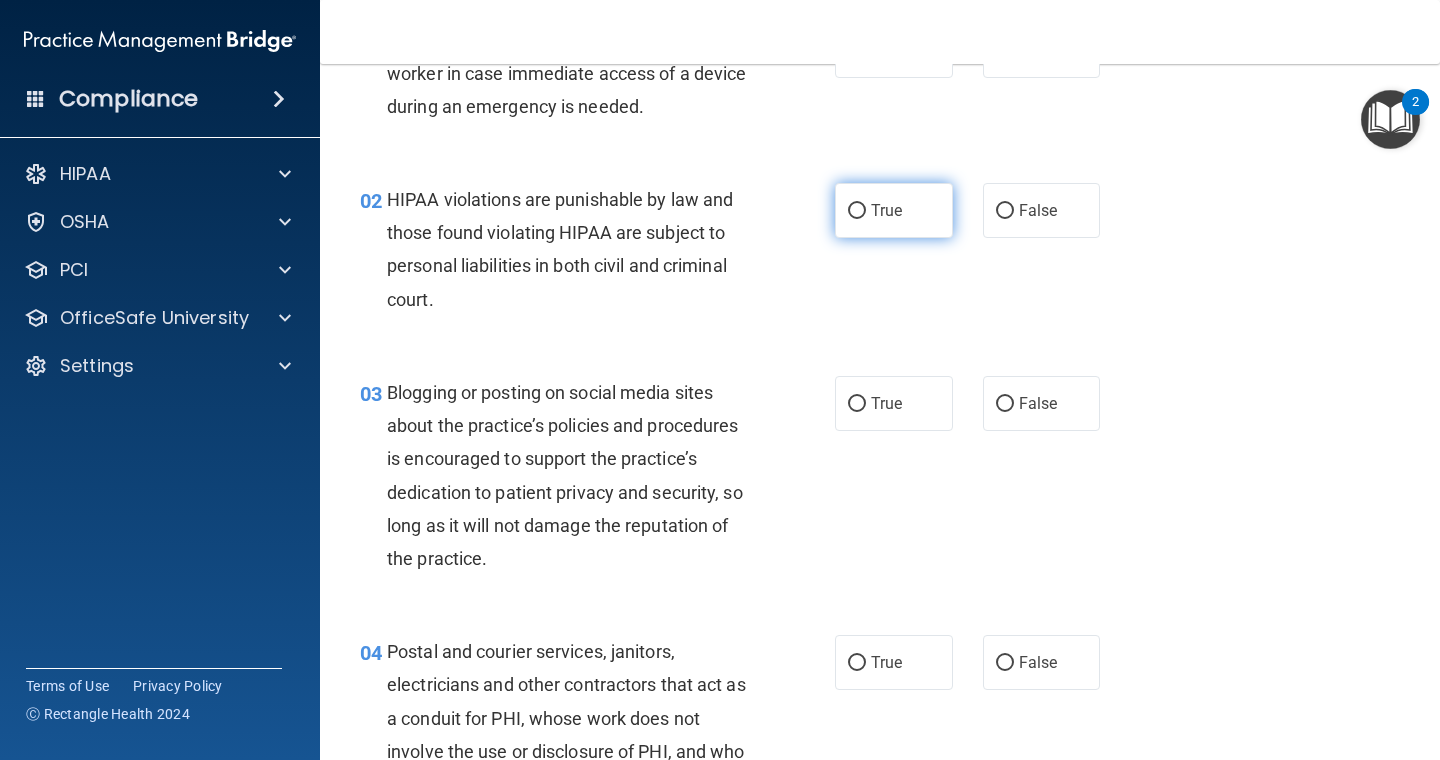 click on "True" at bounding box center (894, 210) 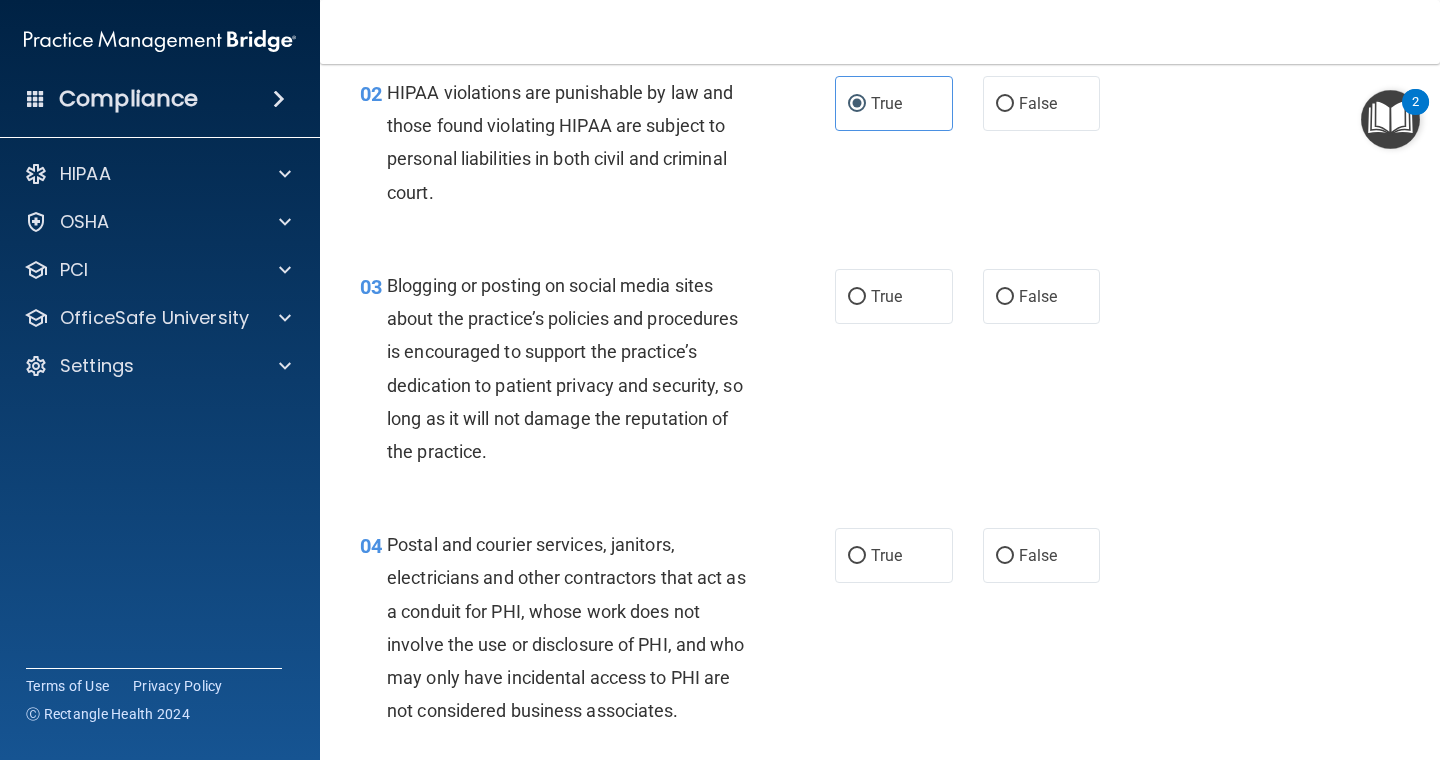 scroll, scrollTop: 248, scrollLeft: 0, axis: vertical 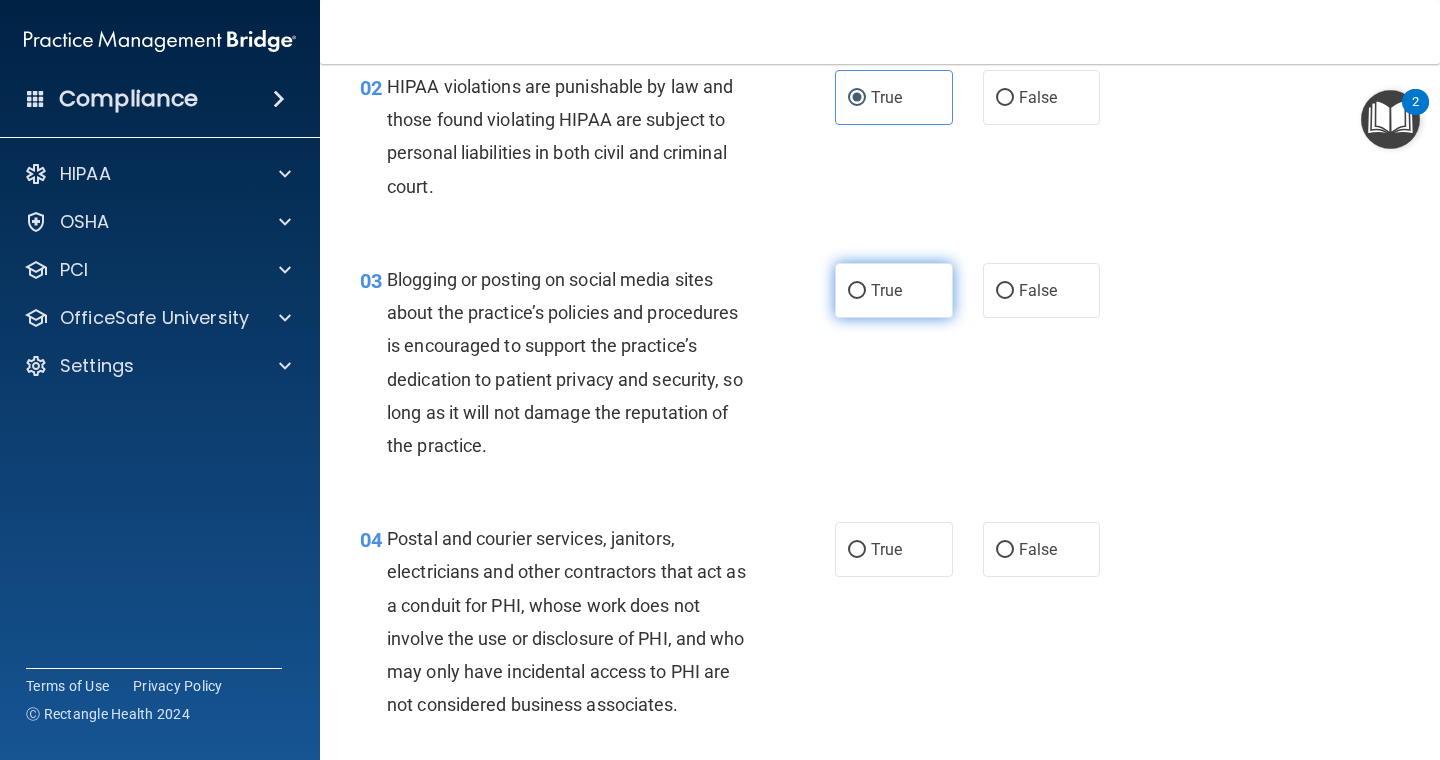 click on "True" at bounding box center [886, 290] 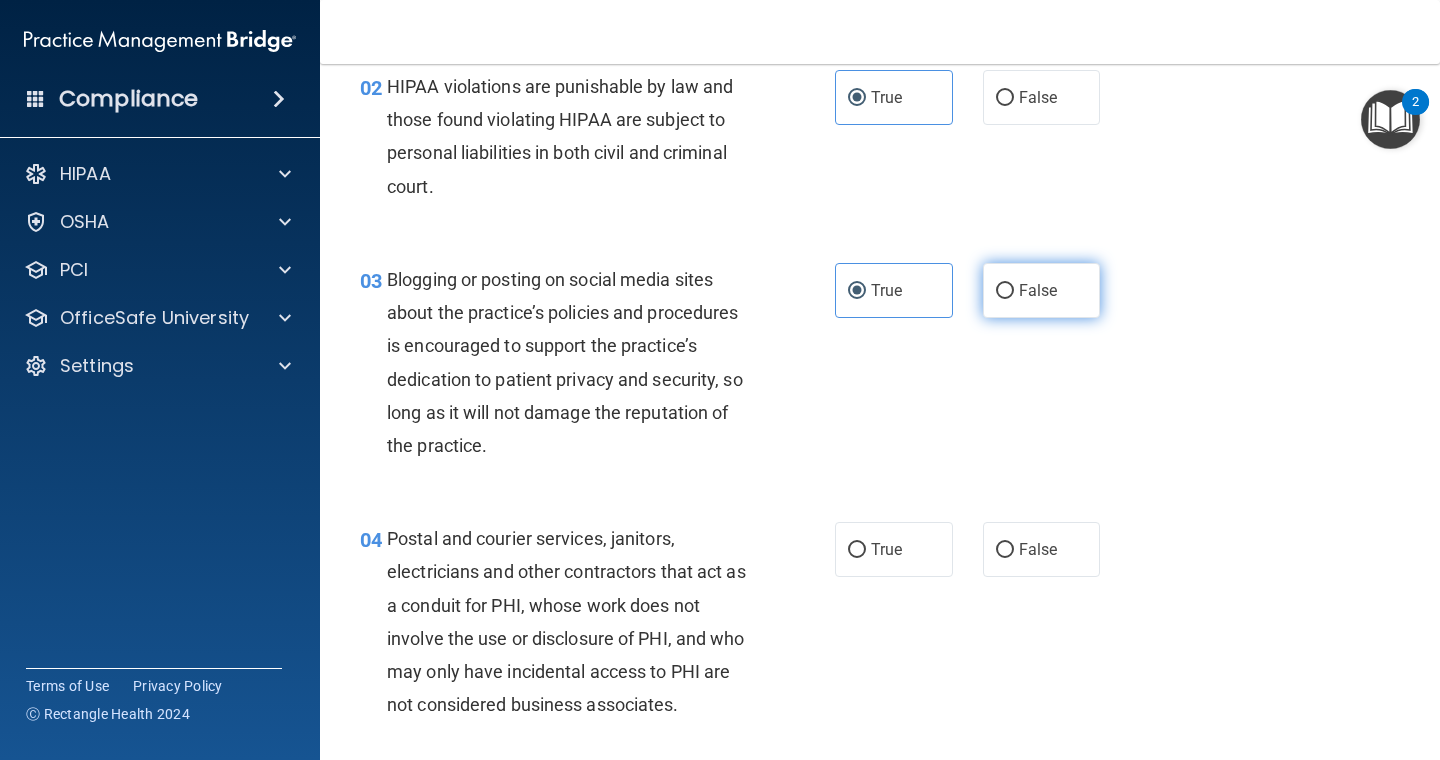 click on "False" at bounding box center (1042, 290) 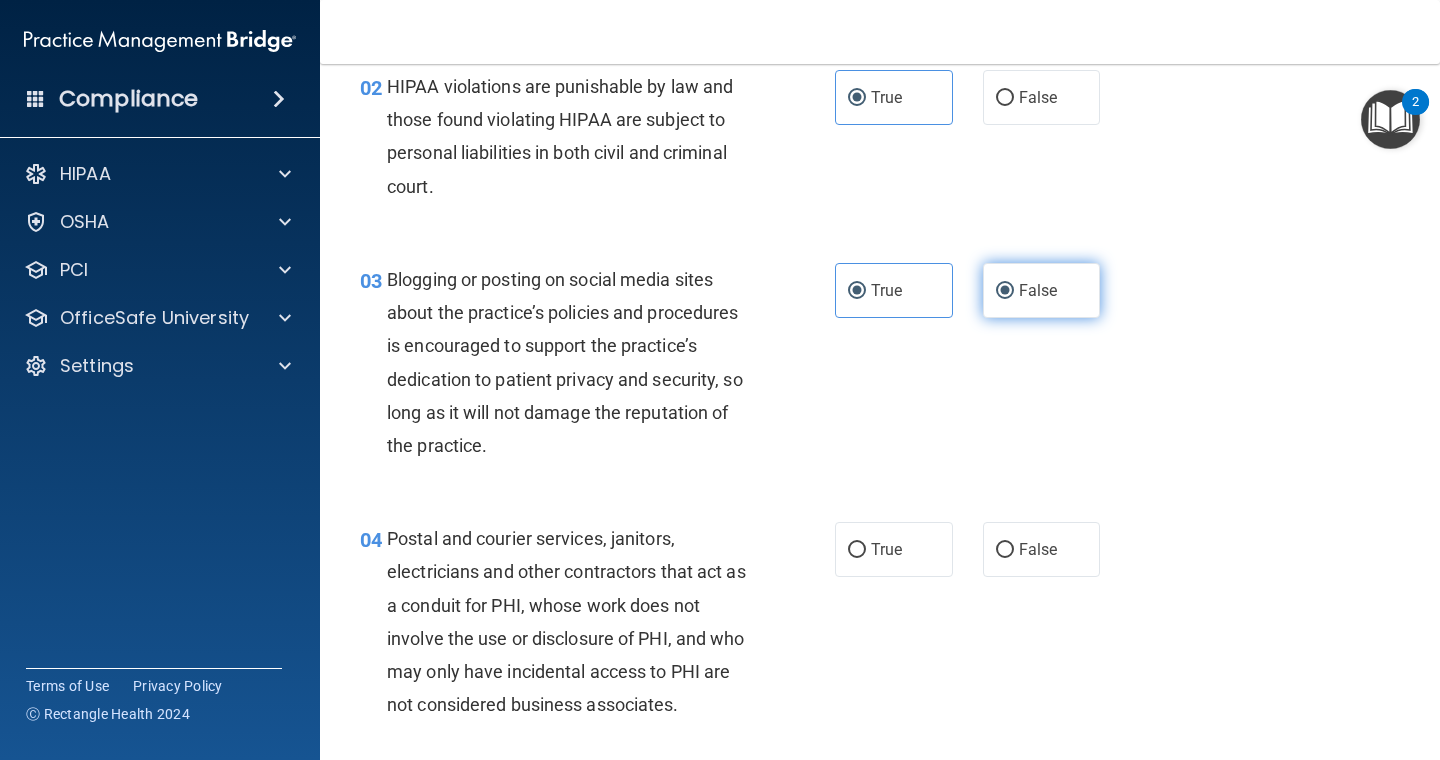 radio on "false" 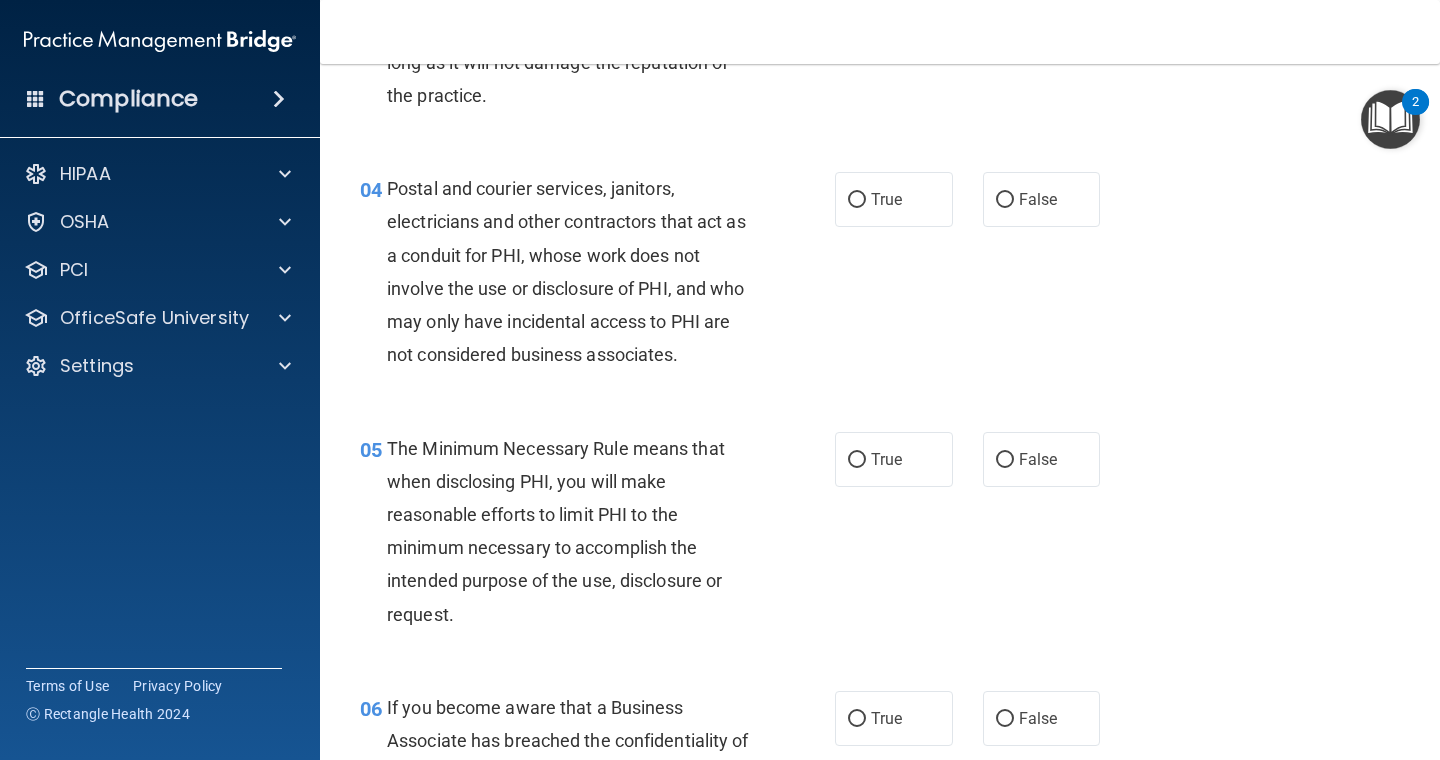 scroll, scrollTop: 636, scrollLeft: 0, axis: vertical 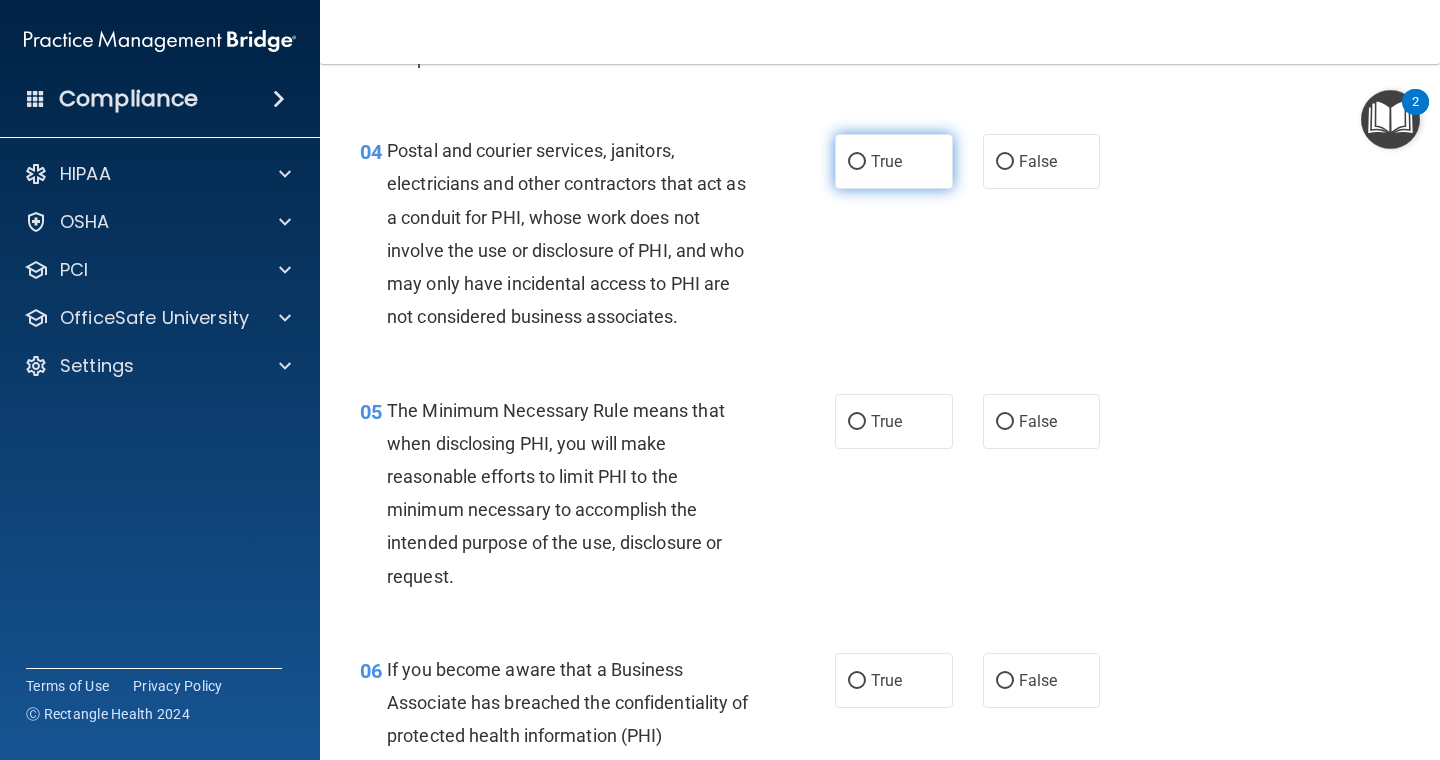 click on "True" at bounding box center [886, 161] 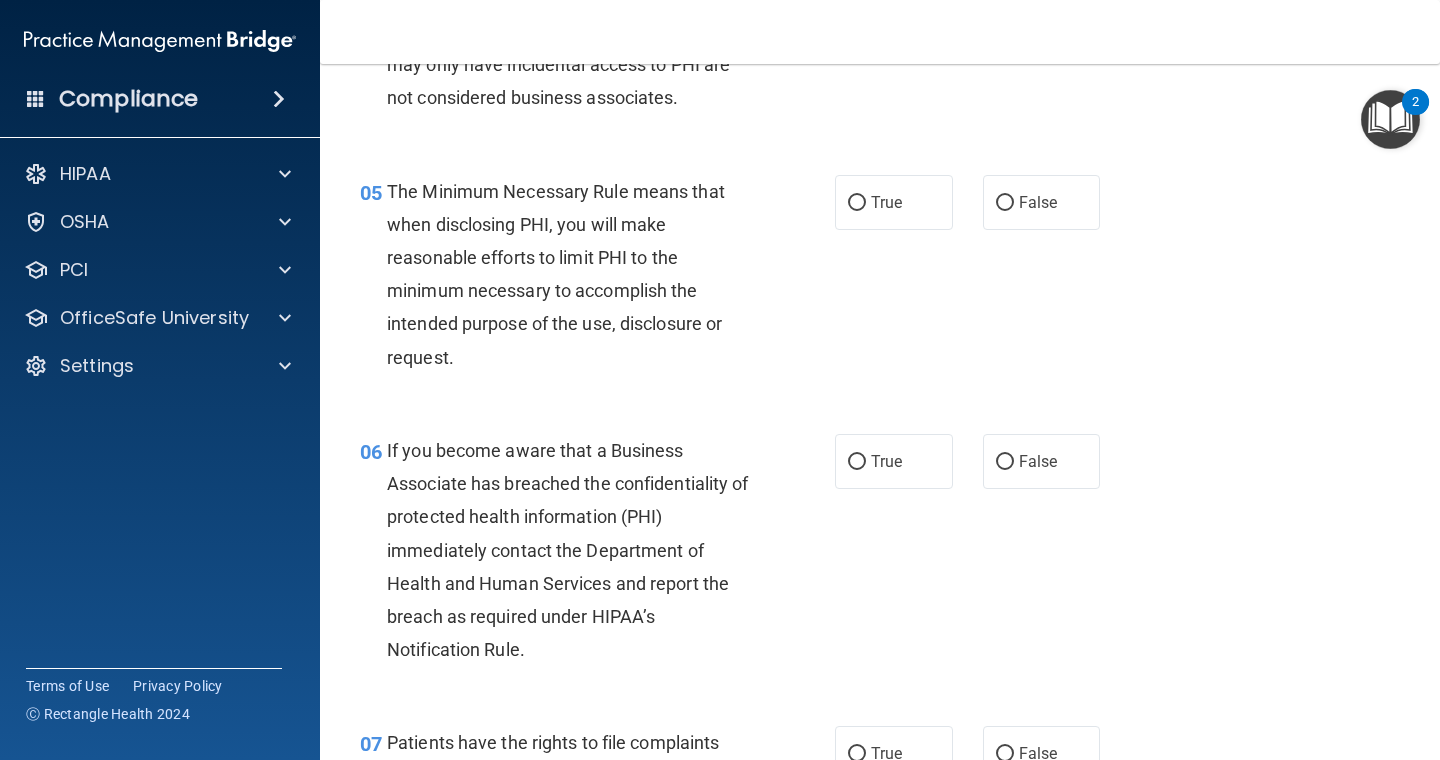 scroll, scrollTop: 873, scrollLeft: 0, axis: vertical 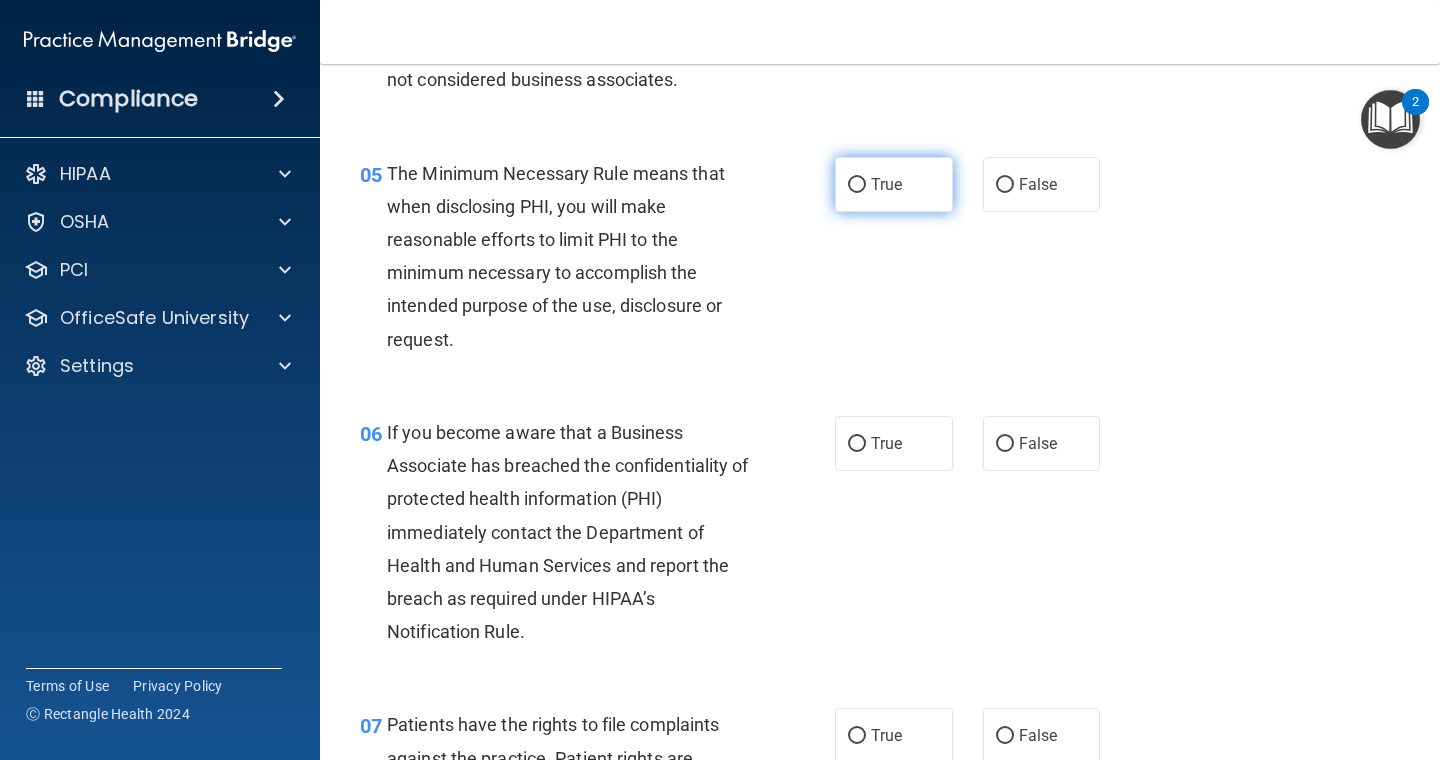 click on "True" at bounding box center [894, 184] 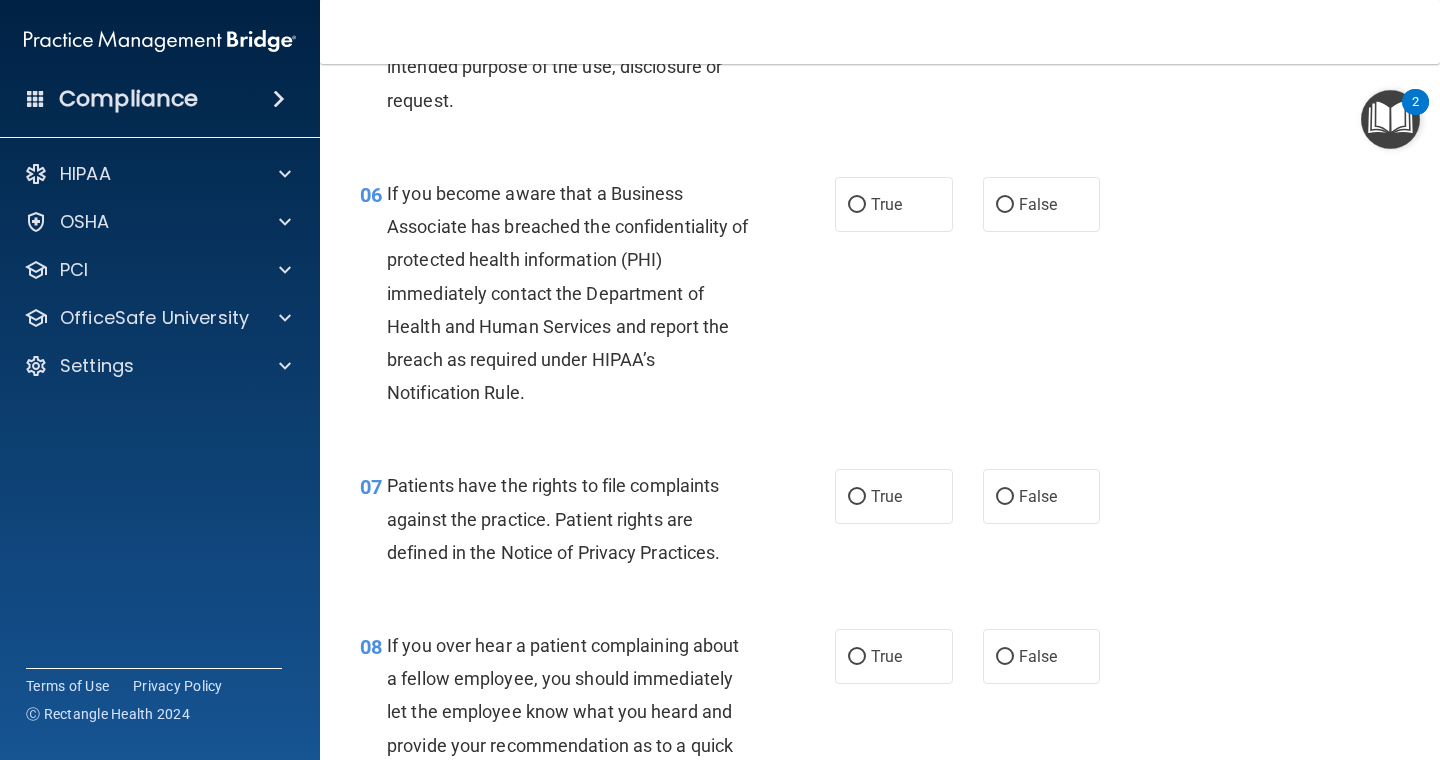 scroll, scrollTop: 1126, scrollLeft: 0, axis: vertical 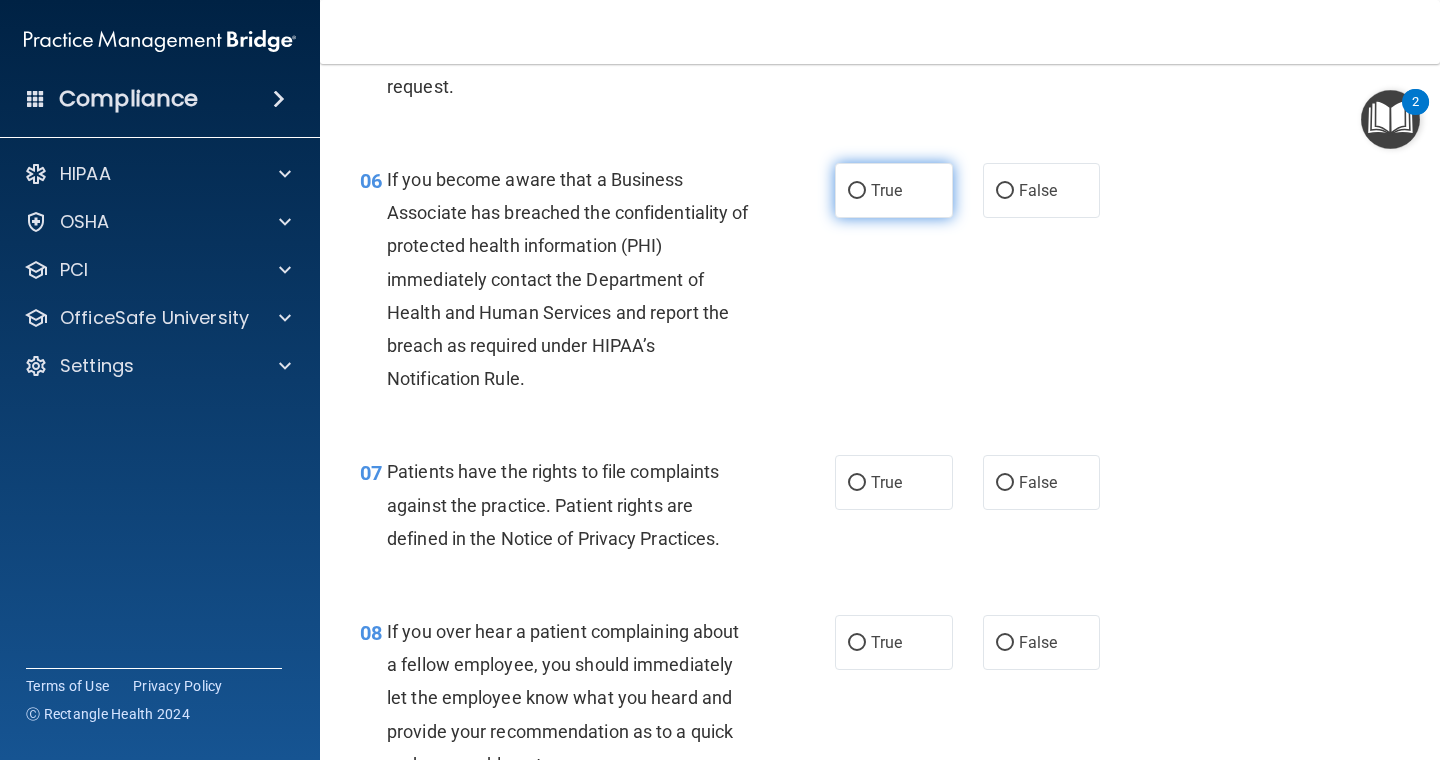click on "True" at bounding box center (894, 190) 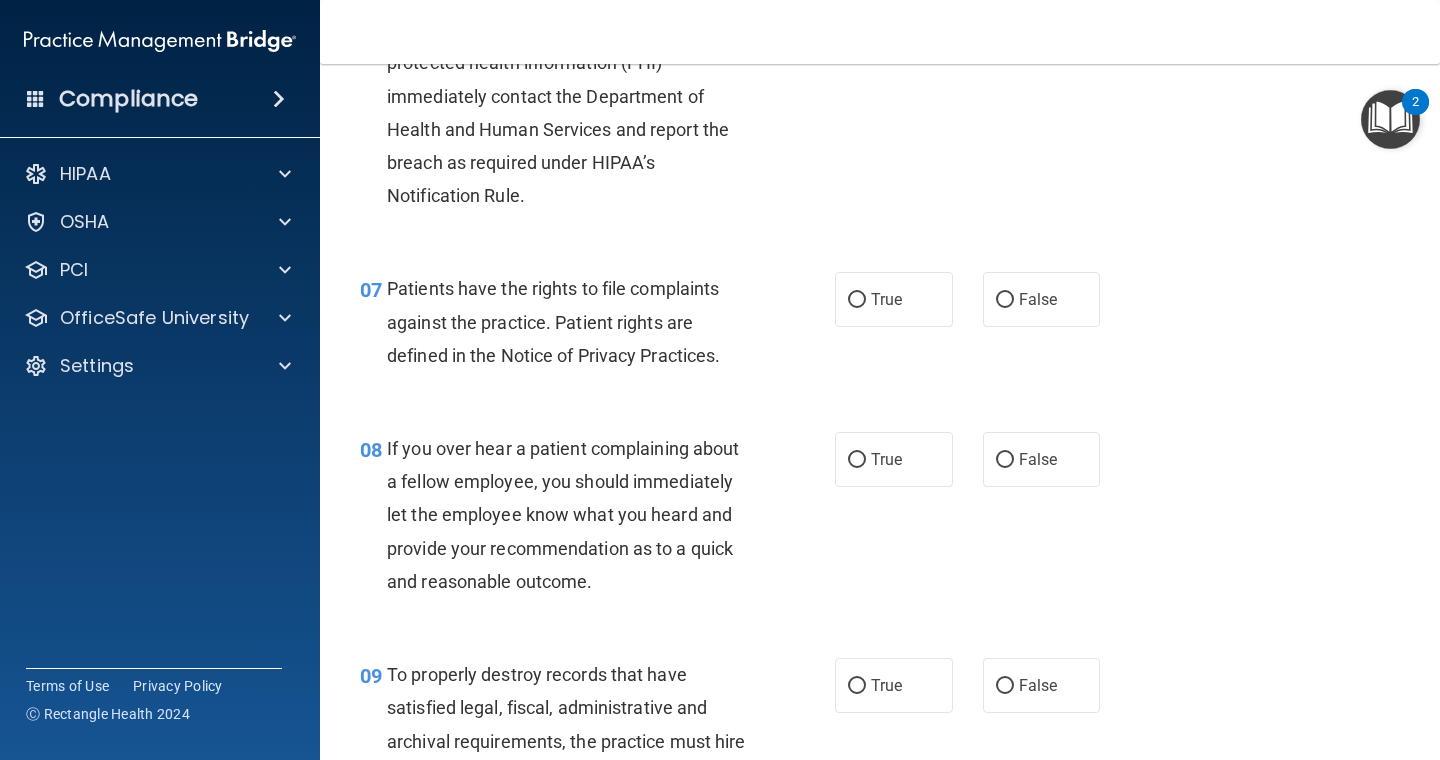 scroll, scrollTop: 1310, scrollLeft: 0, axis: vertical 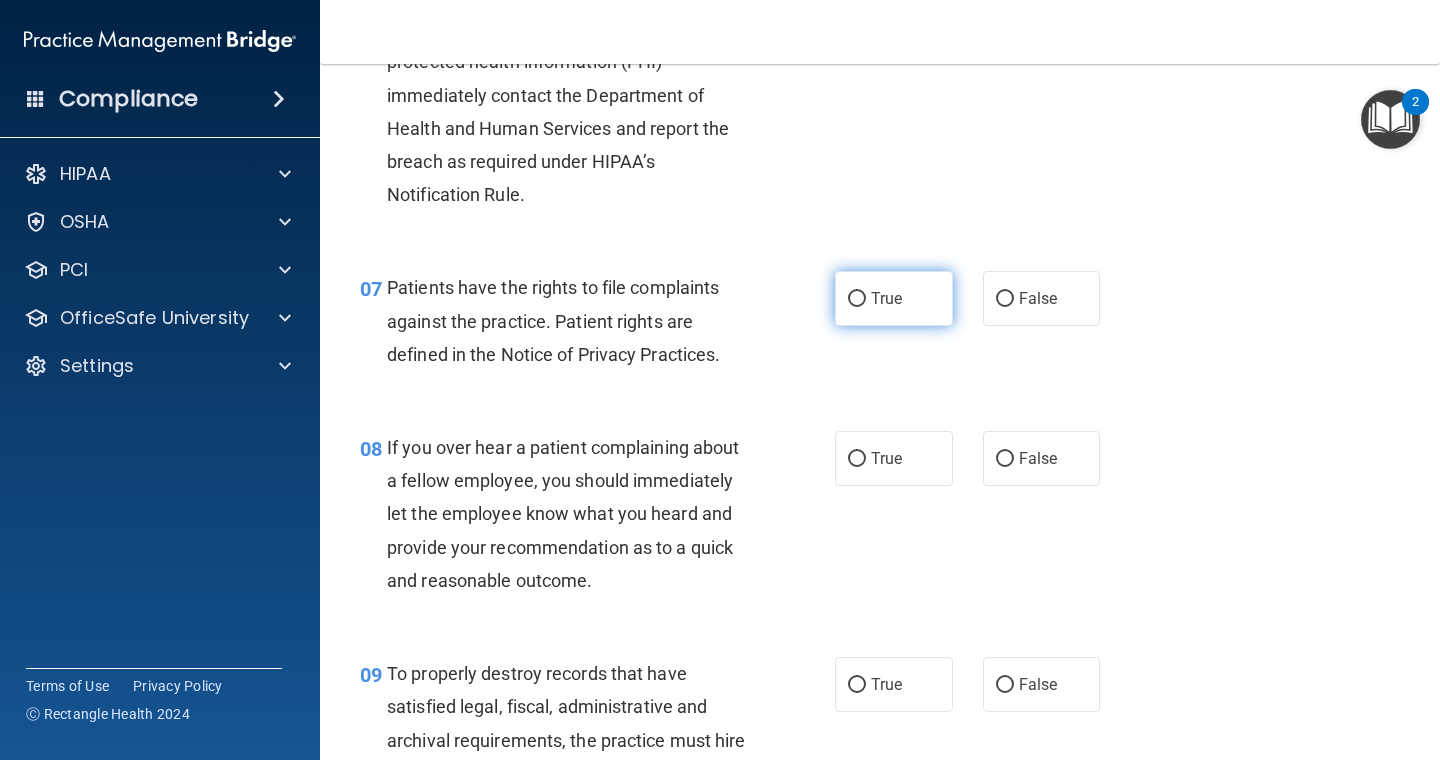 click on "True" at bounding box center [857, 299] 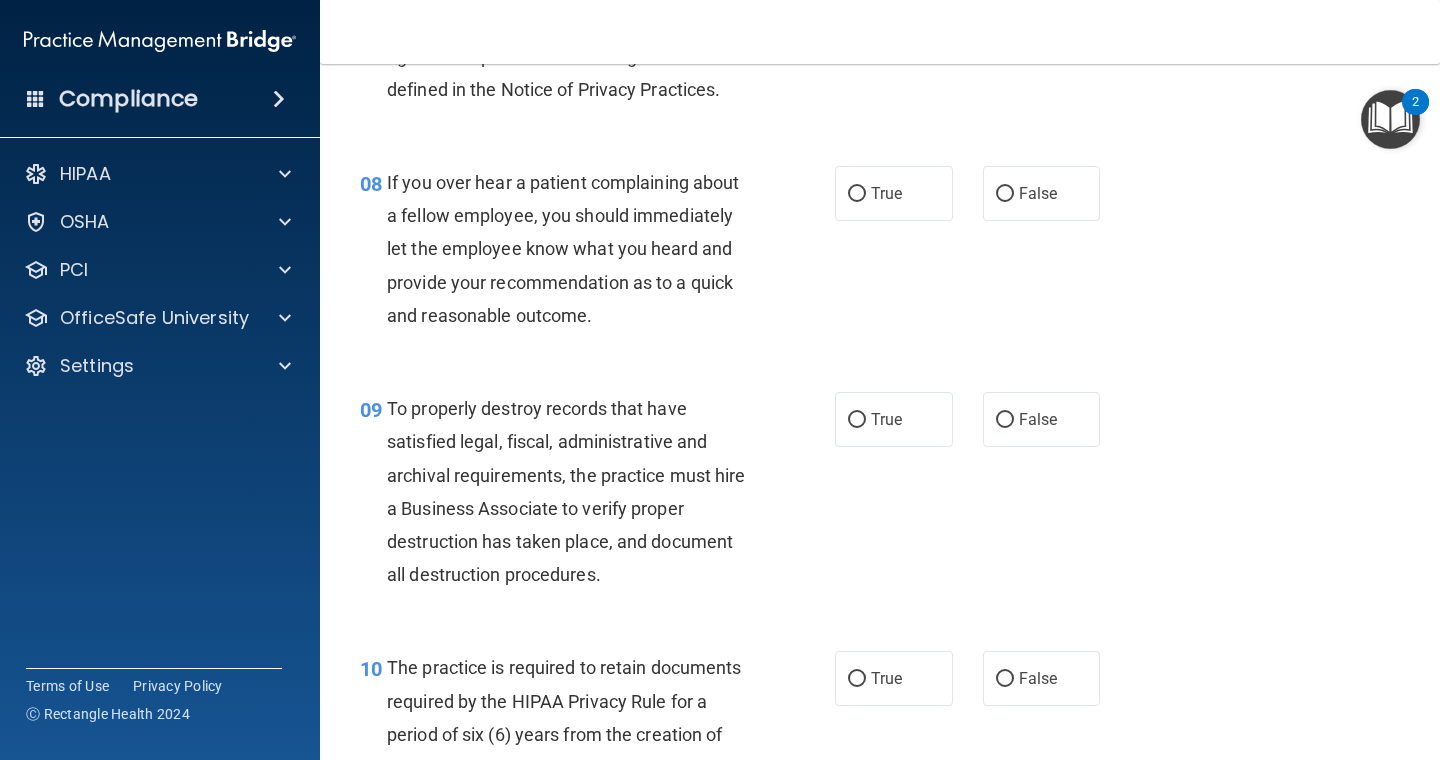 scroll, scrollTop: 1577, scrollLeft: 0, axis: vertical 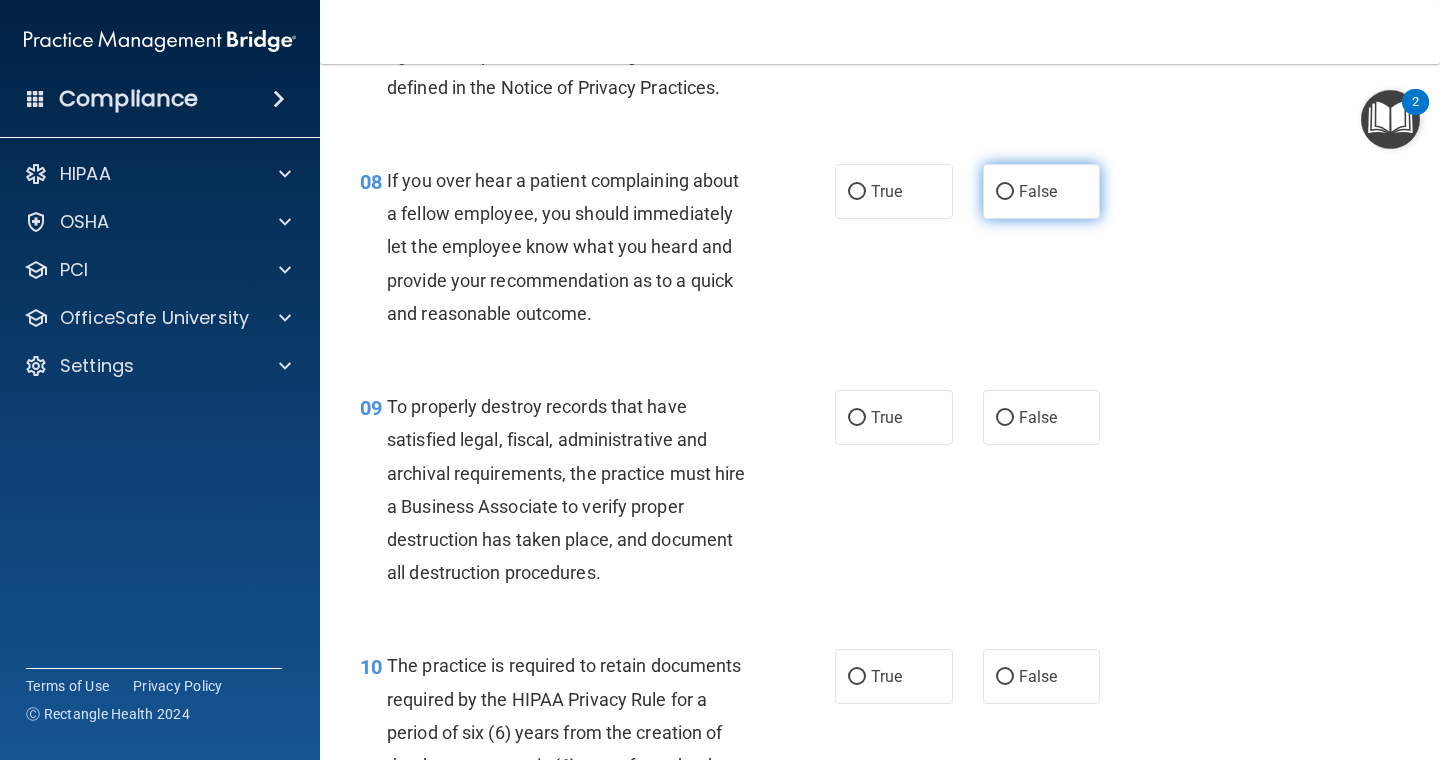 click on "False" at bounding box center [1042, 191] 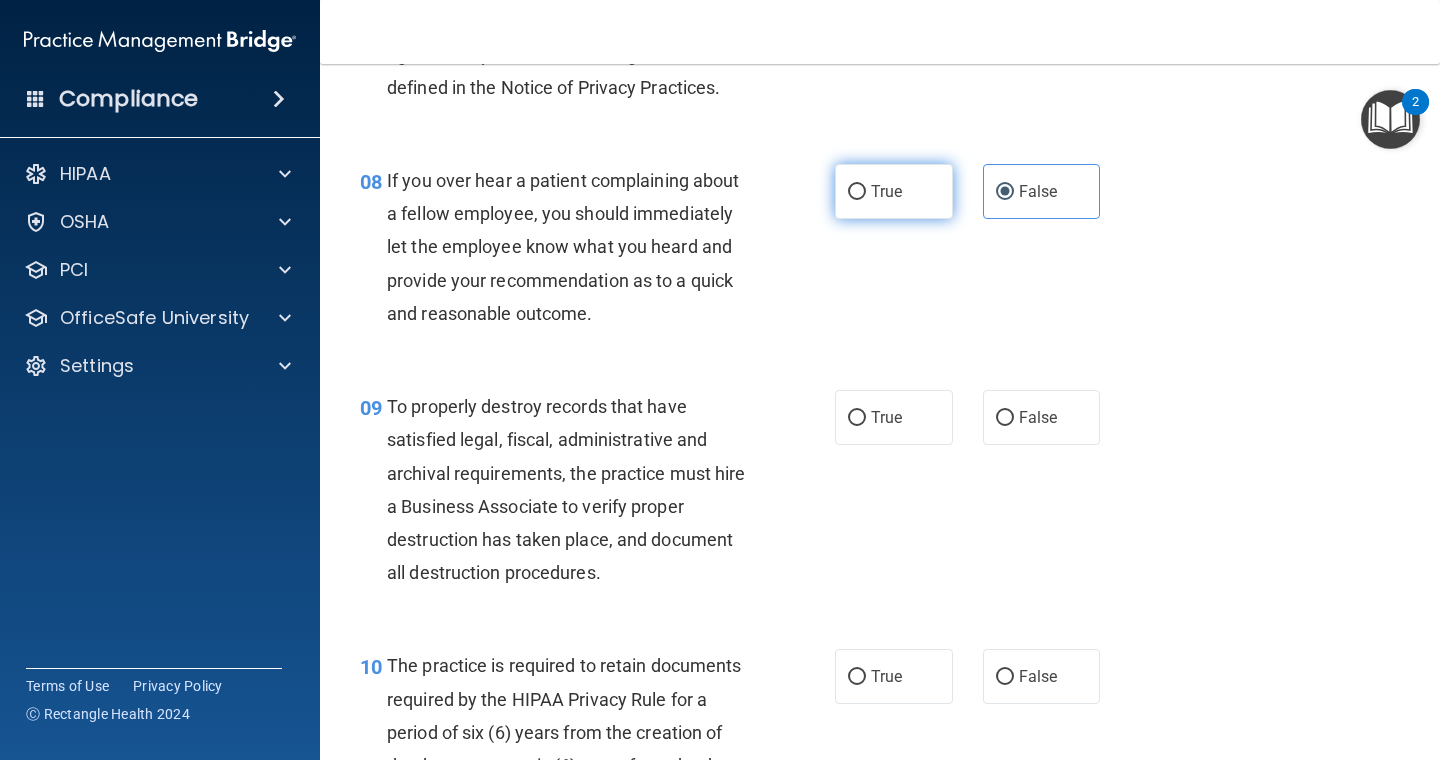 click on "True" at bounding box center (886, 191) 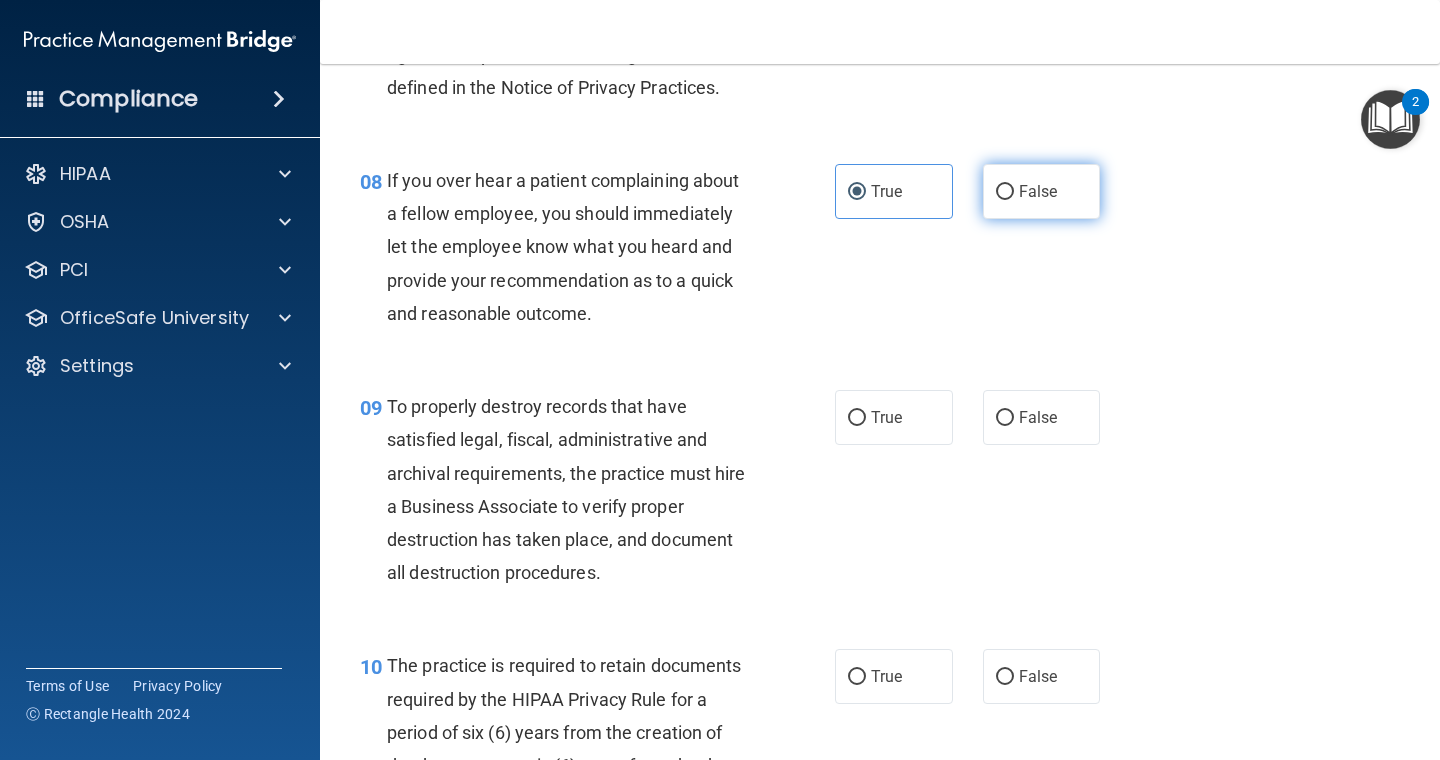 click on "False" at bounding box center [1042, 191] 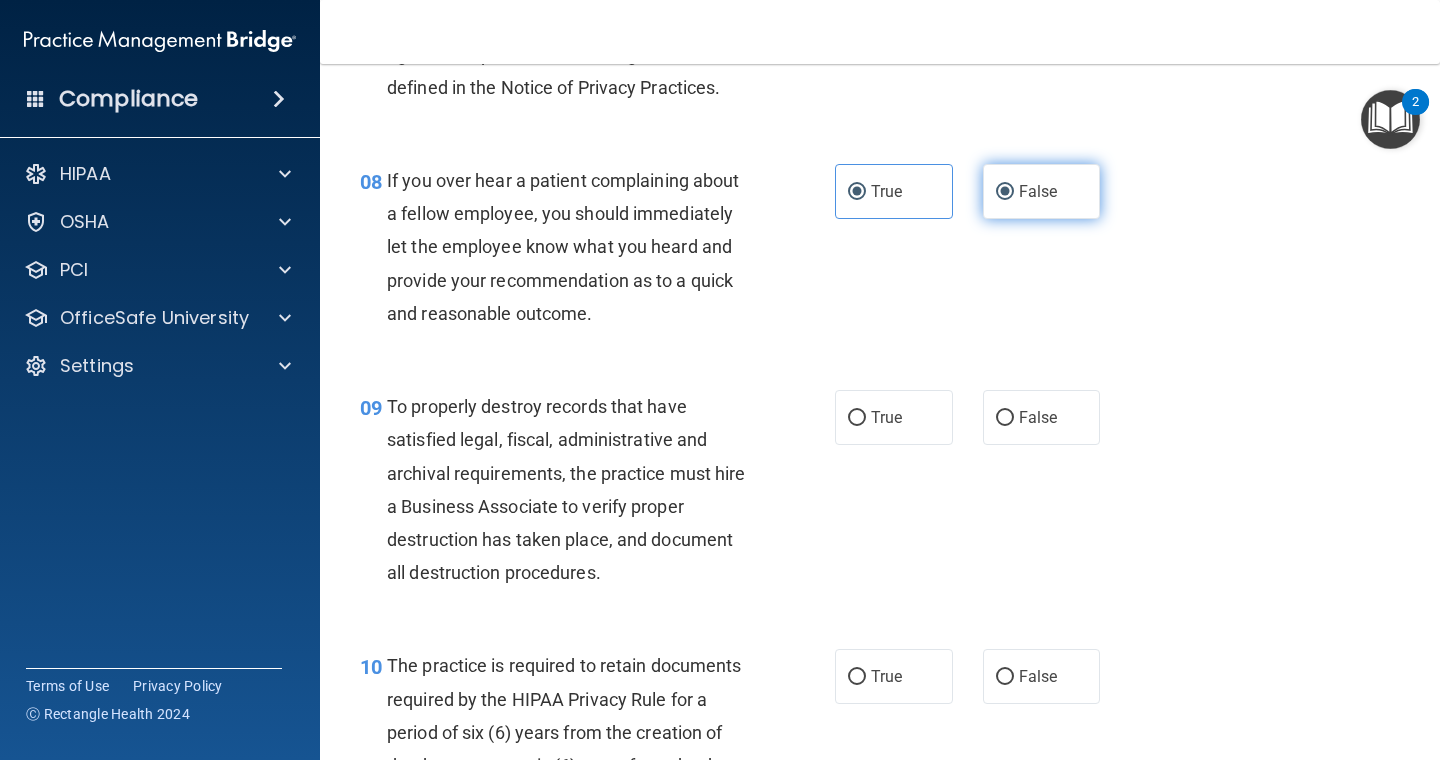 radio on "false" 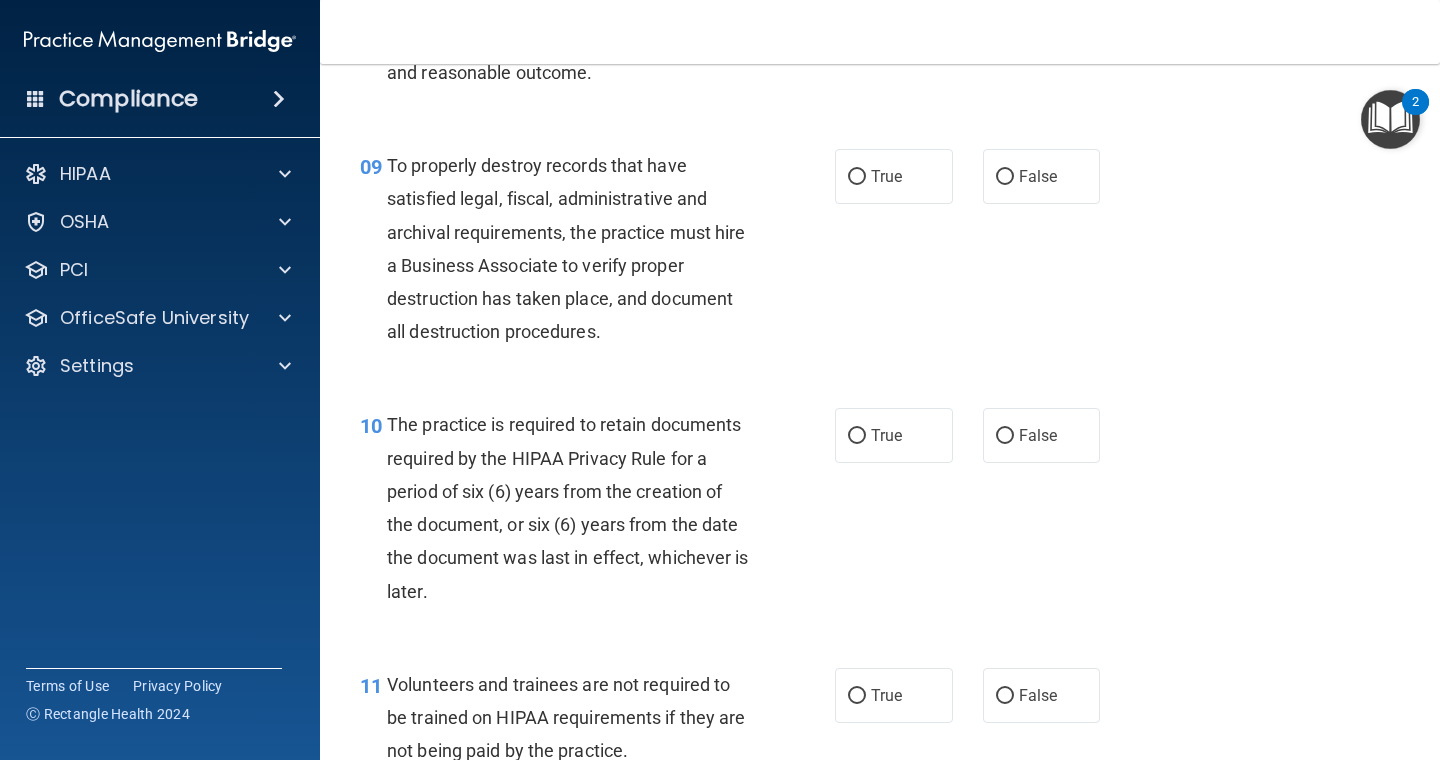 scroll, scrollTop: 1803, scrollLeft: 0, axis: vertical 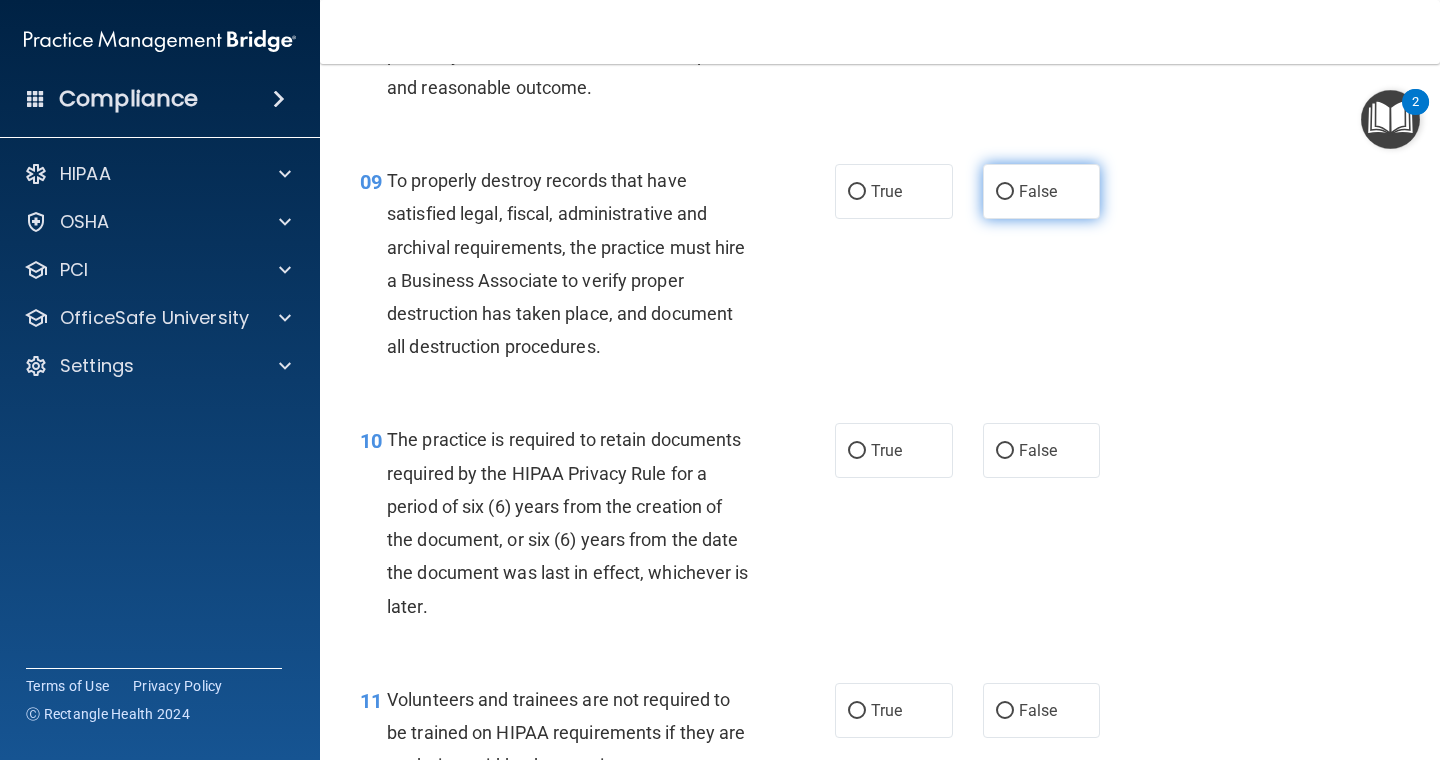 click on "False" at bounding box center [1038, 191] 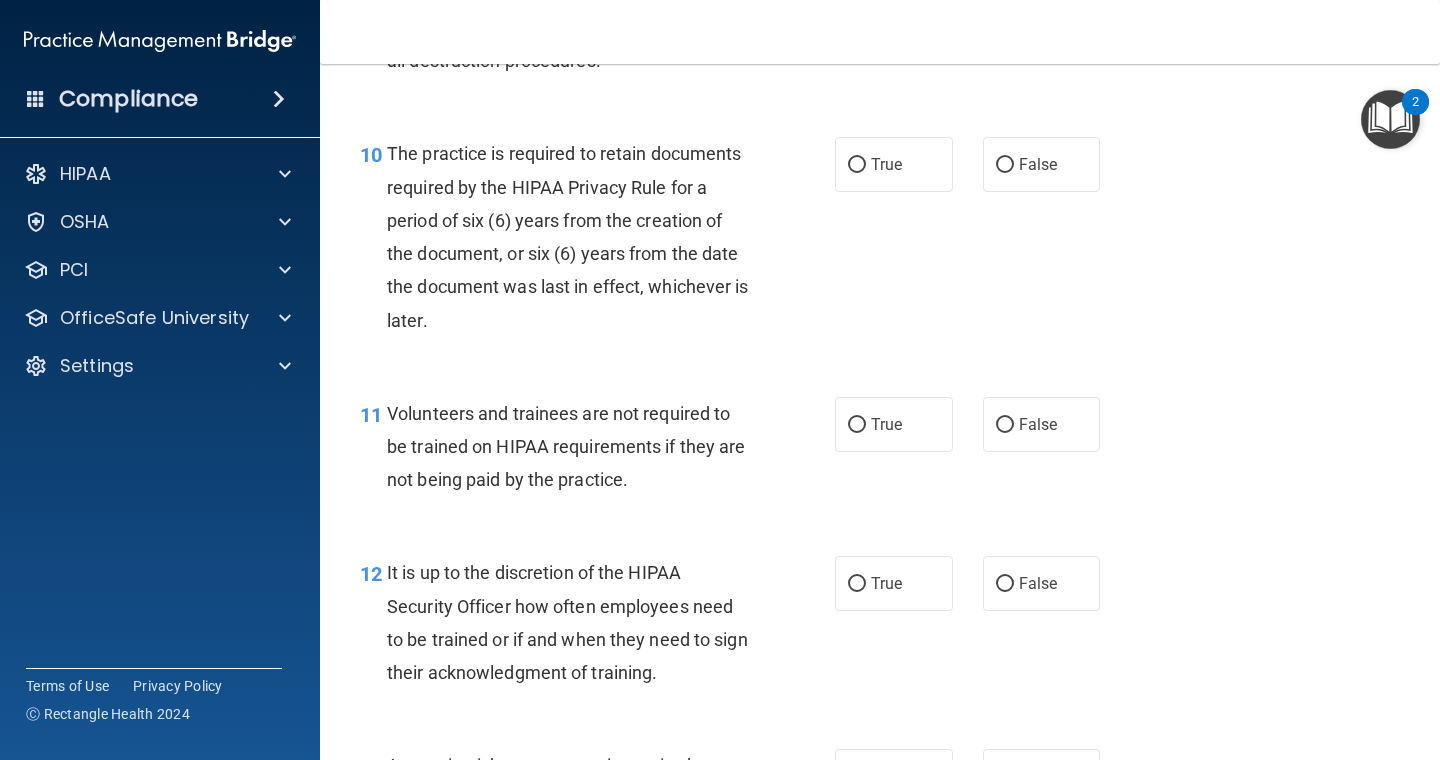 scroll, scrollTop: 2094, scrollLeft: 0, axis: vertical 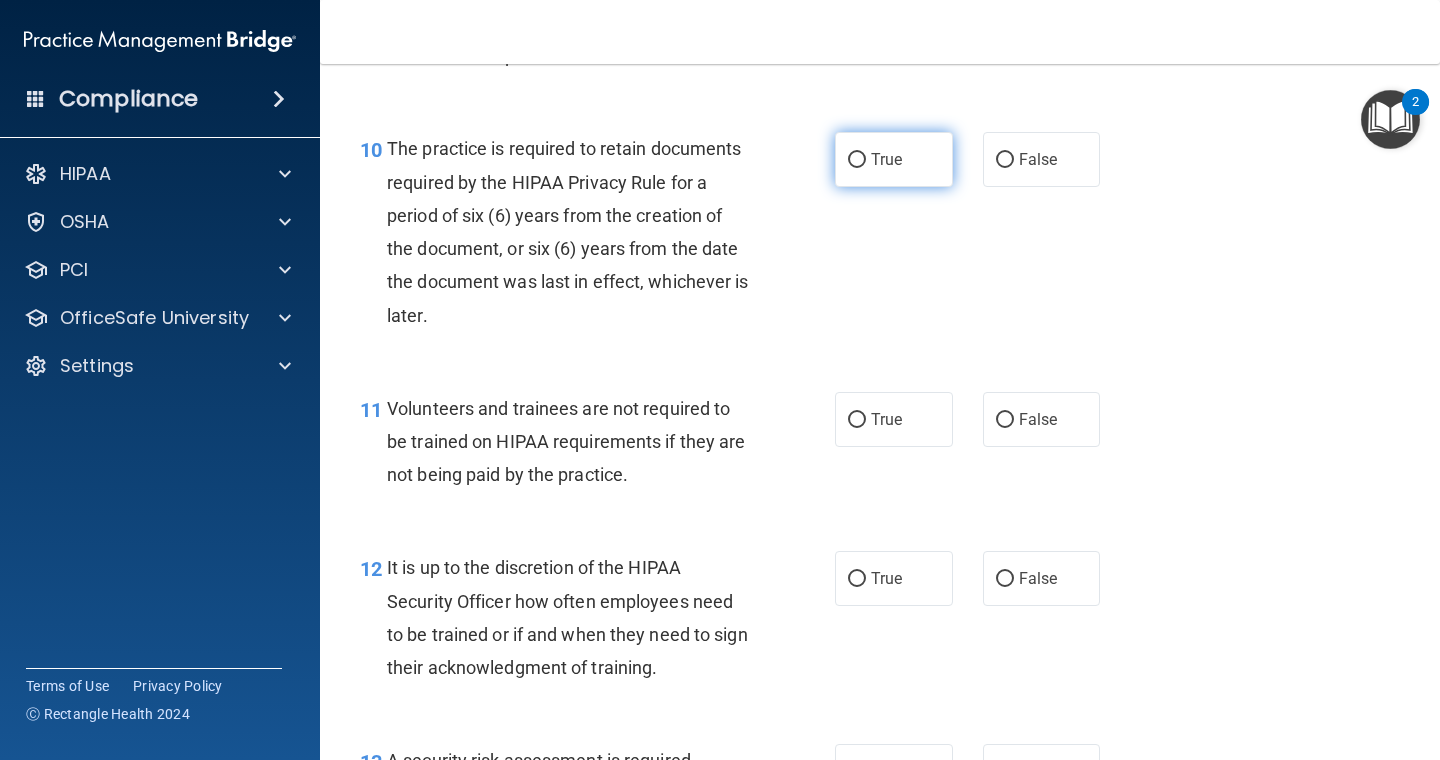 click on "True" at bounding box center (886, 159) 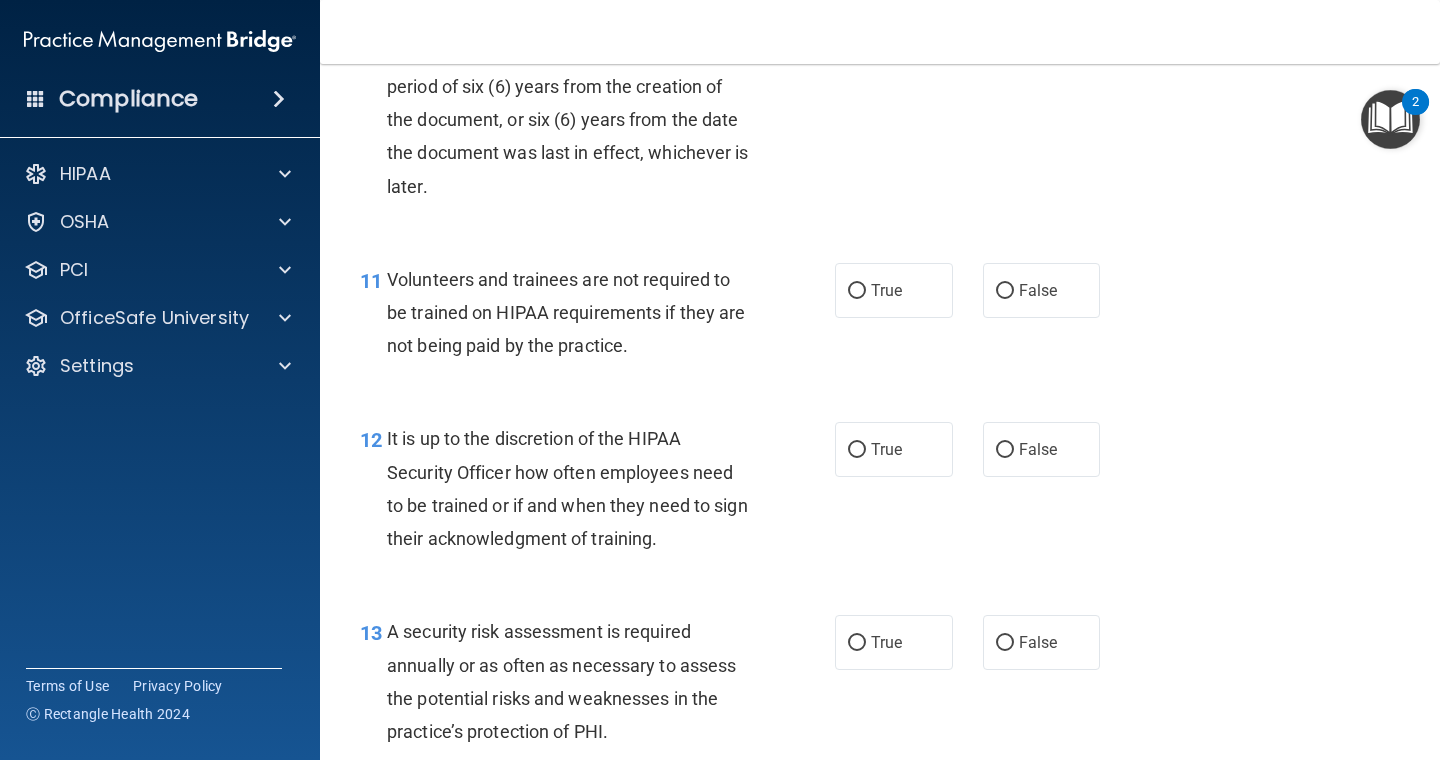 scroll, scrollTop: 2225, scrollLeft: 0, axis: vertical 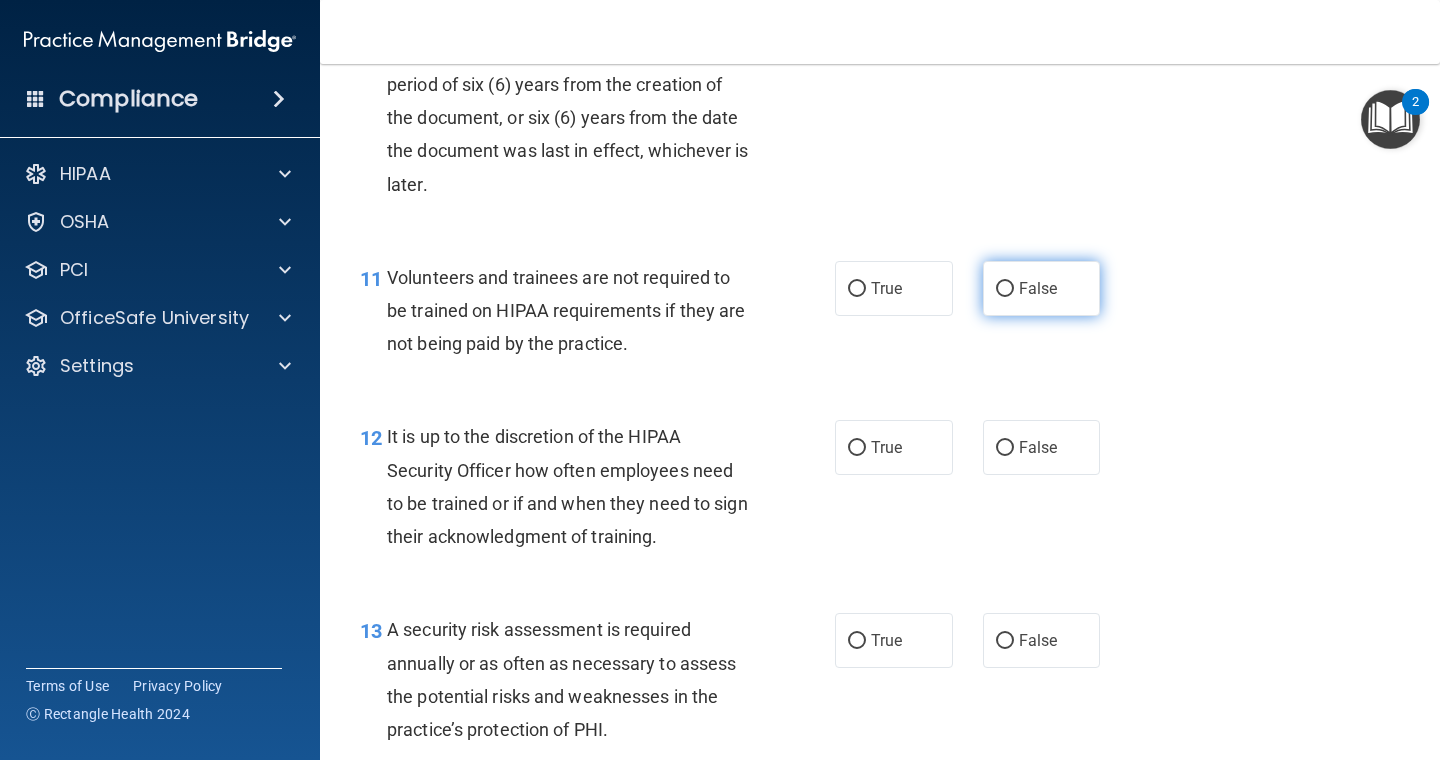click on "False" at bounding box center (1042, 288) 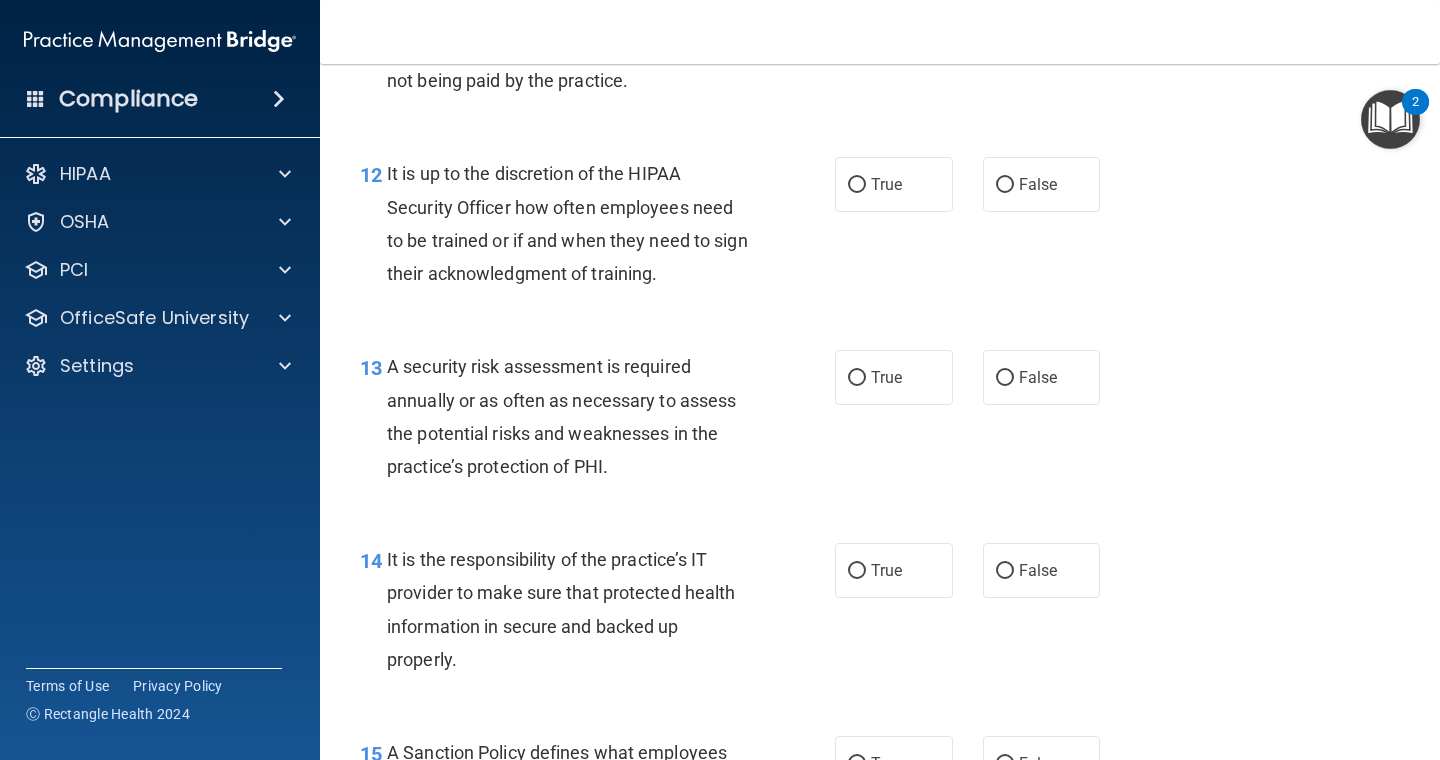 scroll, scrollTop: 2487, scrollLeft: 0, axis: vertical 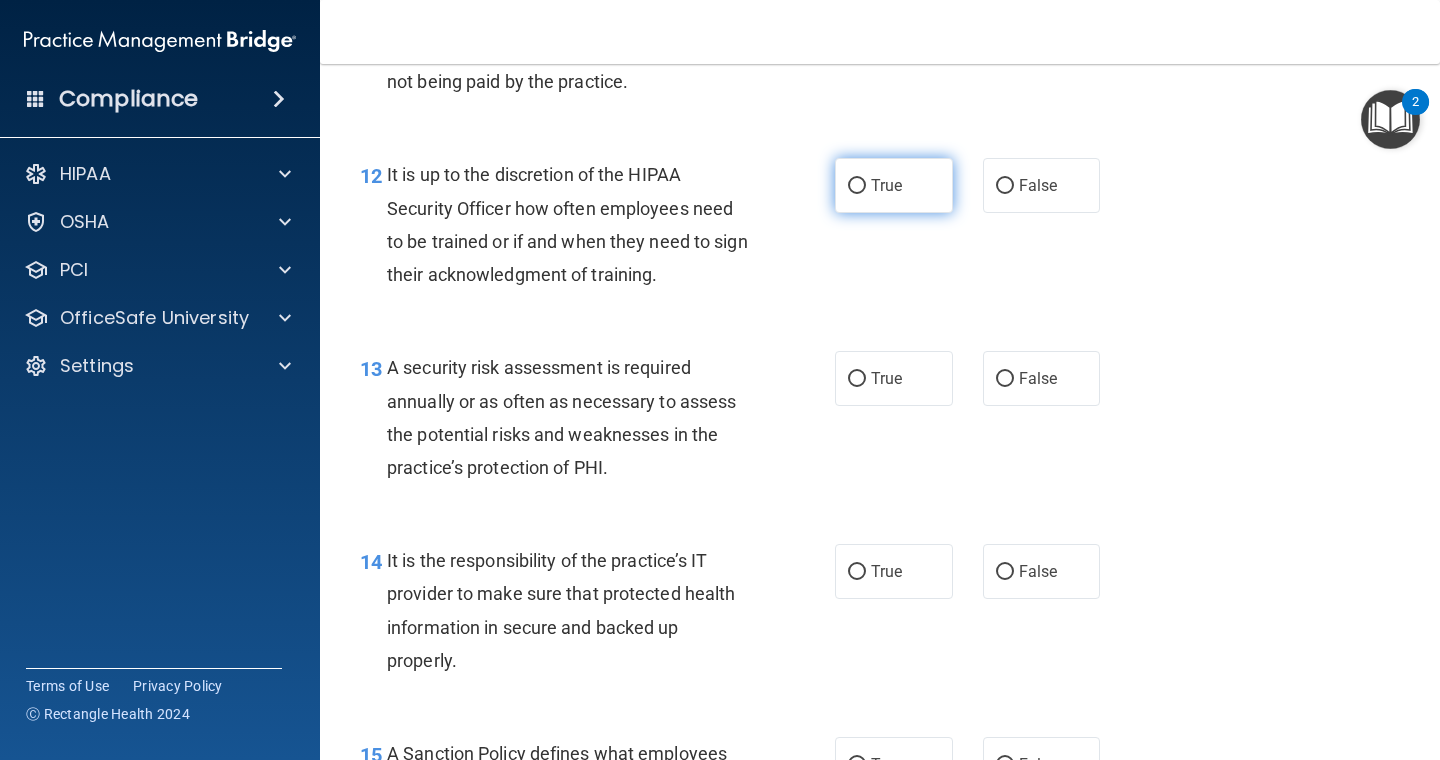 click on "True" at bounding box center [894, 185] 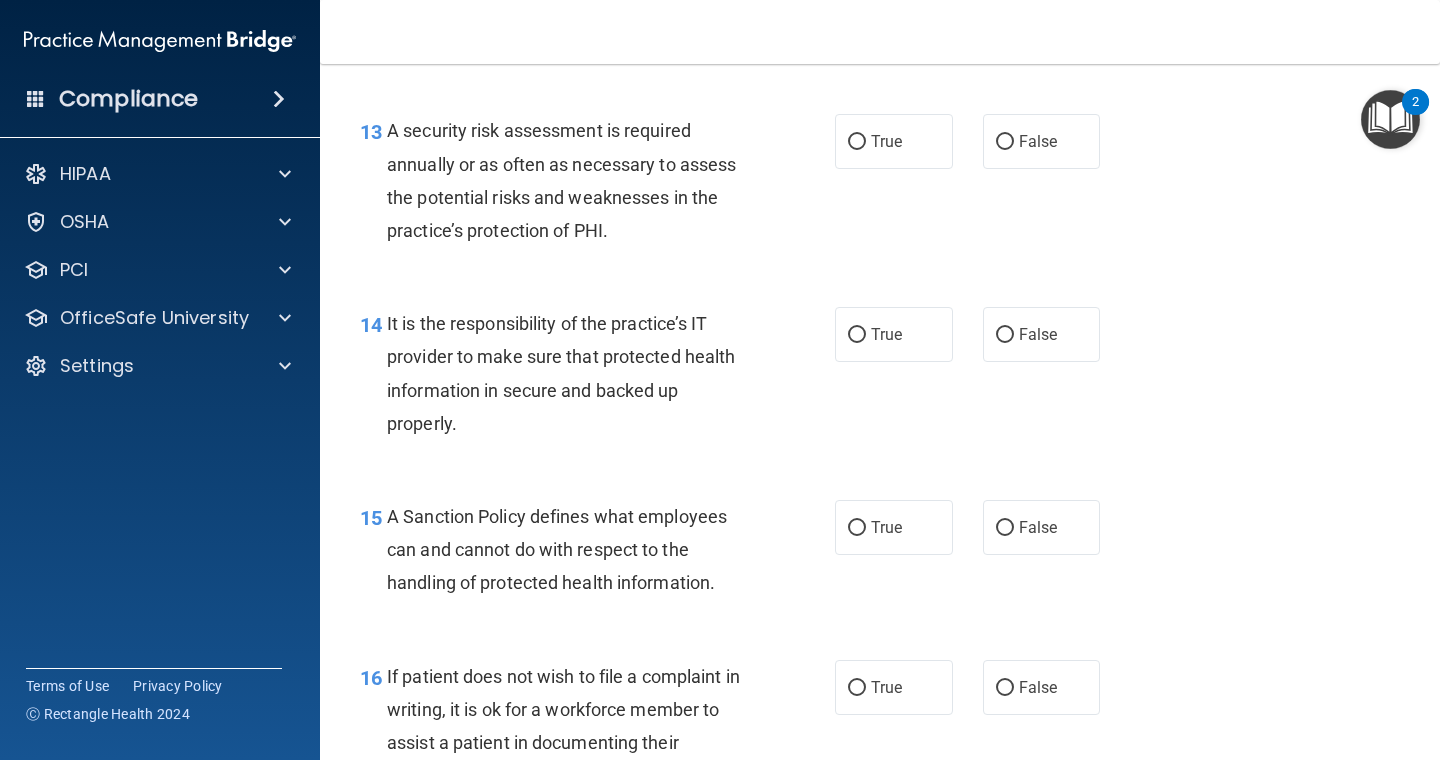 scroll, scrollTop: 2736, scrollLeft: 0, axis: vertical 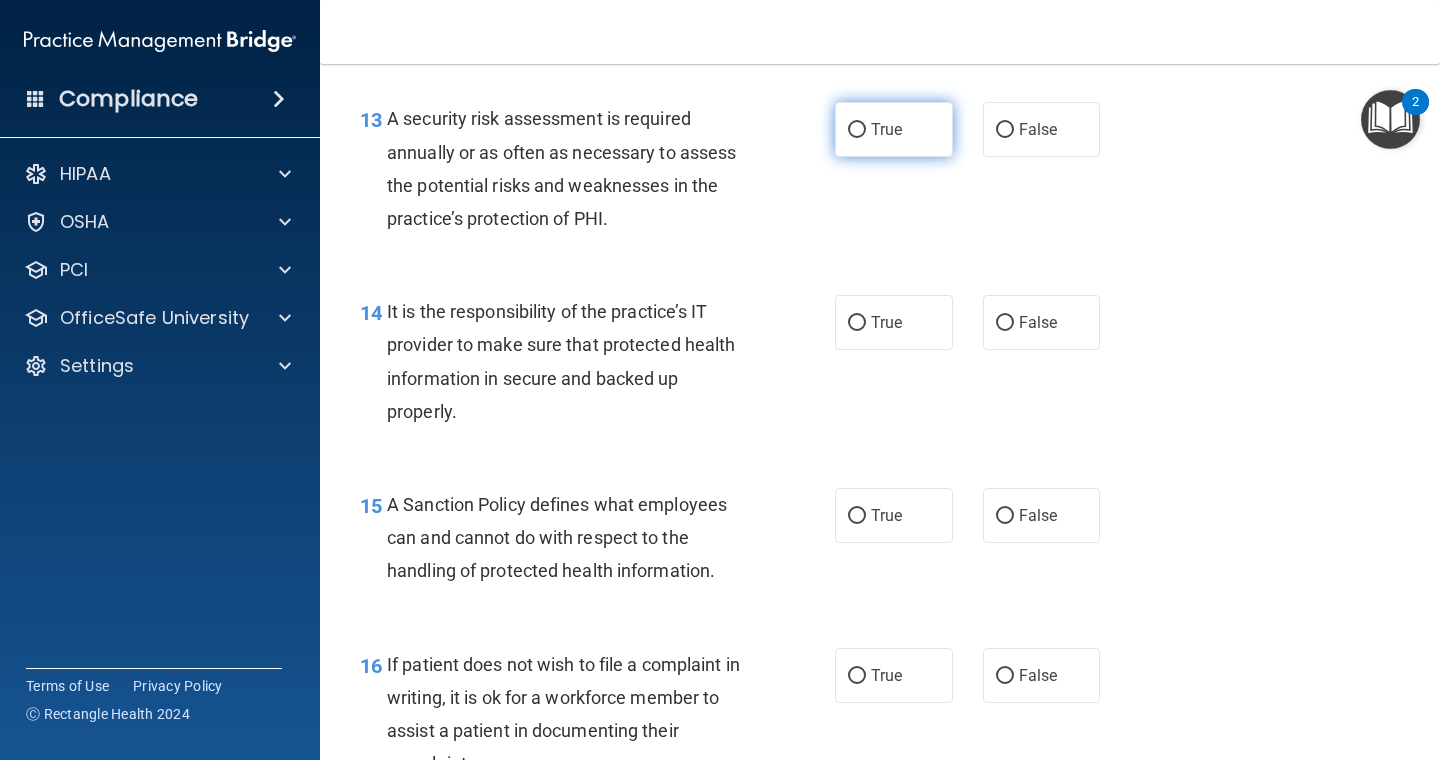 click on "True" at bounding box center [894, 129] 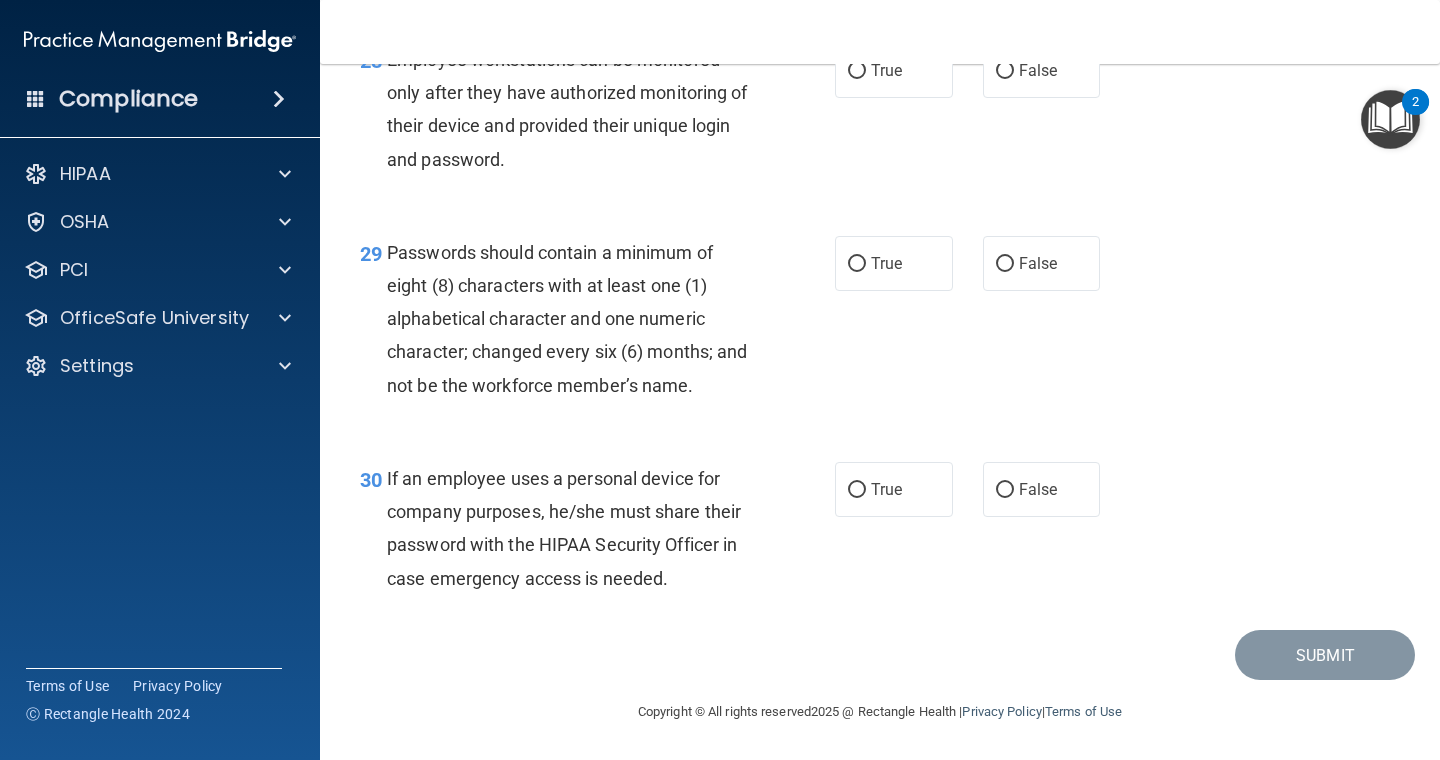 scroll, scrollTop: 5461, scrollLeft: 0, axis: vertical 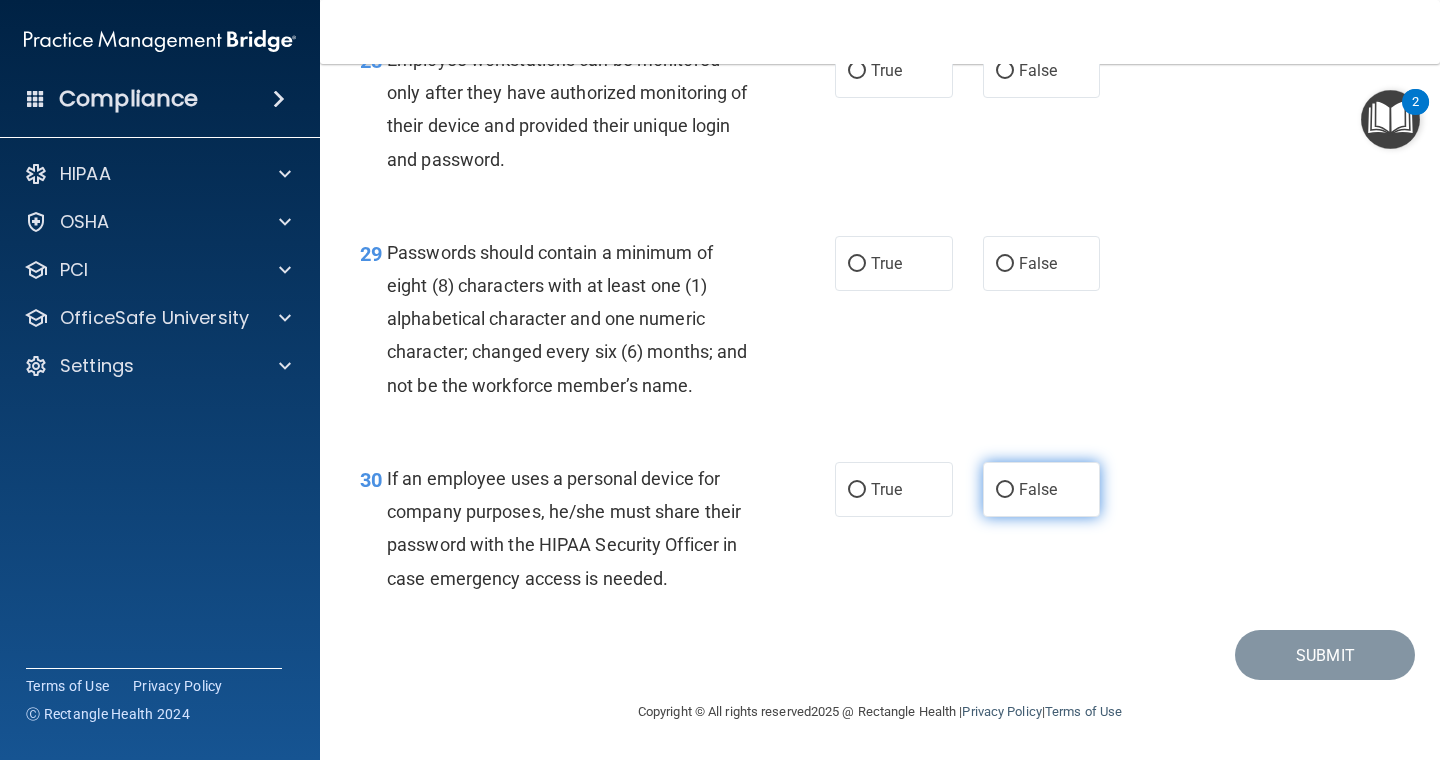 click on "False" at bounding box center (1042, 489) 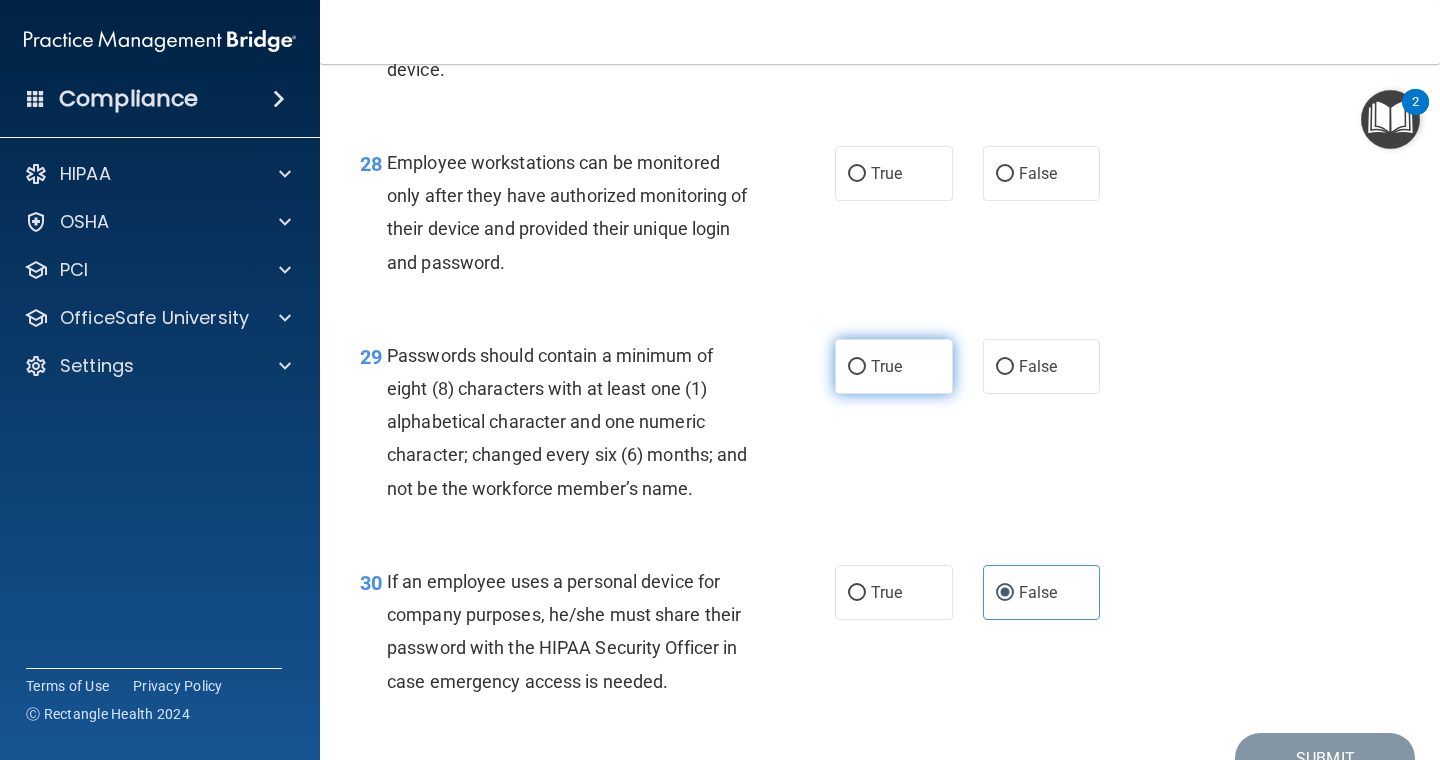click on "True" at bounding box center (894, 366) 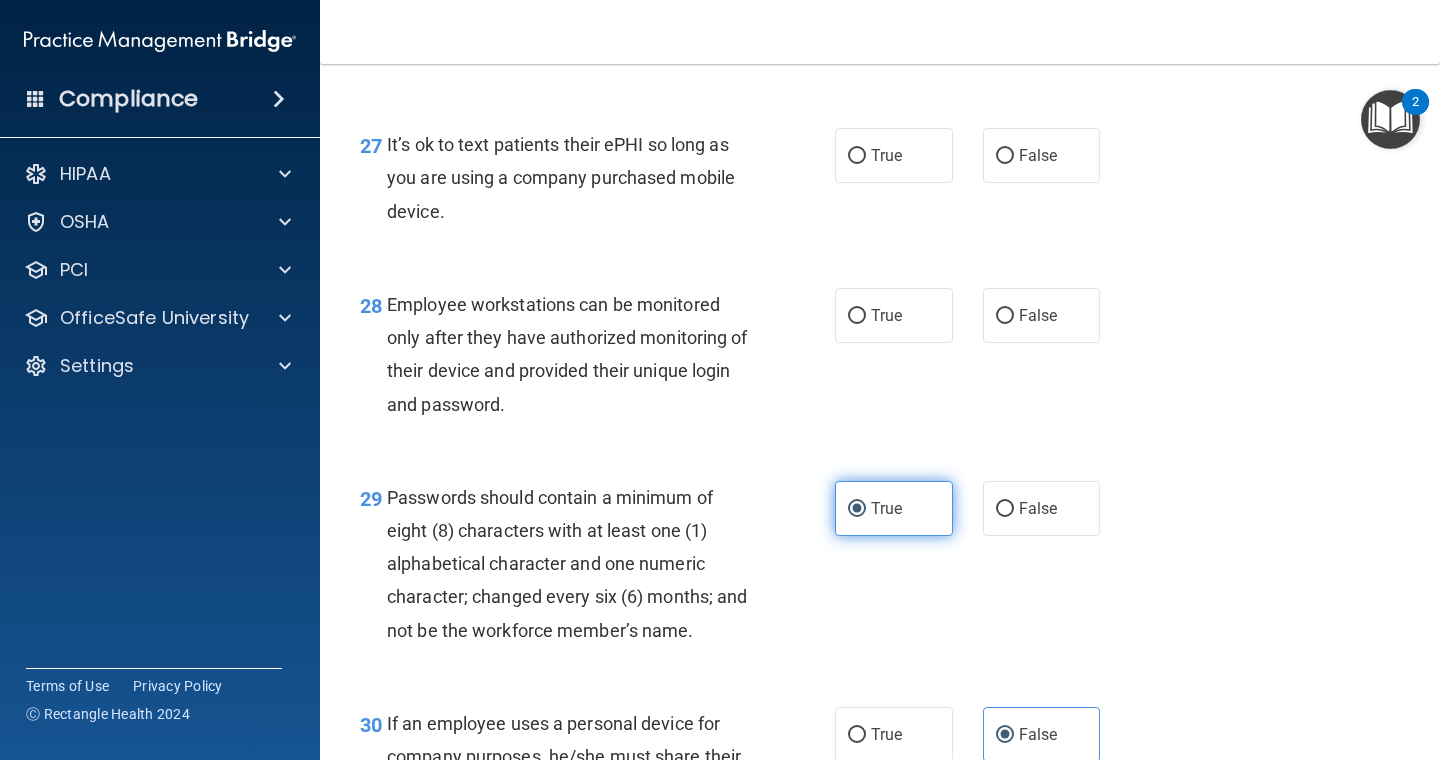 scroll, scrollTop: 5210, scrollLeft: 0, axis: vertical 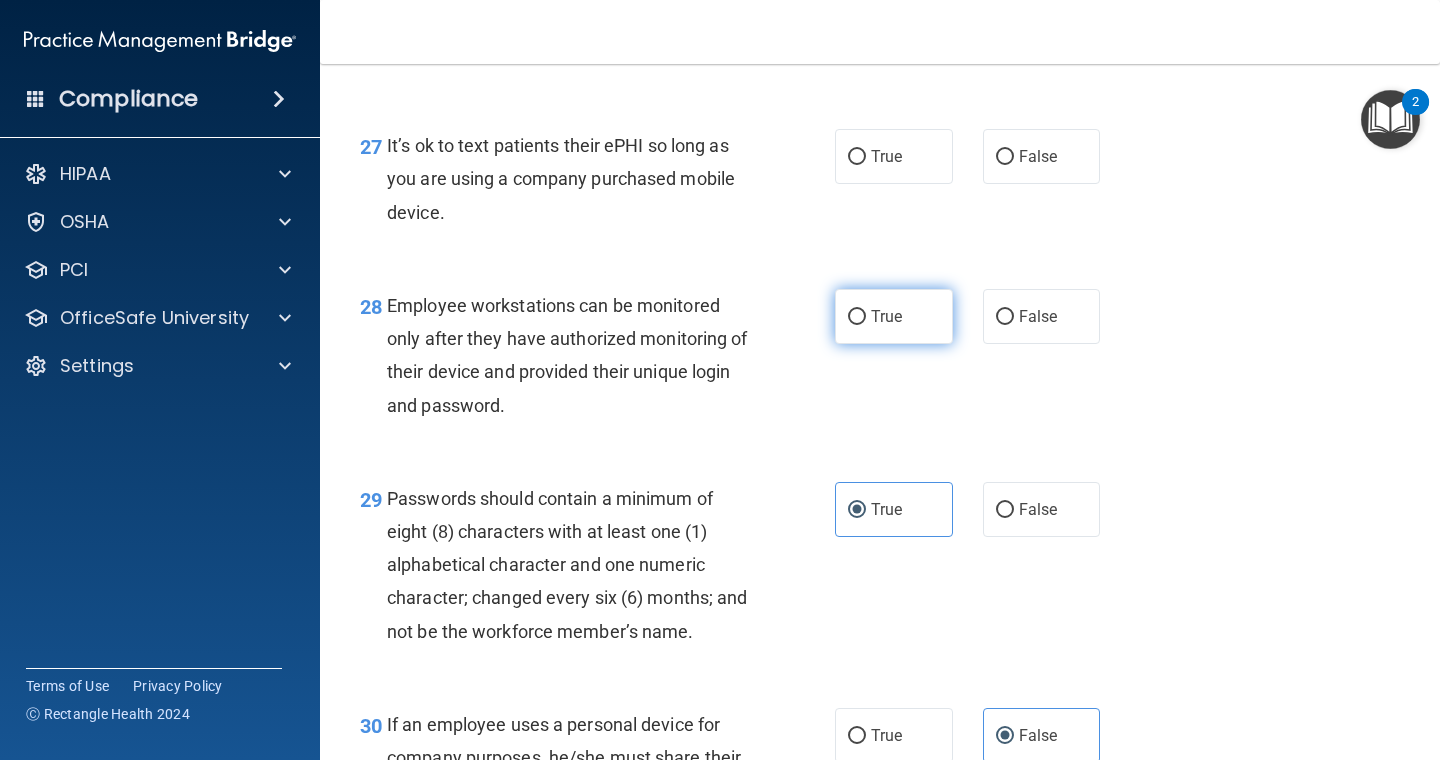 click on "True" at bounding box center [894, 316] 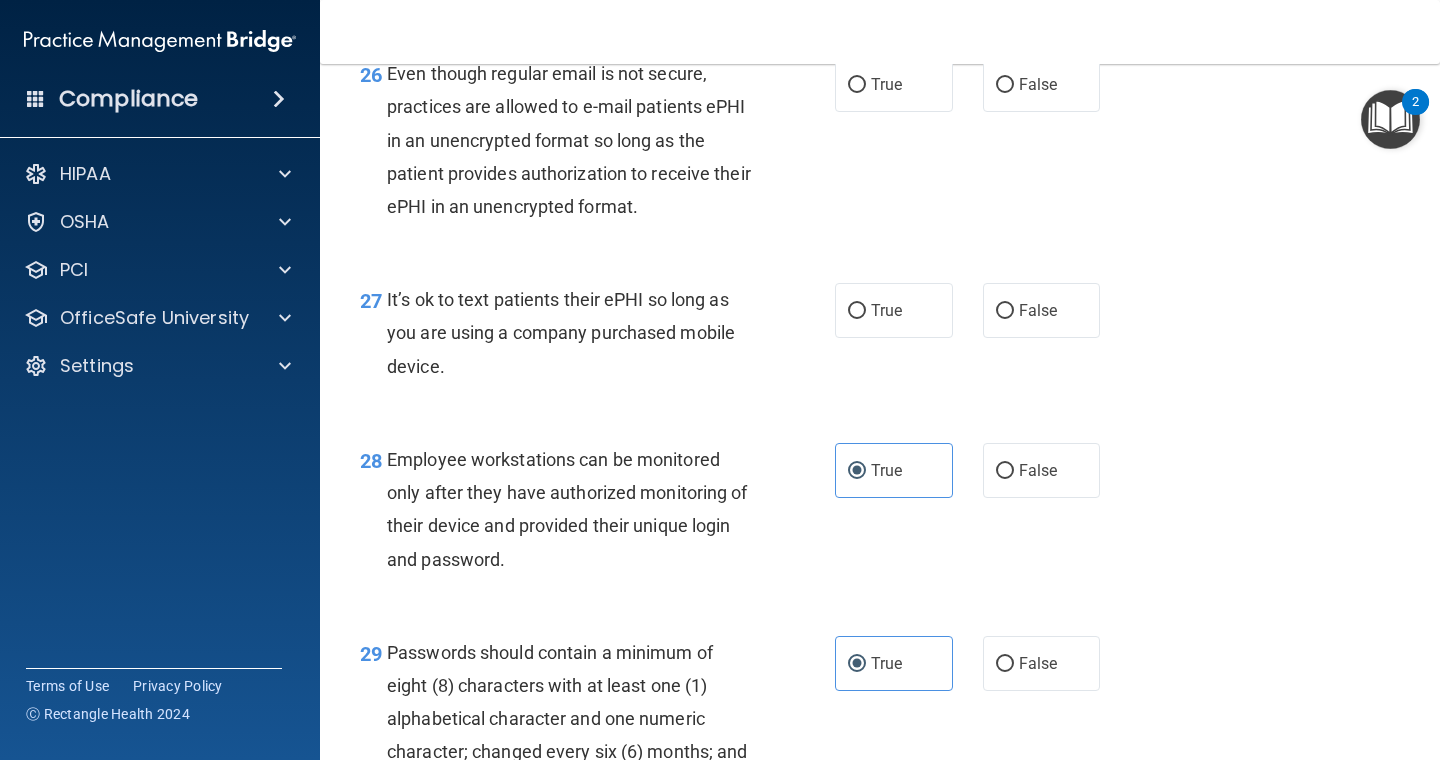 scroll, scrollTop: 5051, scrollLeft: 0, axis: vertical 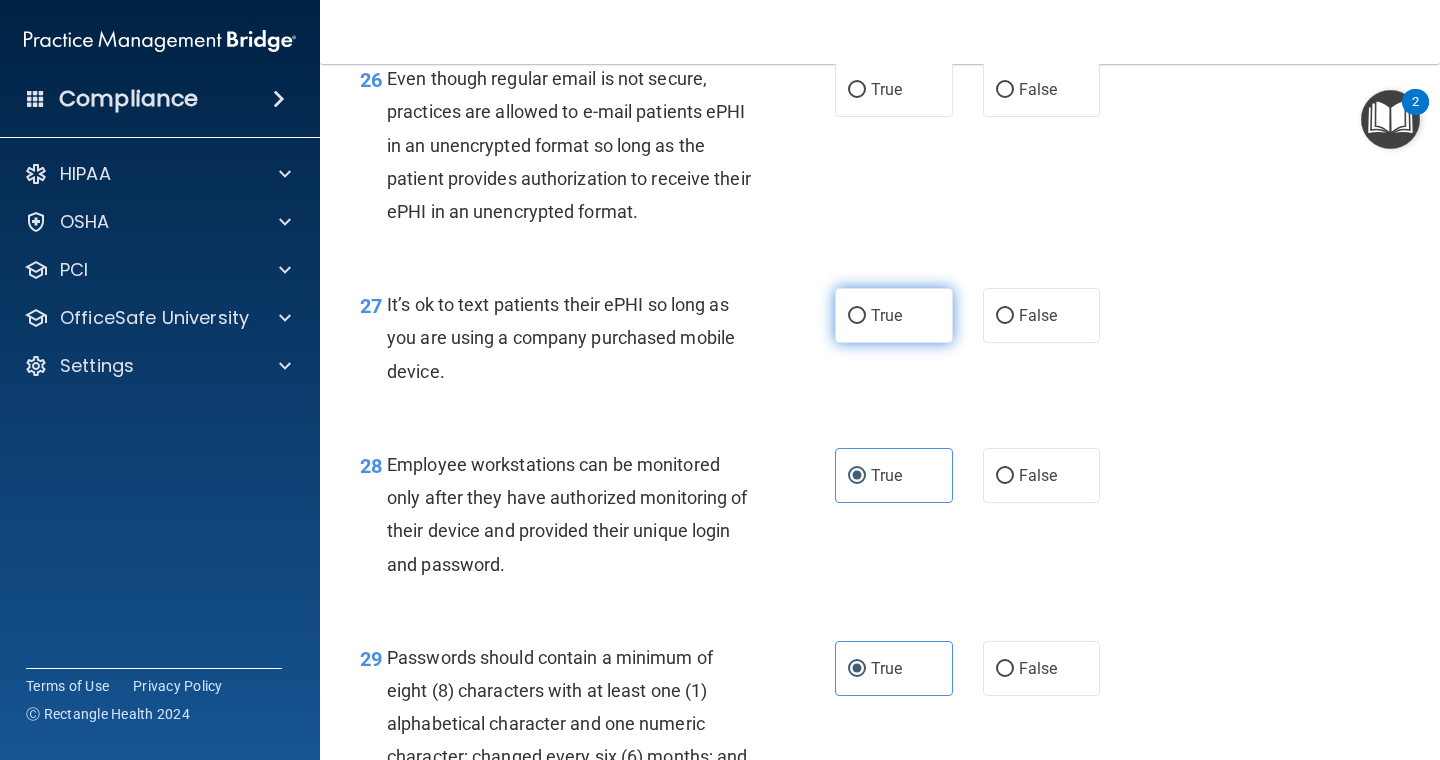 click on "True" at bounding box center [894, 315] 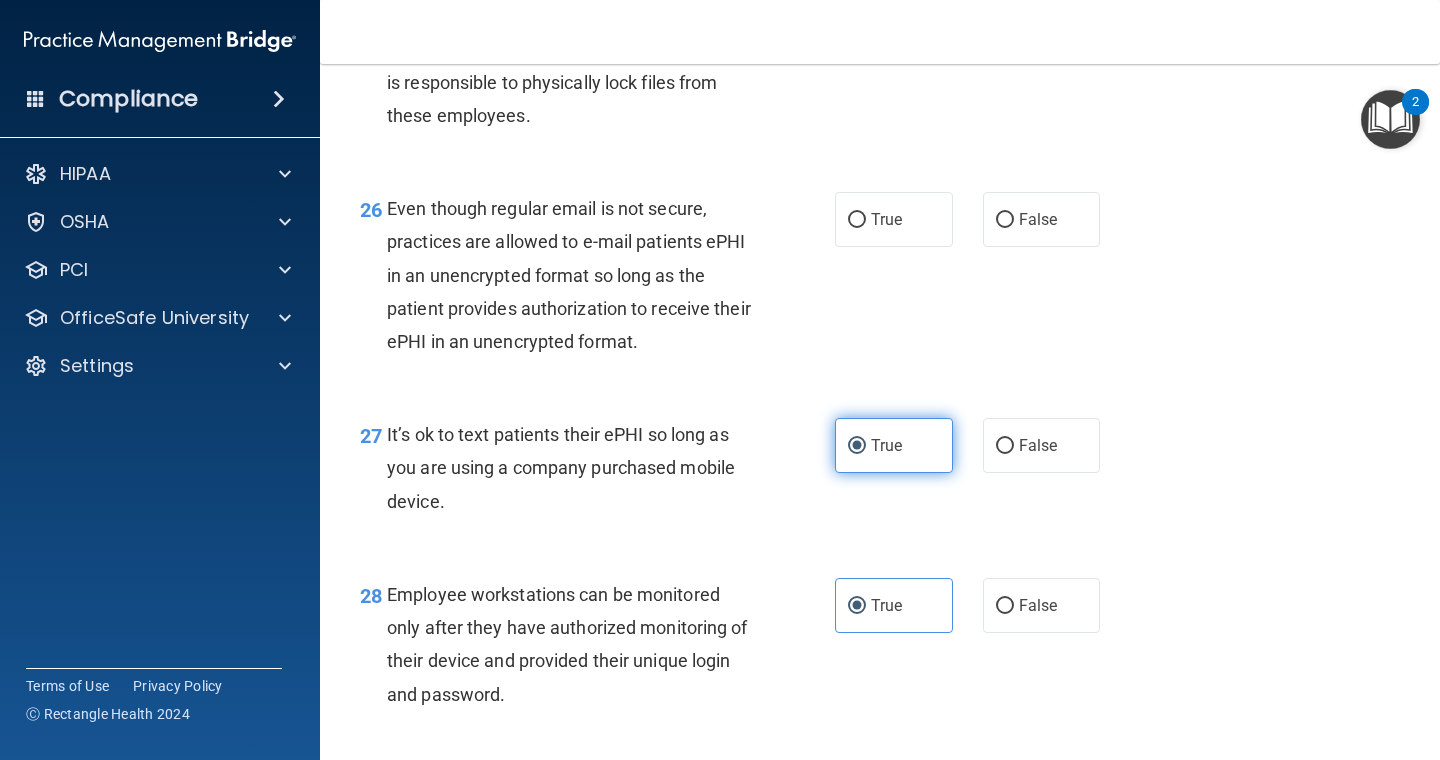 scroll, scrollTop: 4887, scrollLeft: 0, axis: vertical 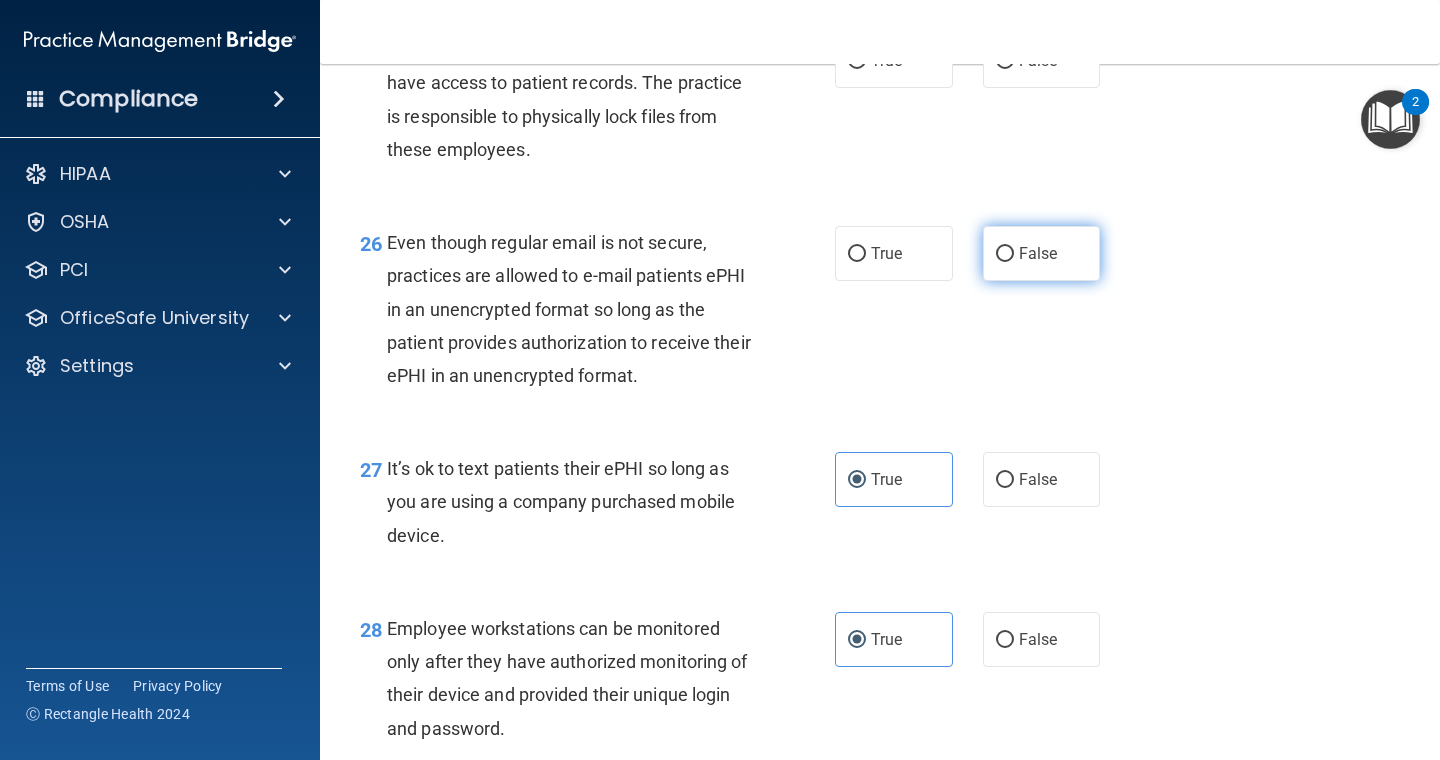 click on "False" at bounding box center [1042, 253] 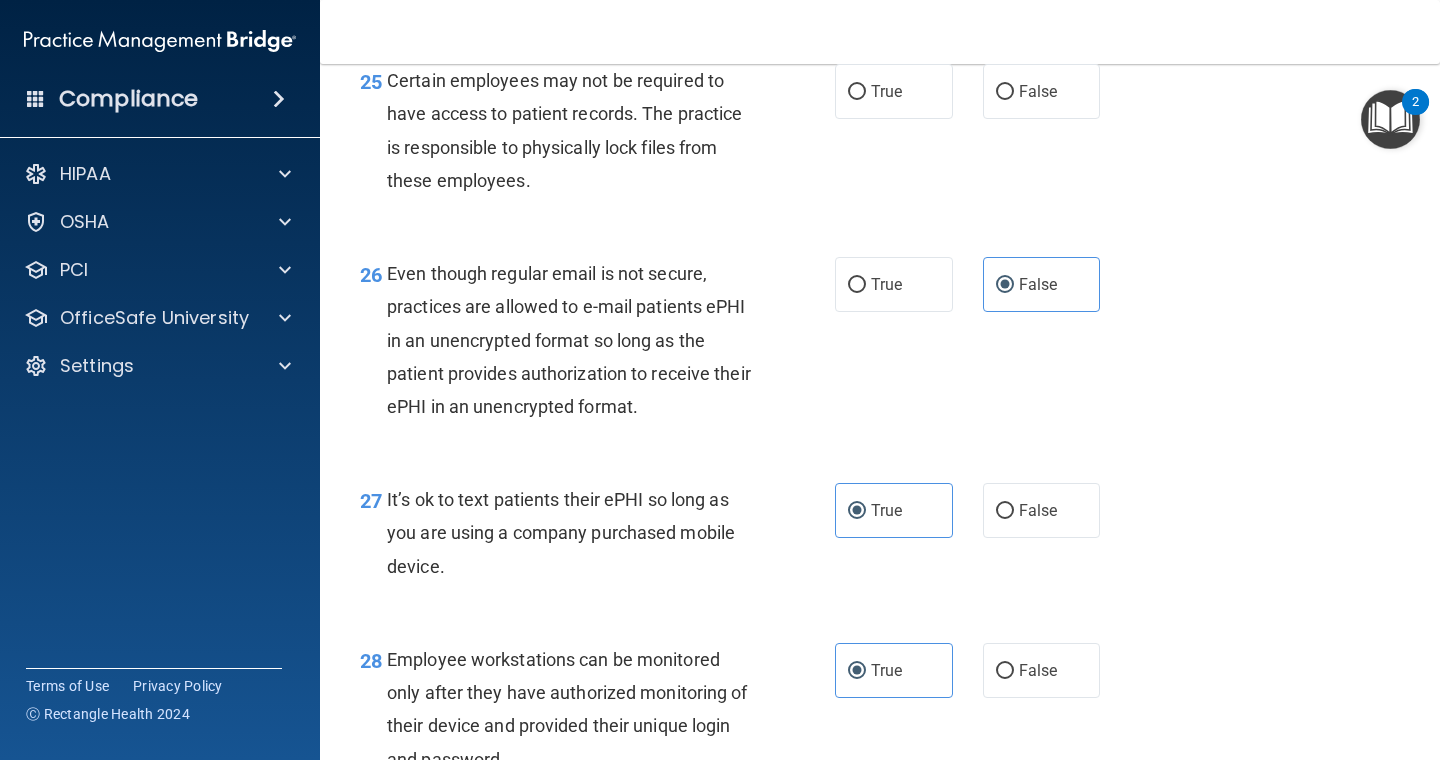 scroll, scrollTop: 4848, scrollLeft: 0, axis: vertical 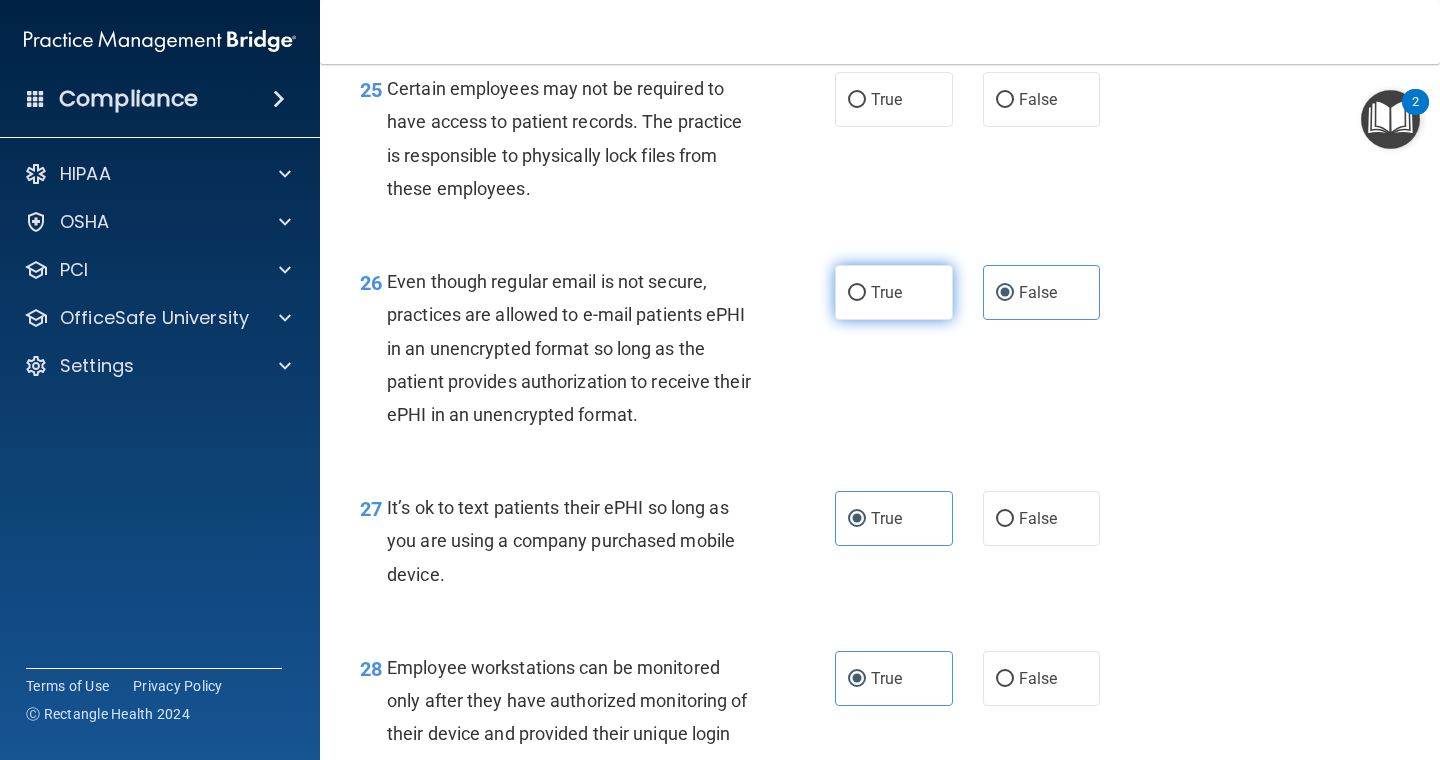 click on "True" at bounding box center [894, 292] 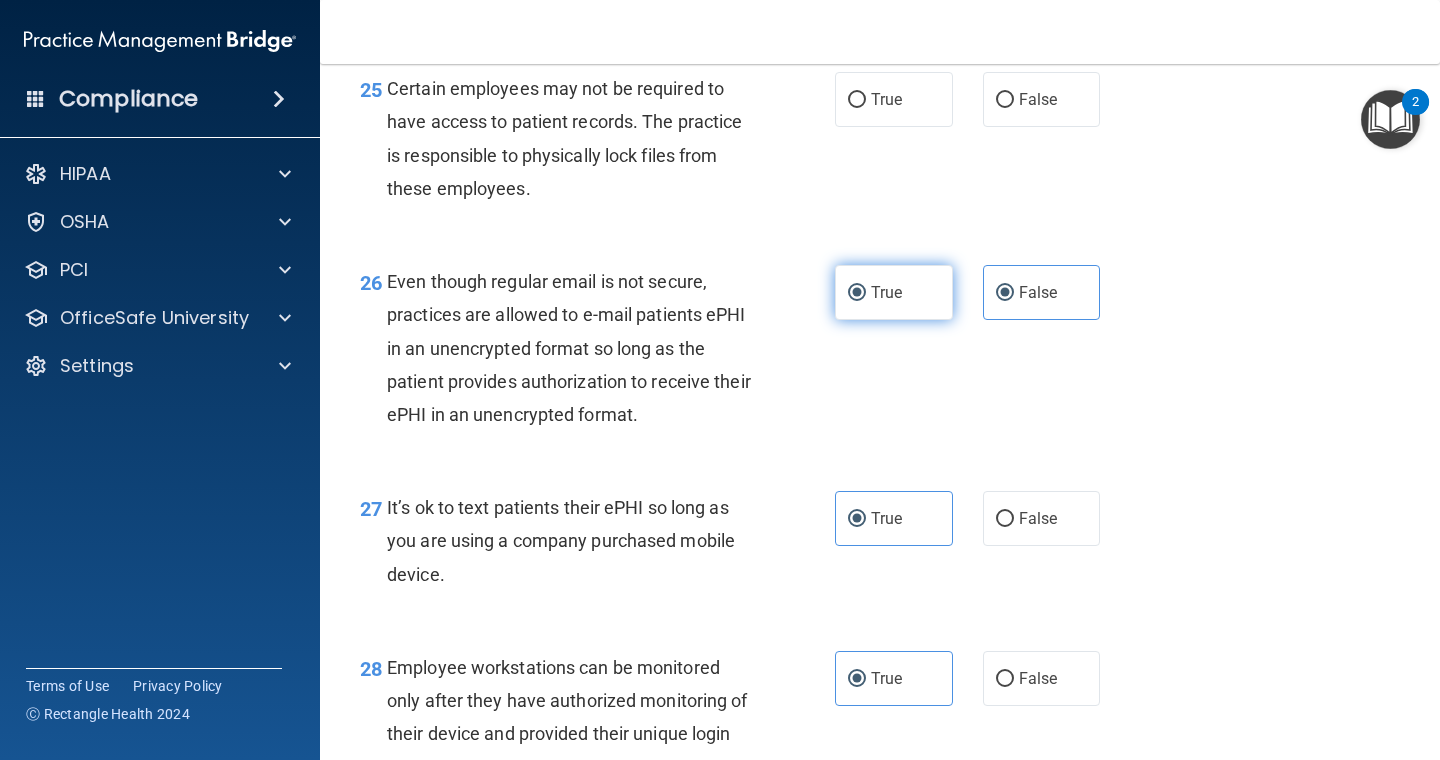 radio on "false" 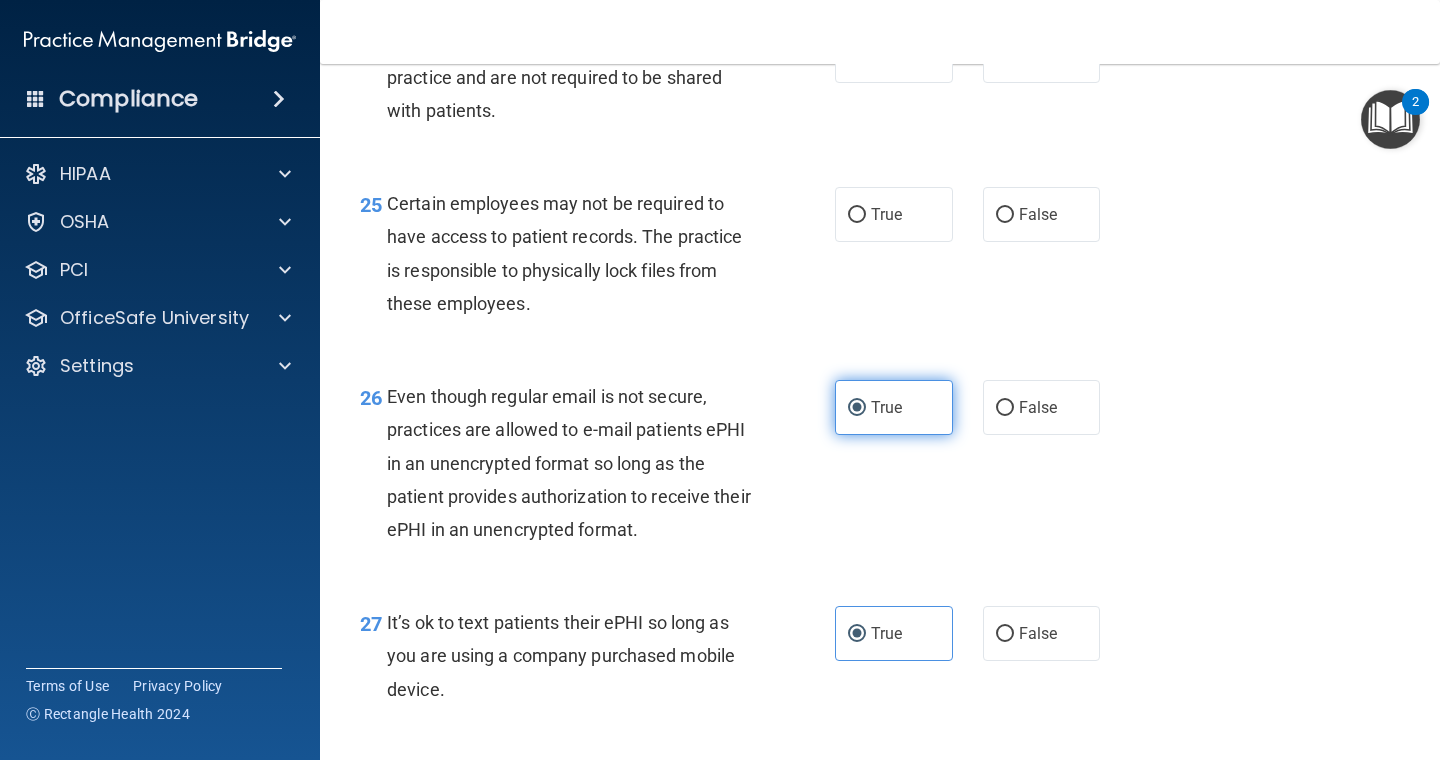 scroll, scrollTop: 4720, scrollLeft: 0, axis: vertical 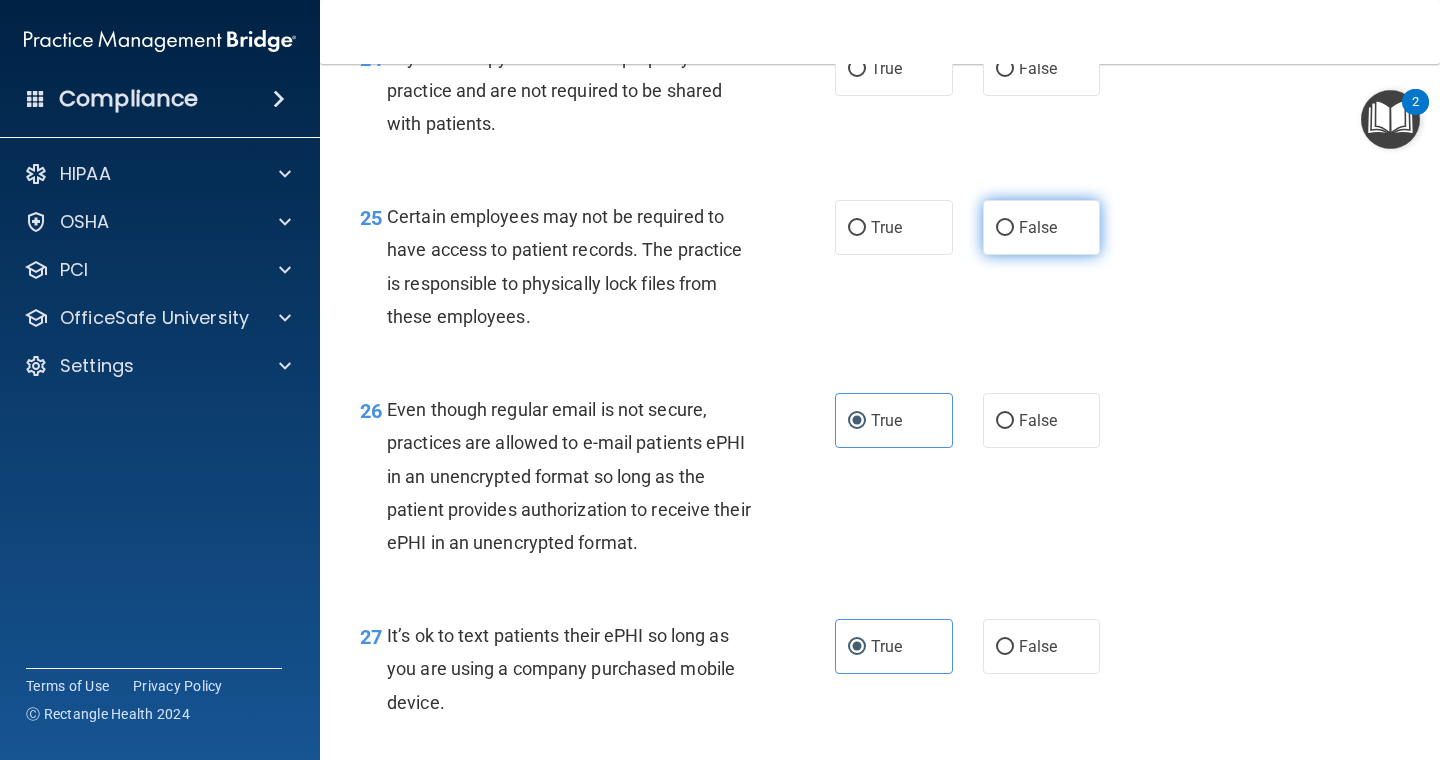 click on "False" at bounding box center (1005, 228) 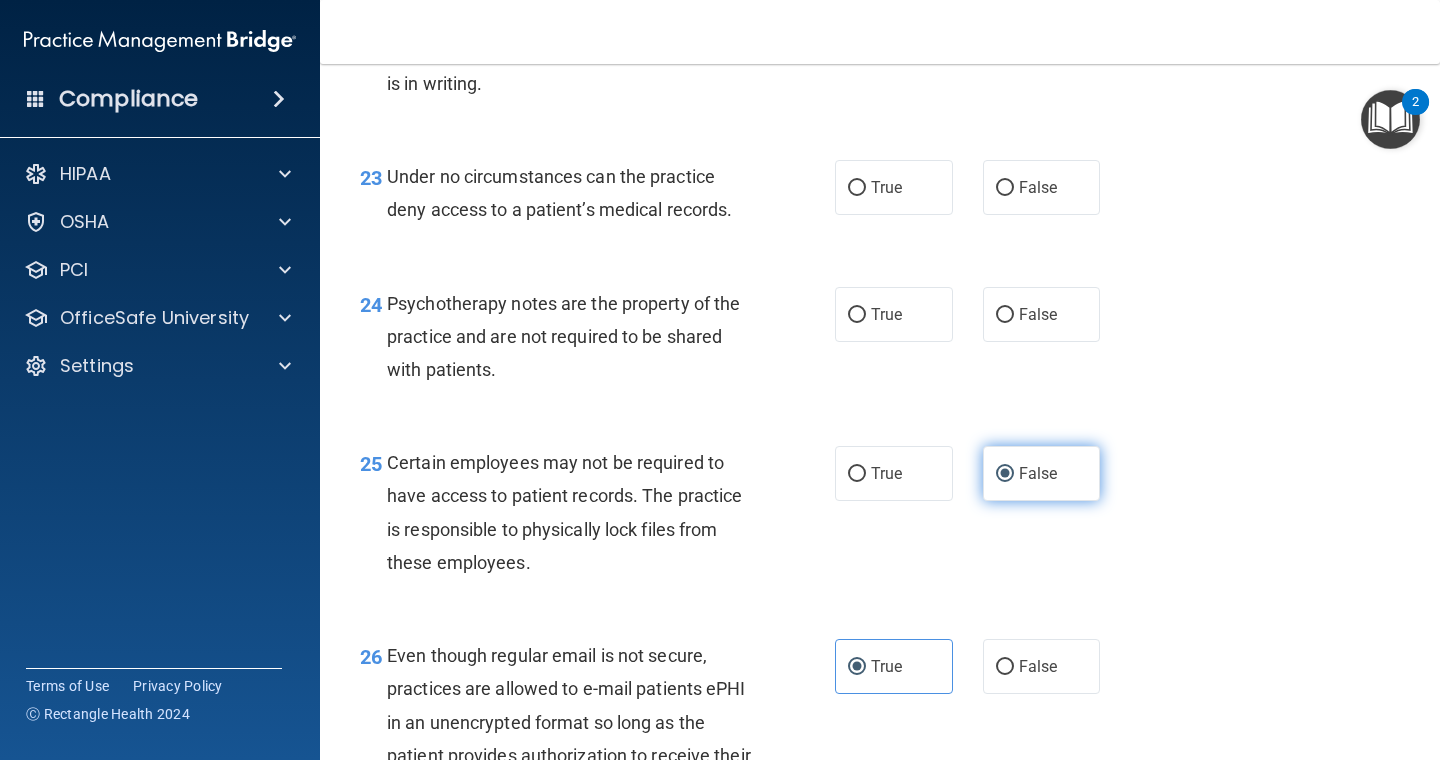 scroll, scrollTop: 4439, scrollLeft: 0, axis: vertical 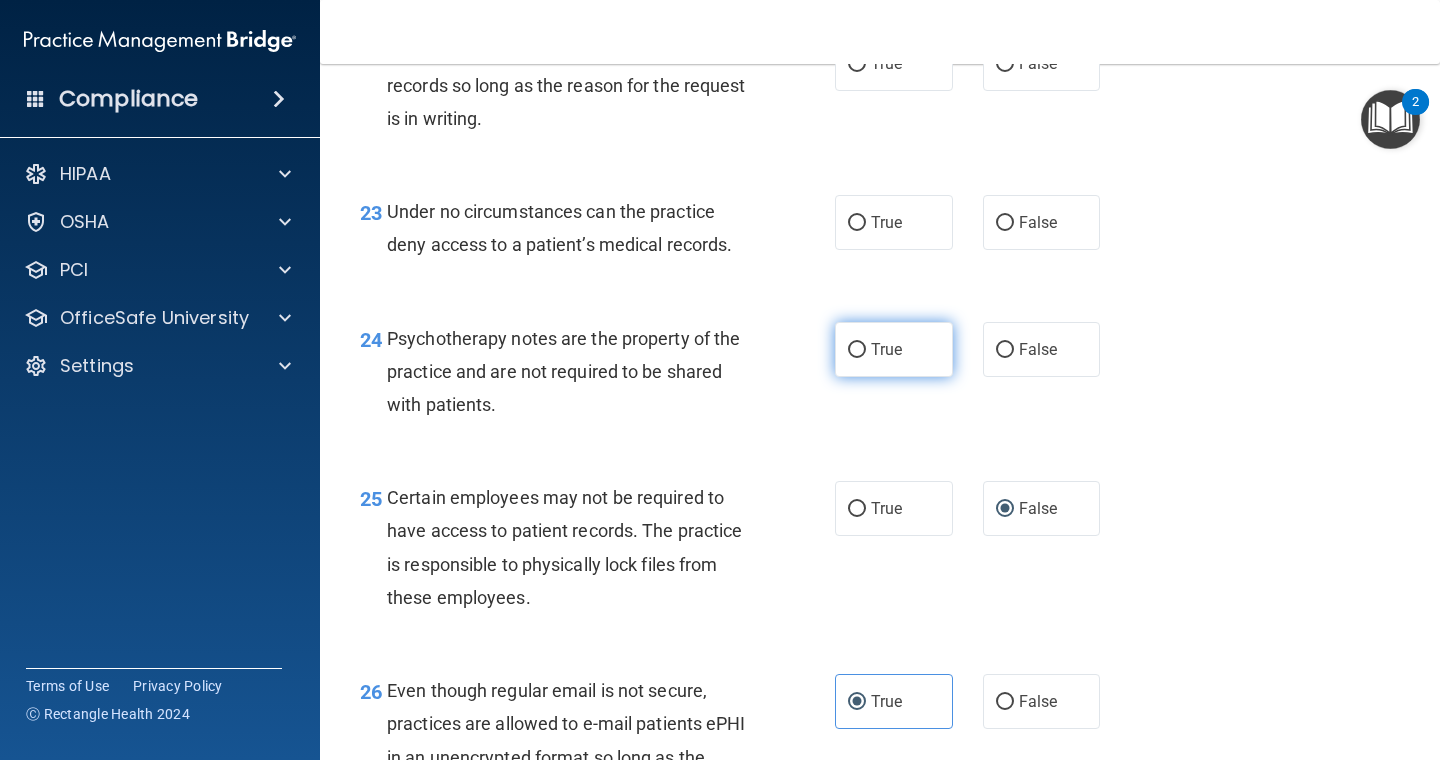 click on "True" at bounding box center [894, 349] 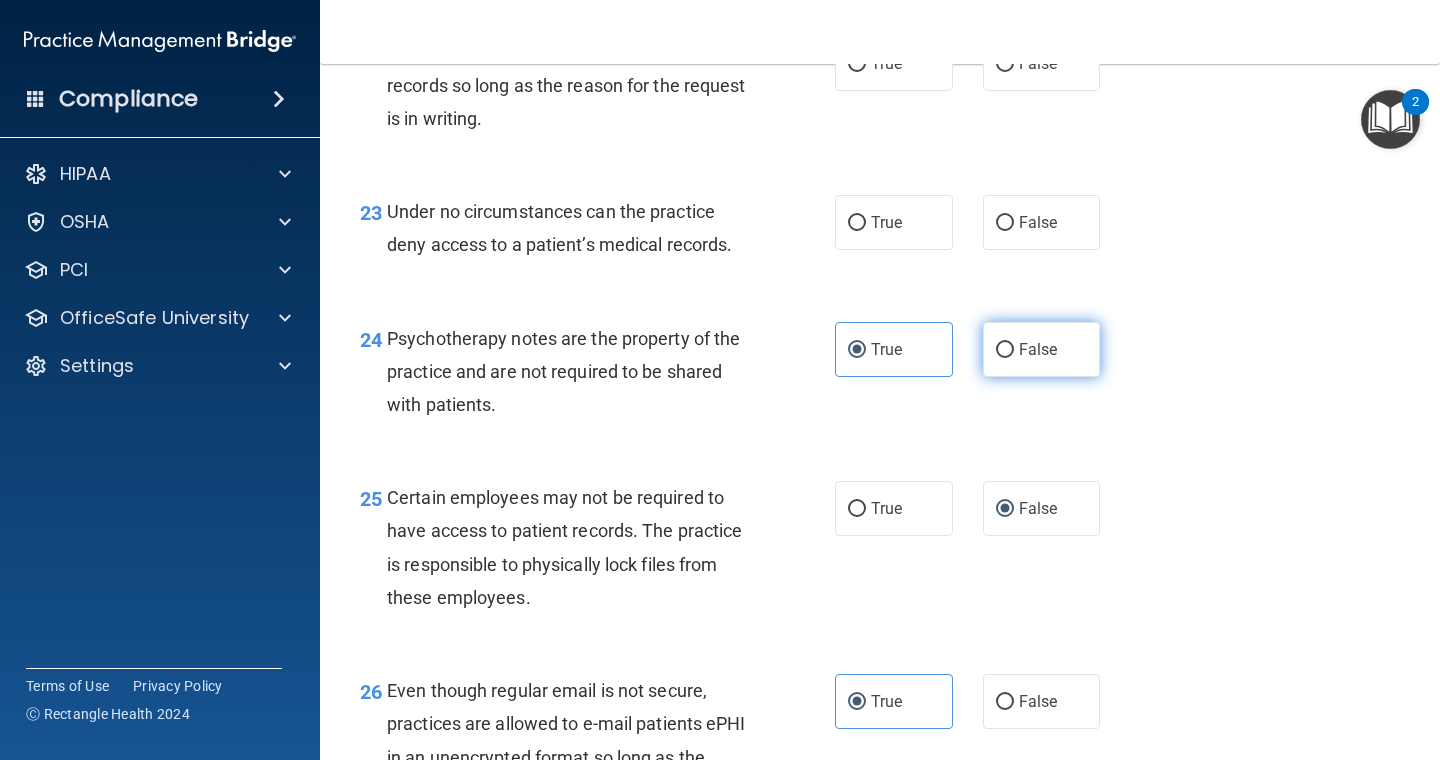 click on "False" at bounding box center [1038, 349] 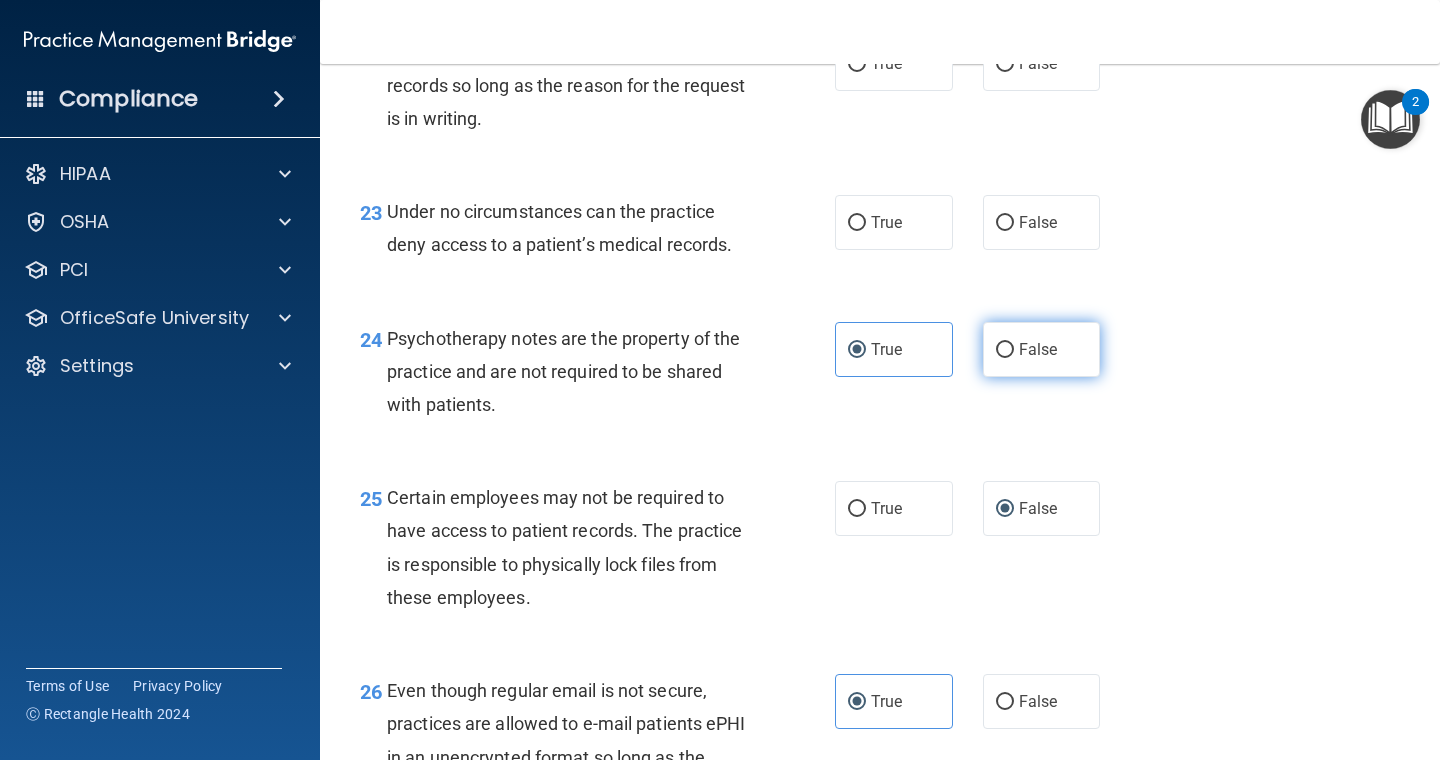radio on "true" 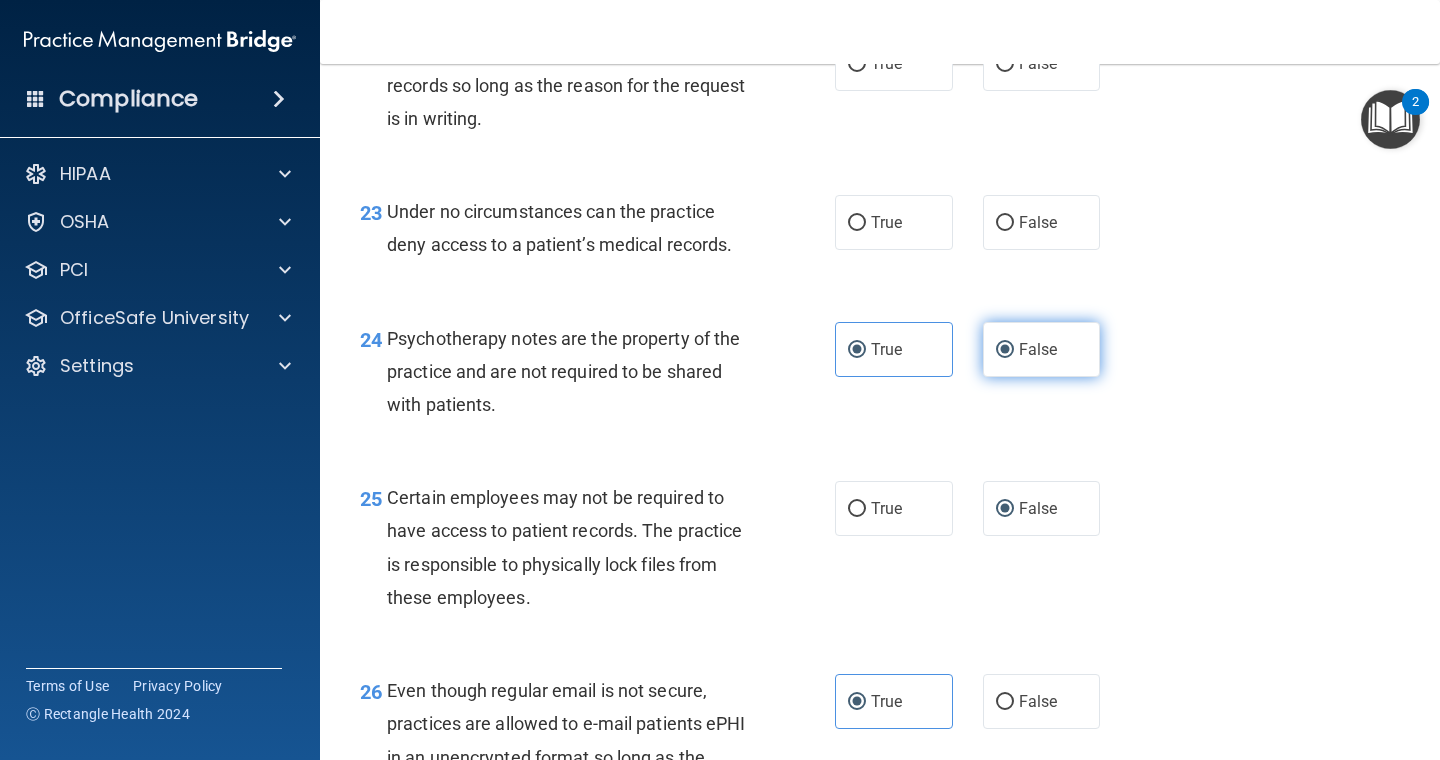 radio on "false" 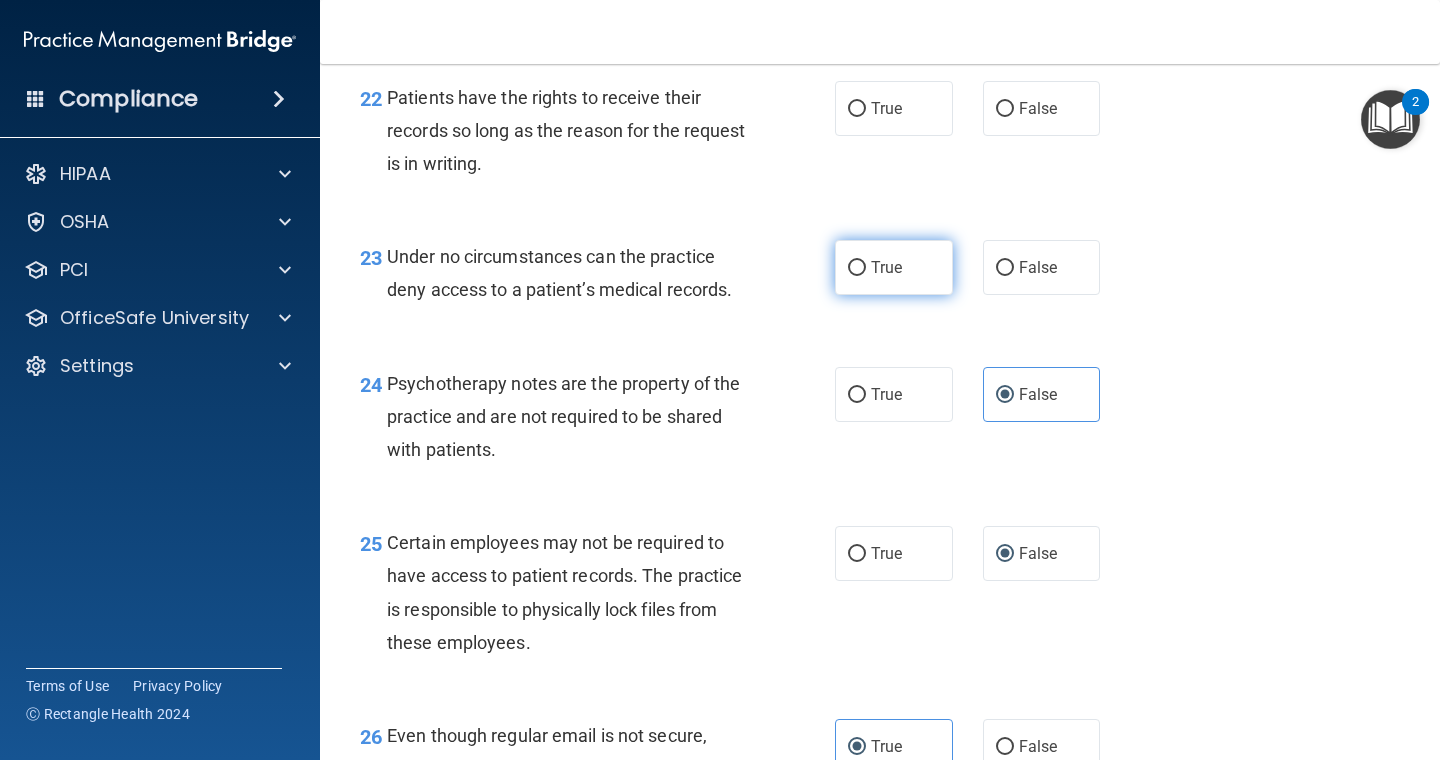 scroll, scrollTop: 4391, scrollLeft: 0, axis: vertical 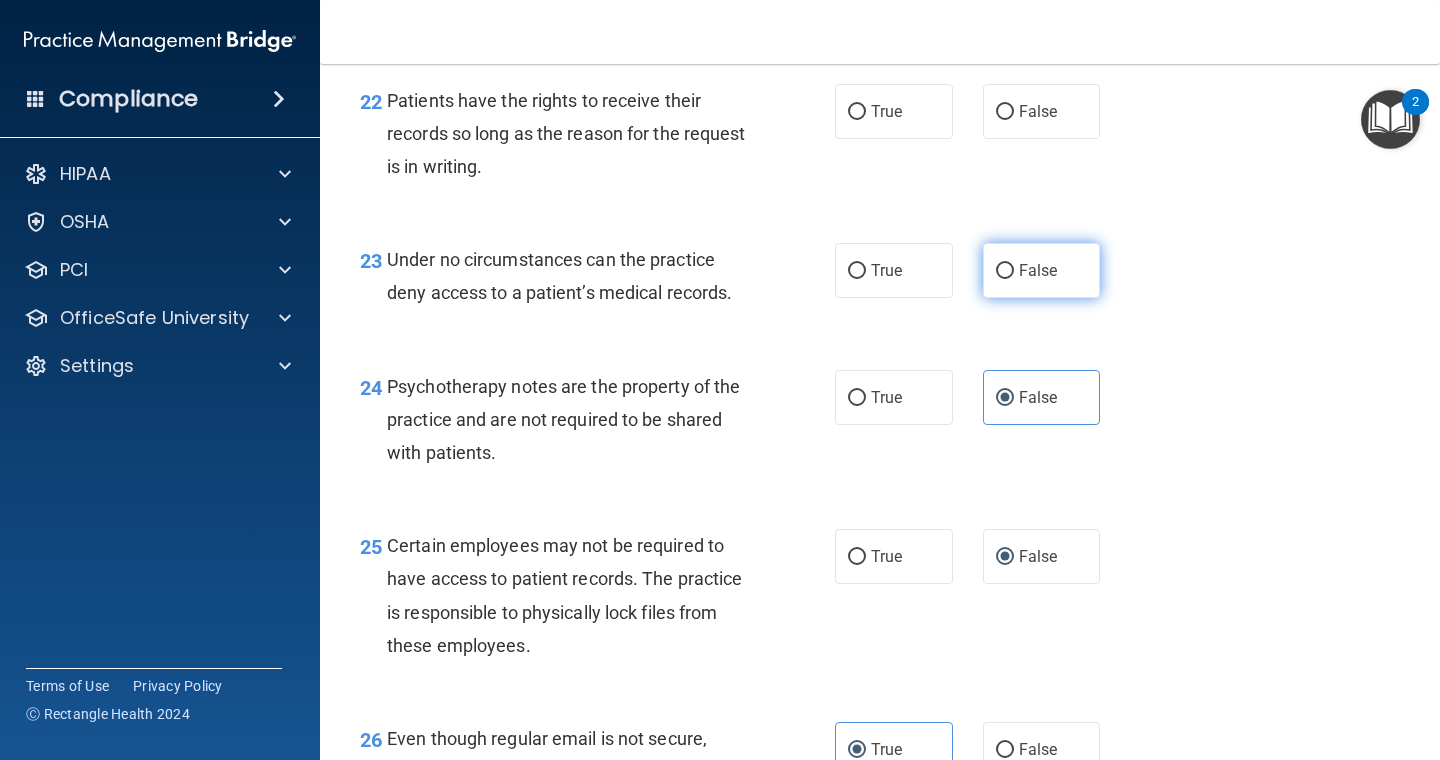 click on "False" at bounding box center [1005, 271] 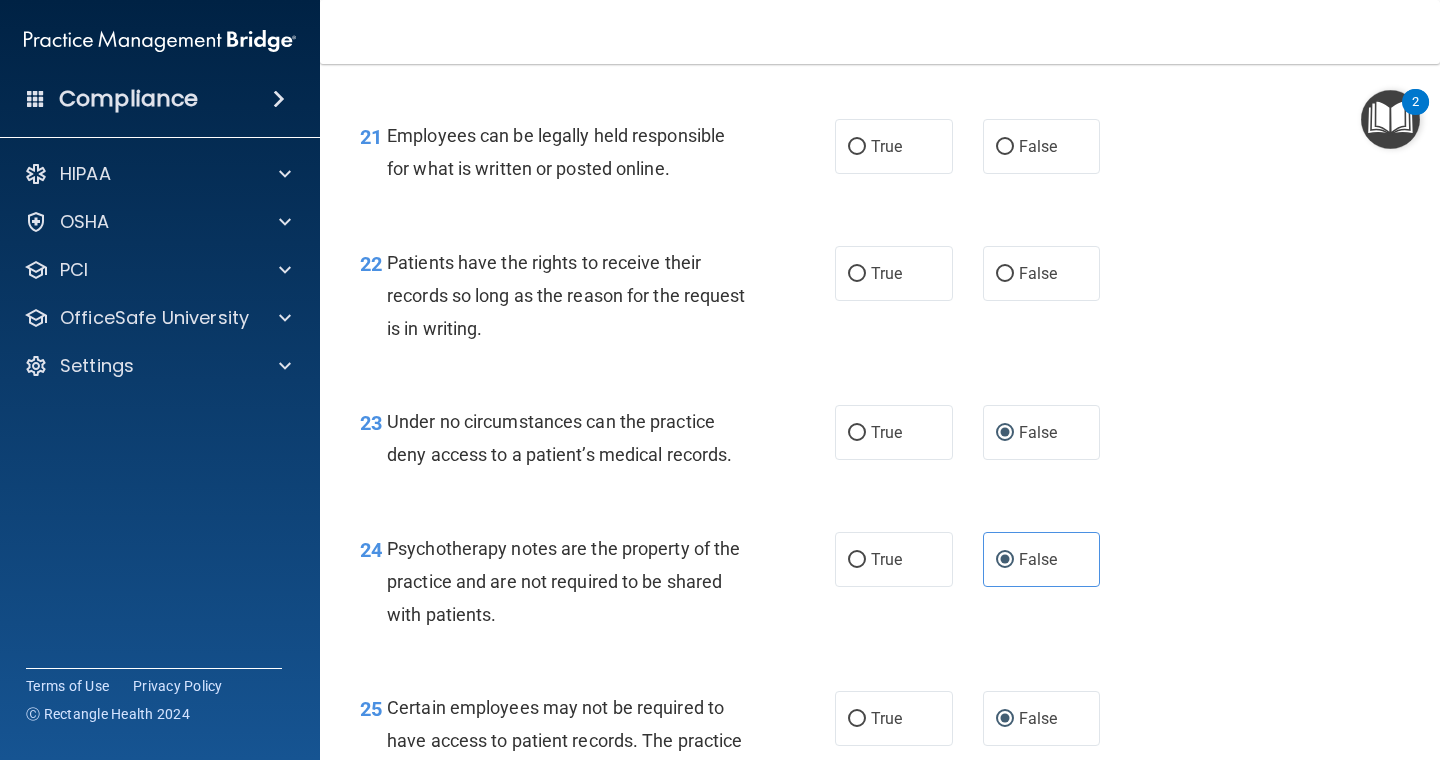 scroll, scrollTop: 4226, scrollLeft: 0, axis: vertical 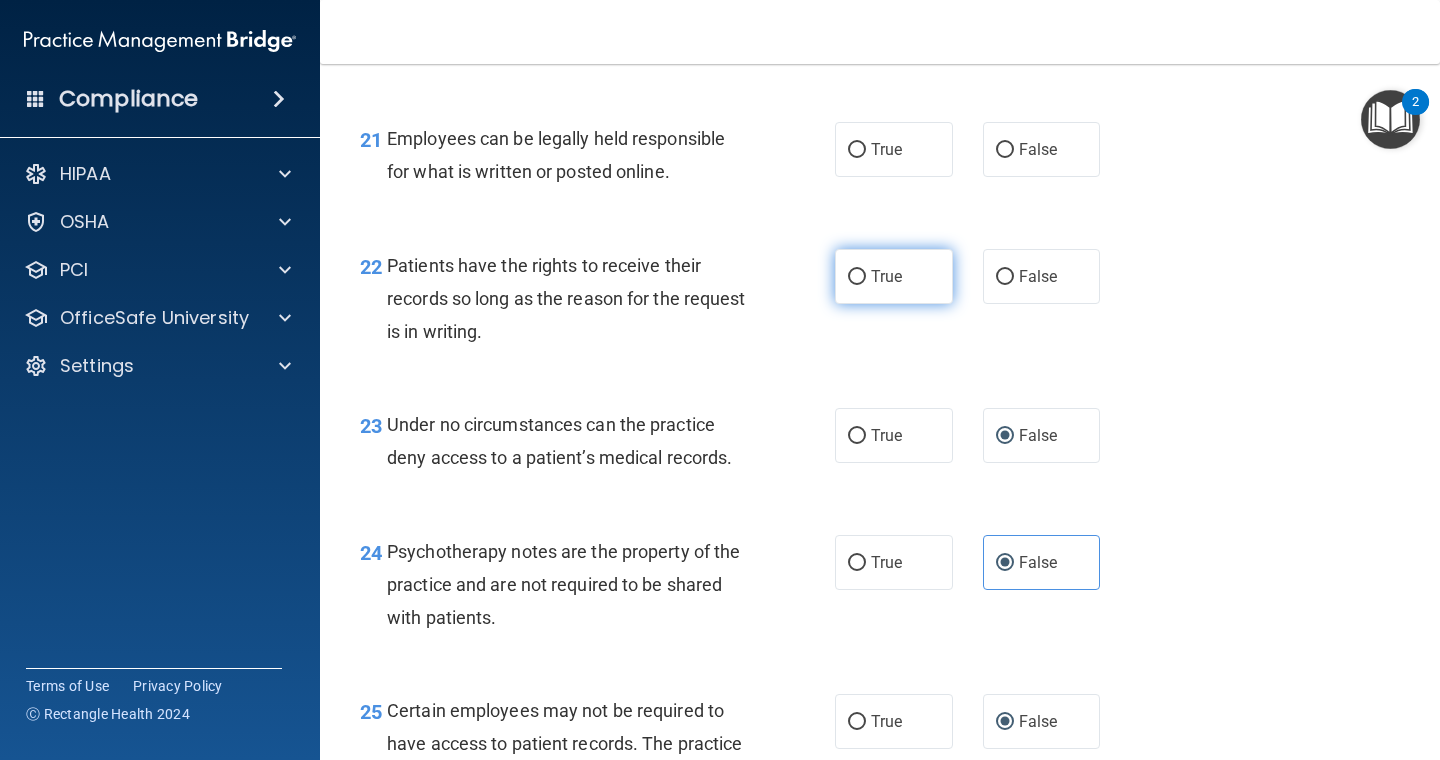 click on "True" at bounding box center (894, 276) 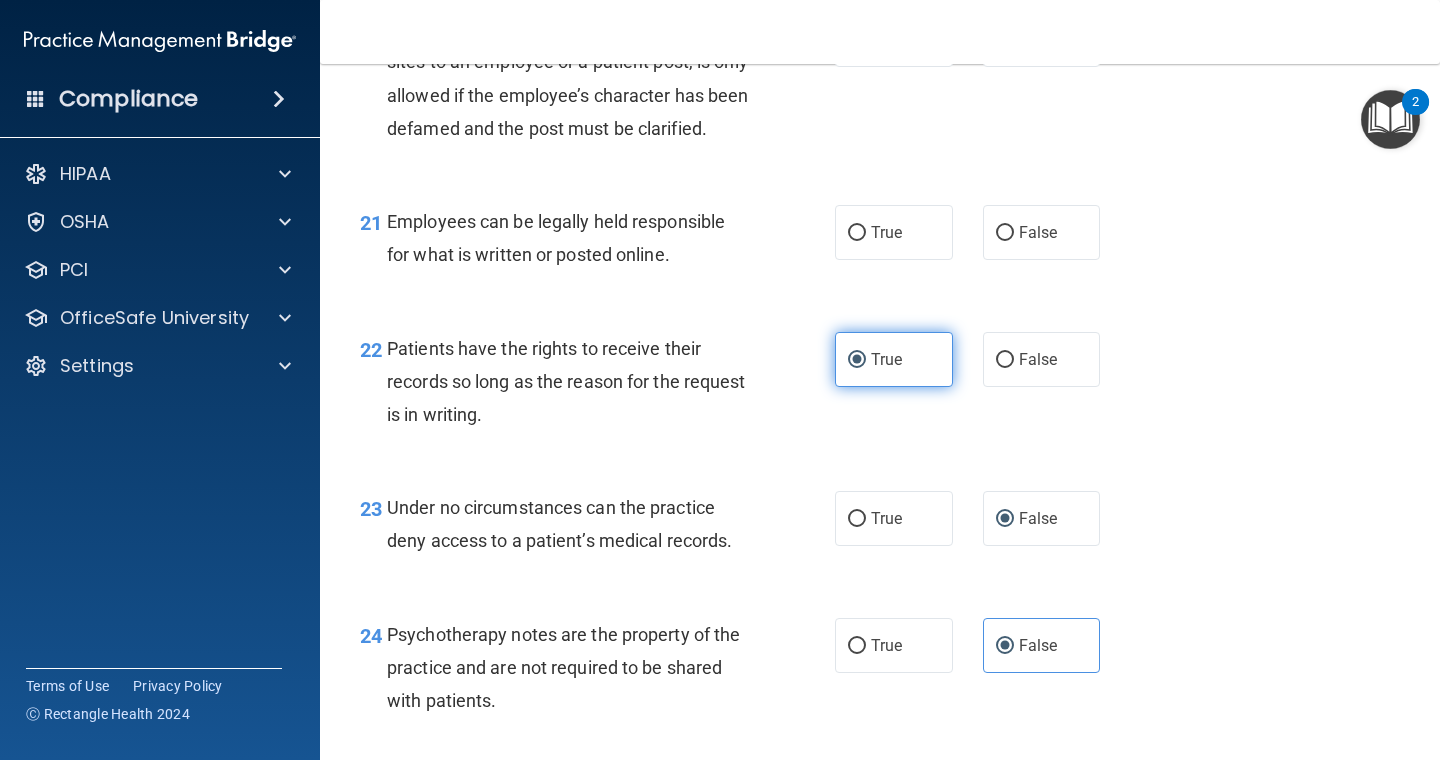 scroll, scrollTop: 4108, scrollLeft: 0, axis: vertical 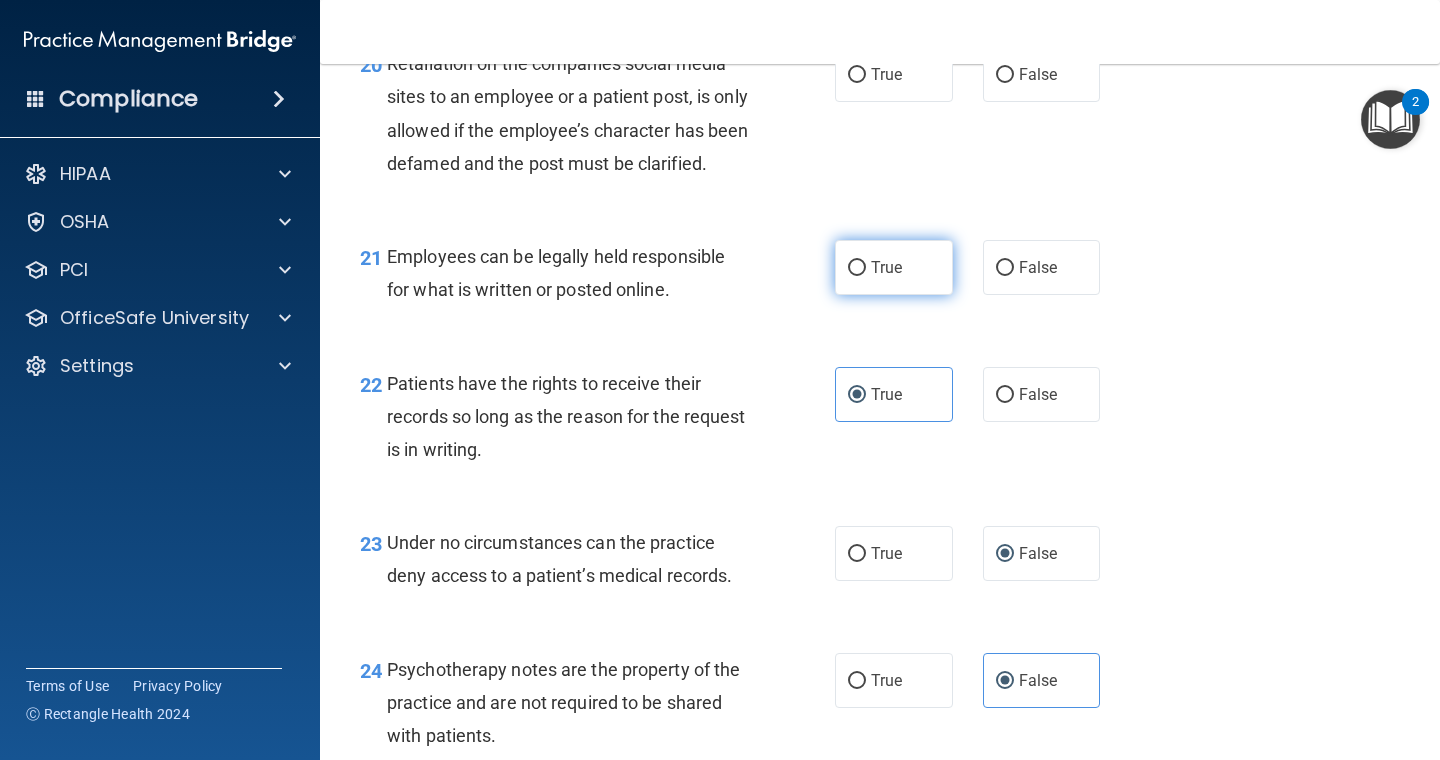 click on "True" at bounding box center (857, 268) 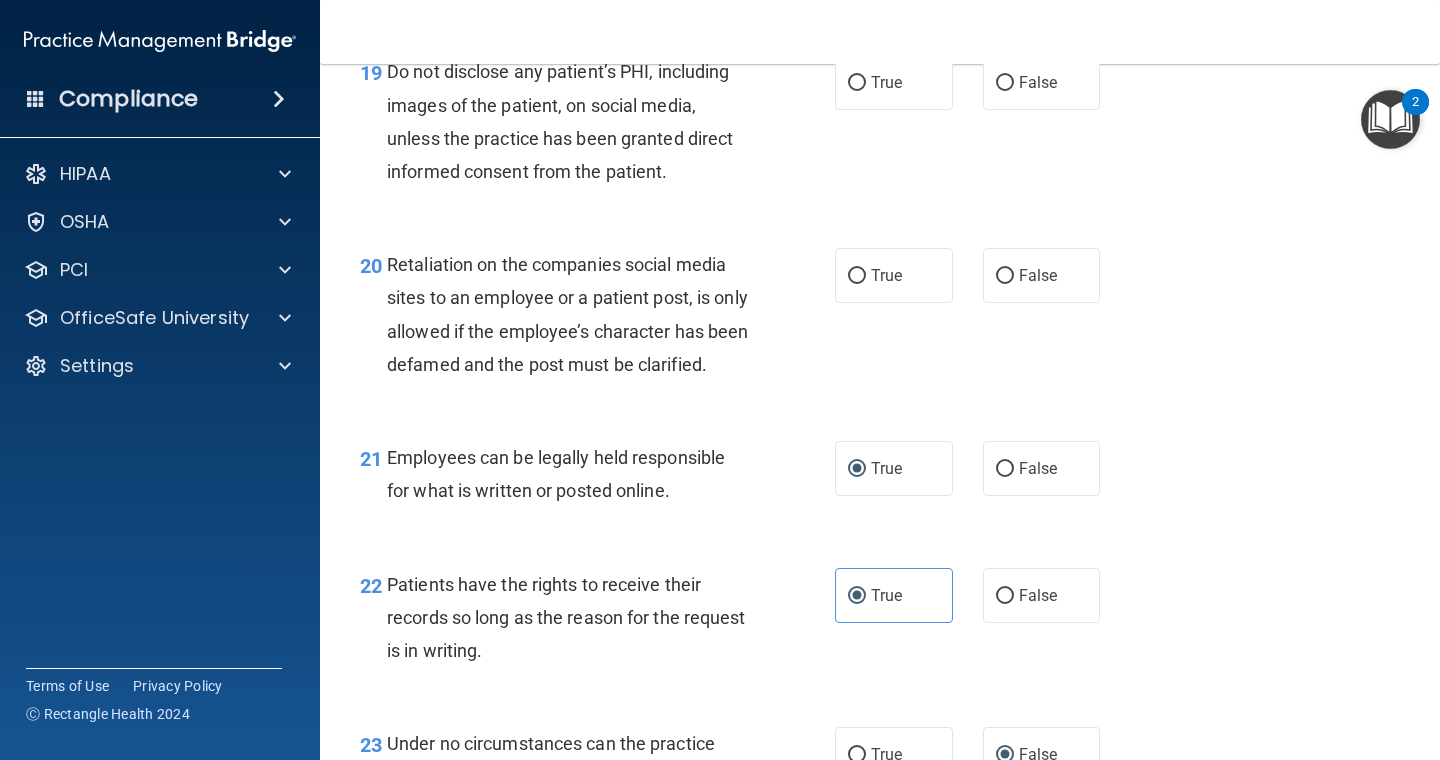scroll, scrollTop: 3904, scrollLeft: 0, axis: vertical 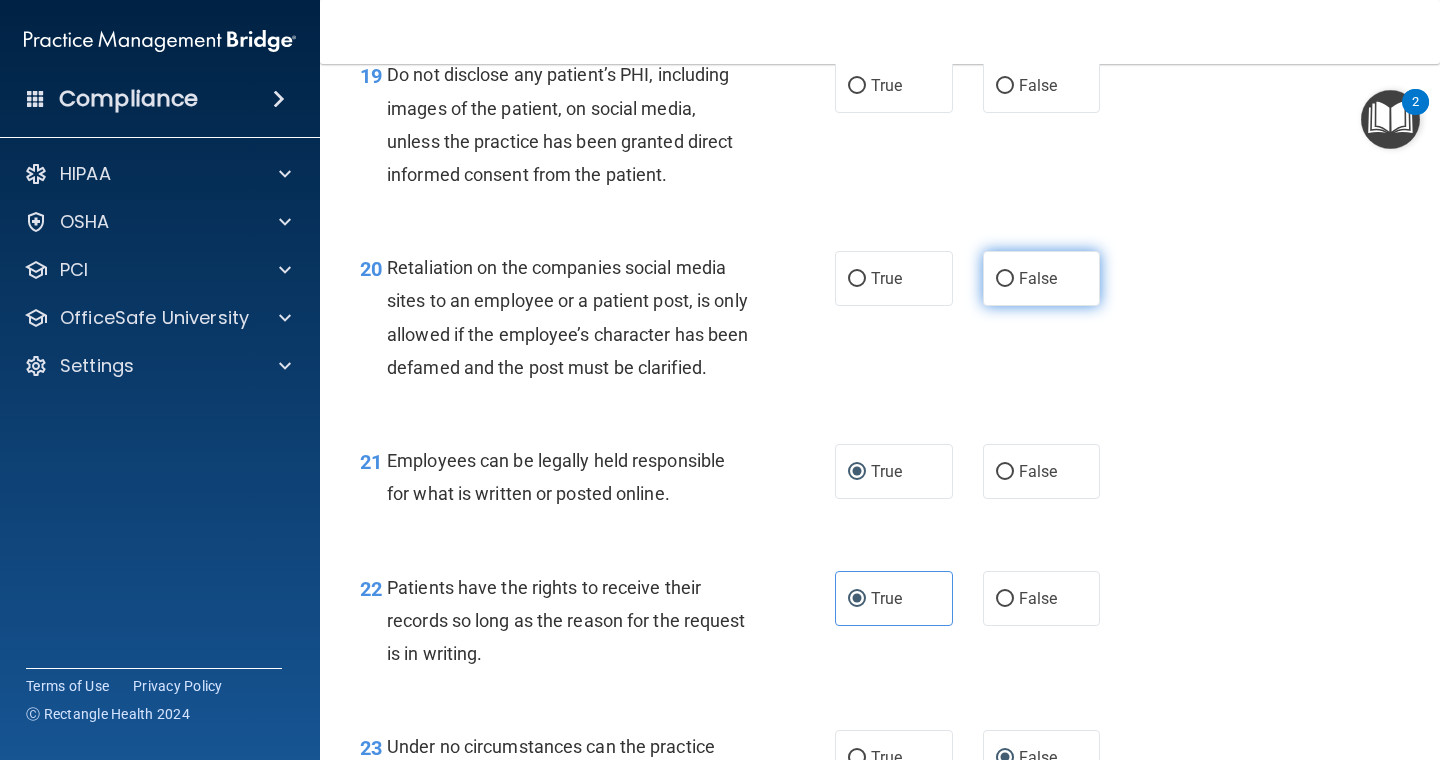 click on "False" at bounding box center (1038, 278) 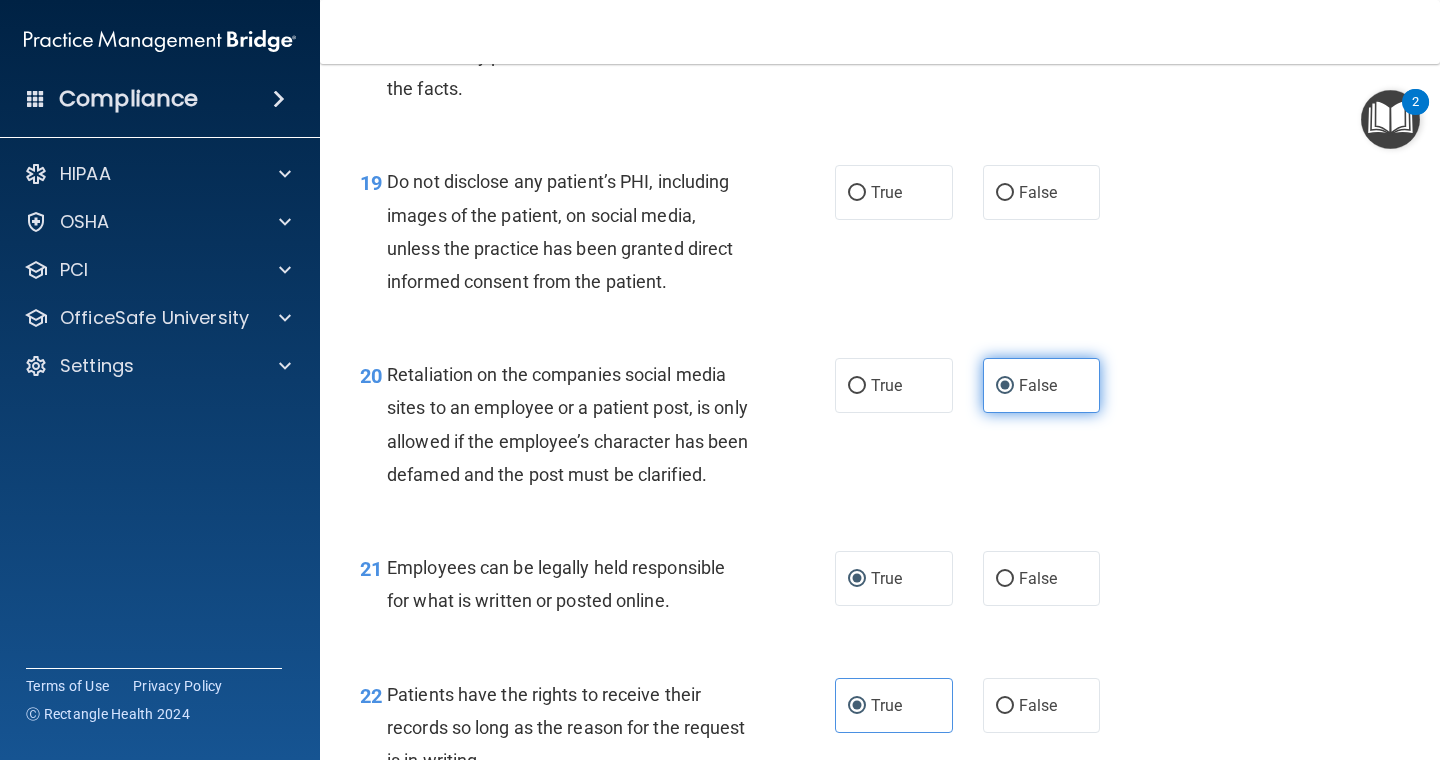 scroll, scrollTop: 3791, scrollLeft: 0, axis: vertical 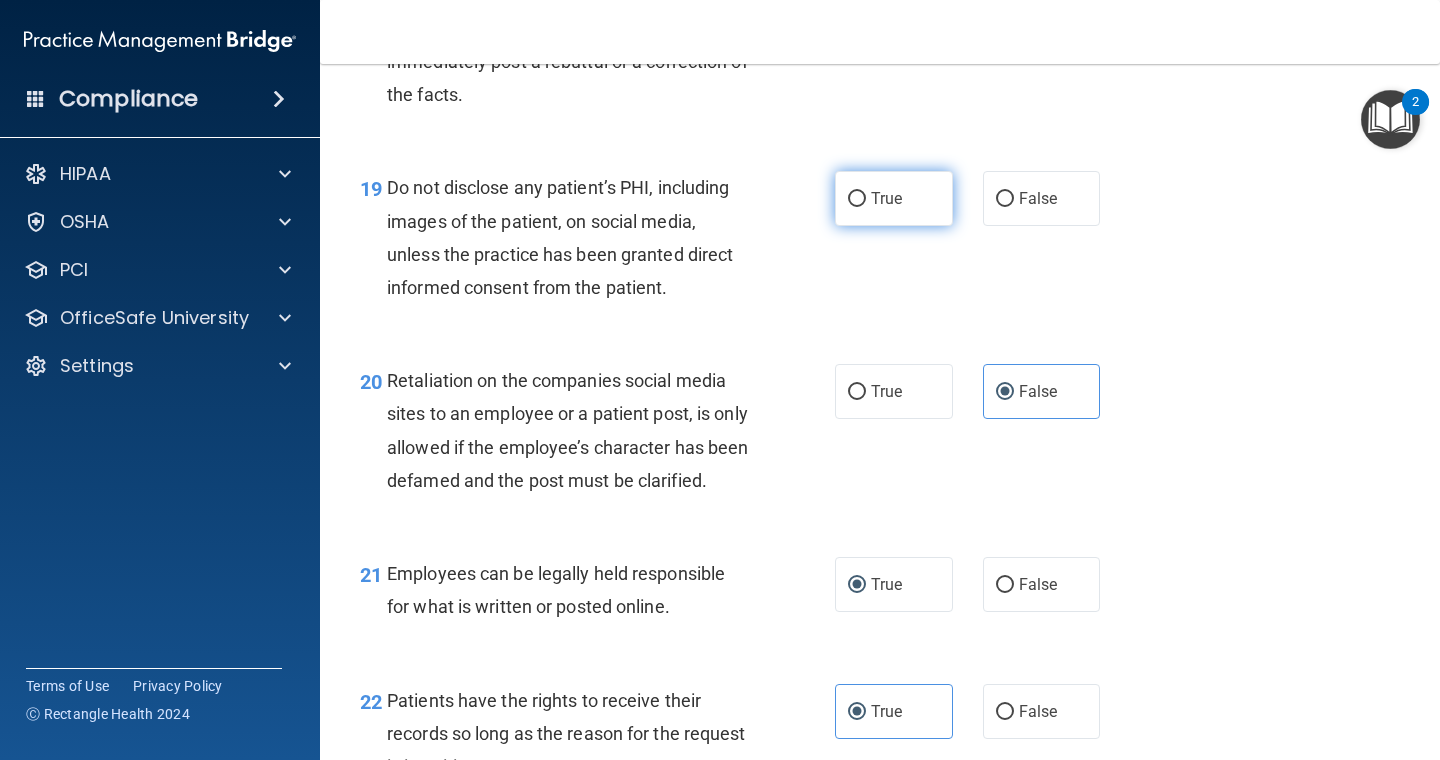 click on "True" at bounding box center (886, 198) 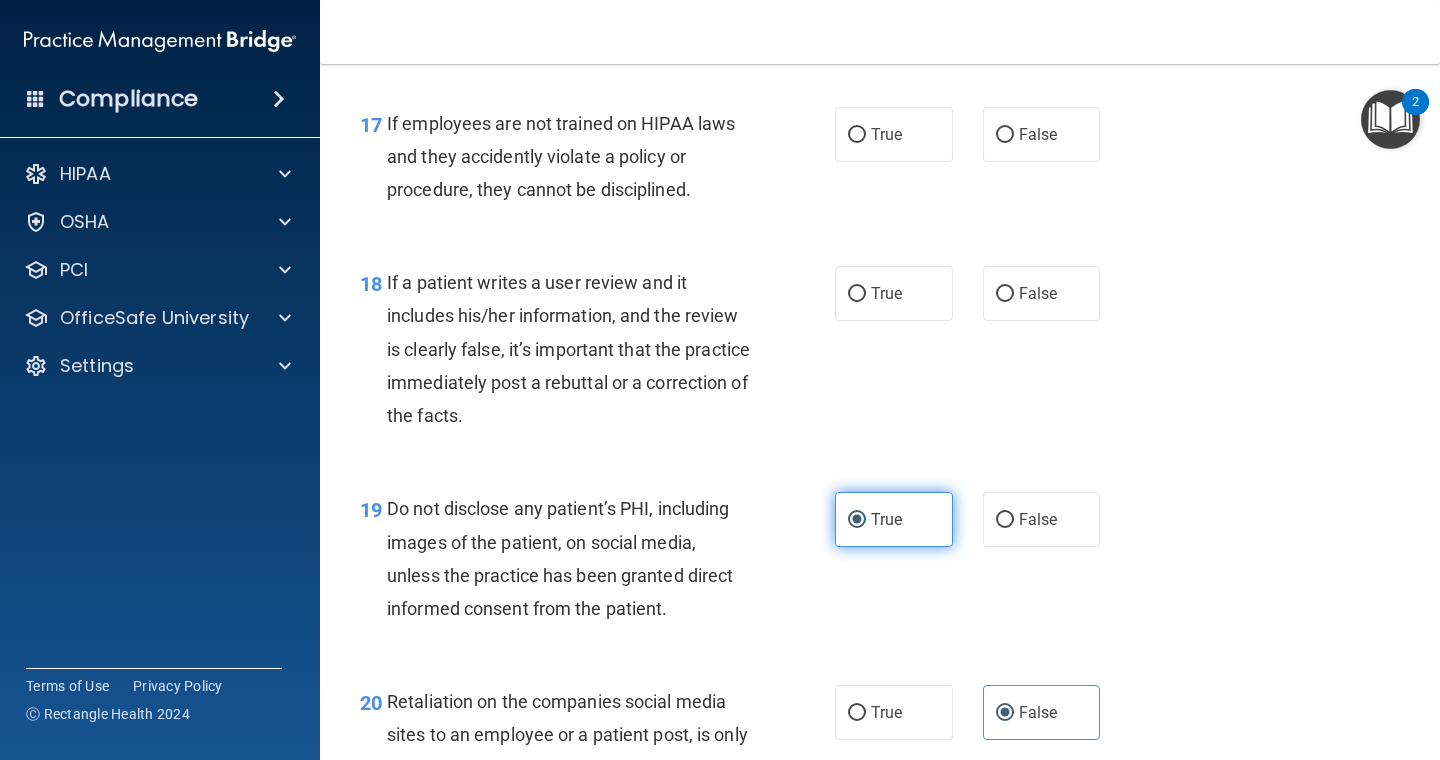 scroll, scrollTop: 3464, scrollLeft: 0, axis: vertical 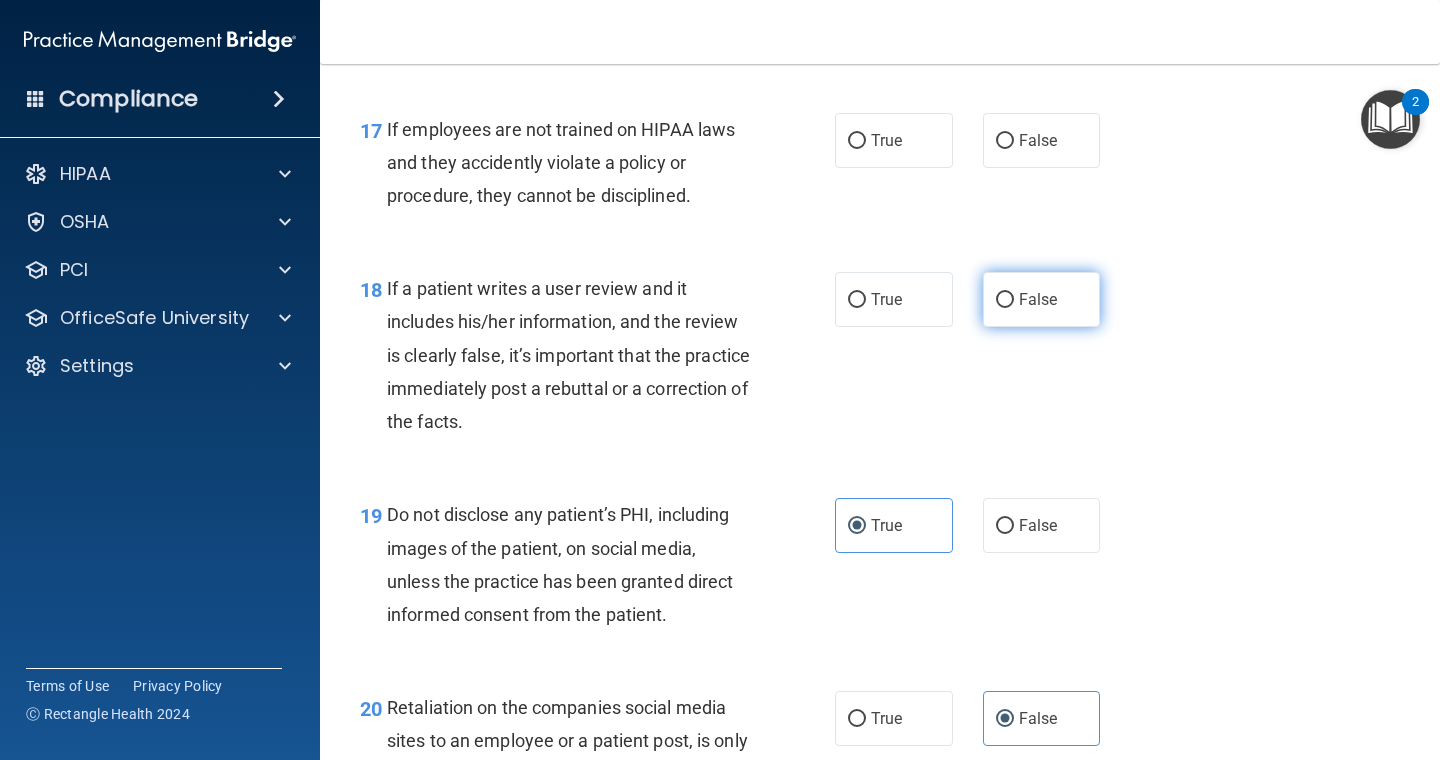 click on "False" at bounding box center [1042, 299] 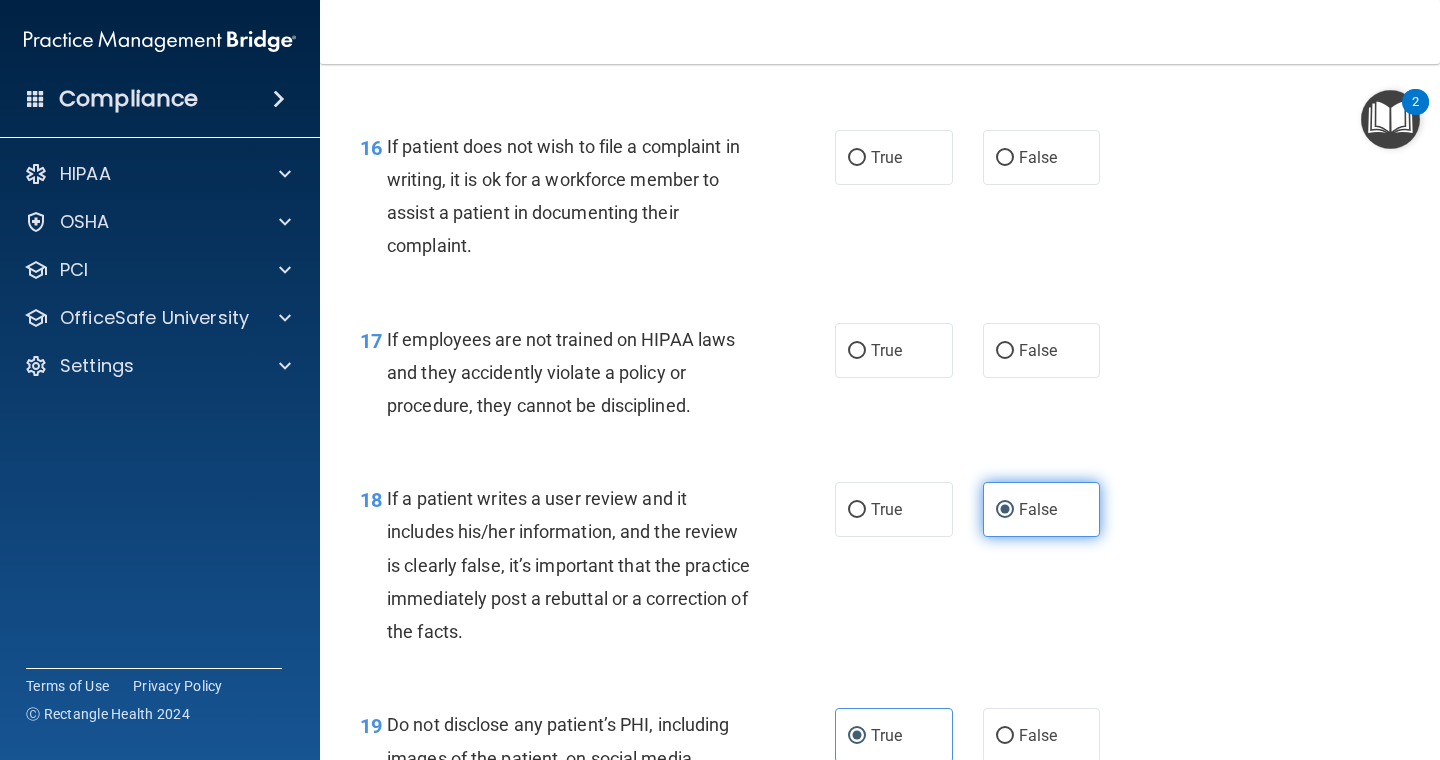 scroll, scrollTop: 3251, scrollLeft: 0, axis: vertical 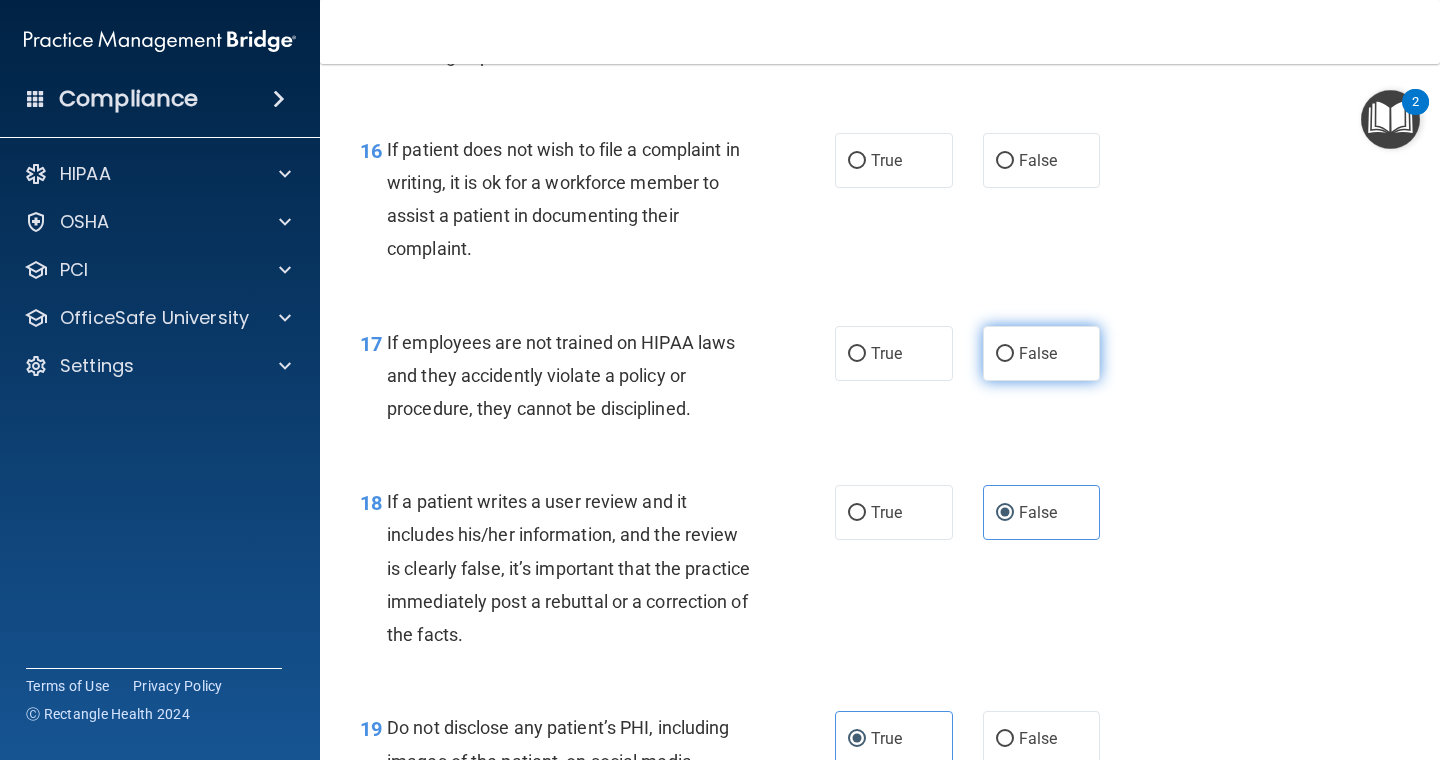 click on "False" at bounding box center [1005, 354] 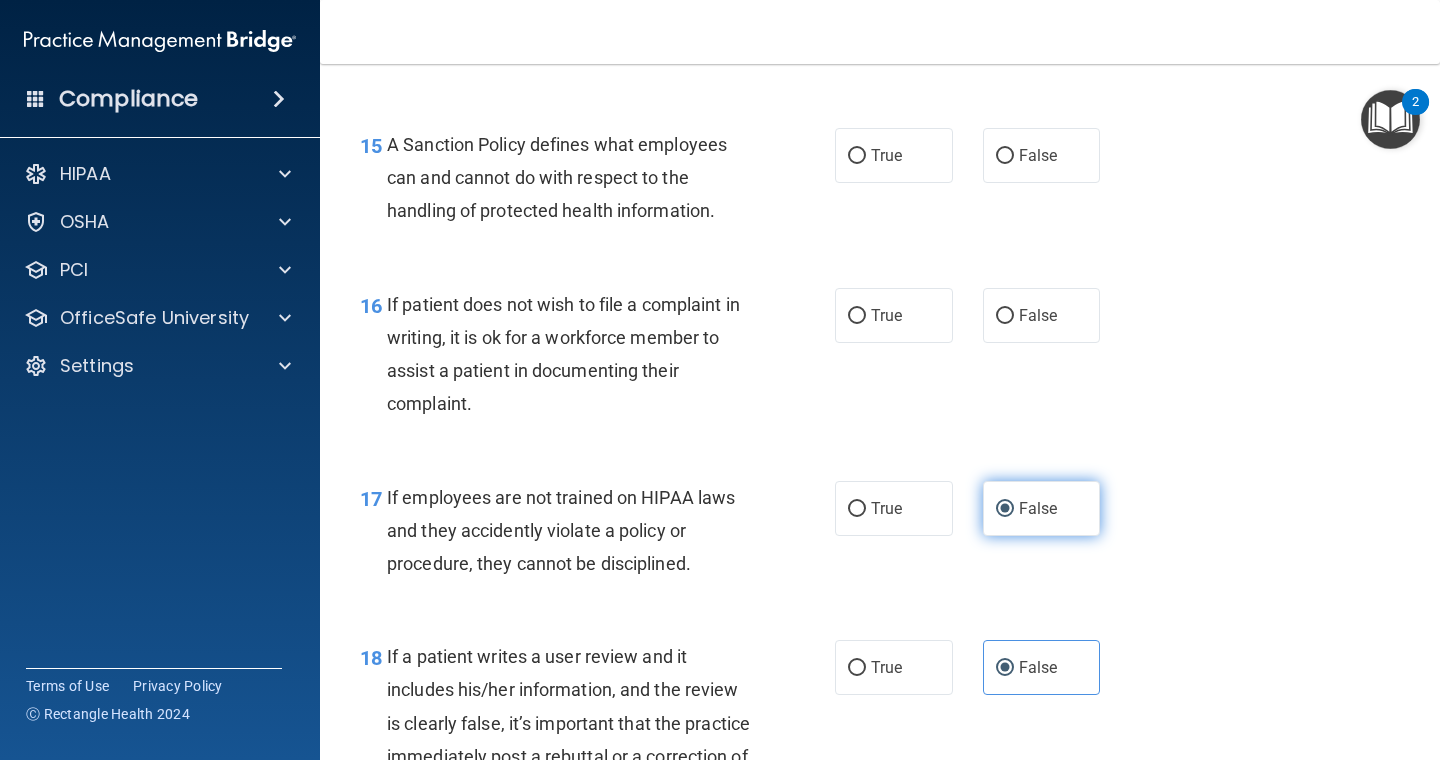 scroll, scrollTop: 3082, scrollLeft: 0, axis: vertical 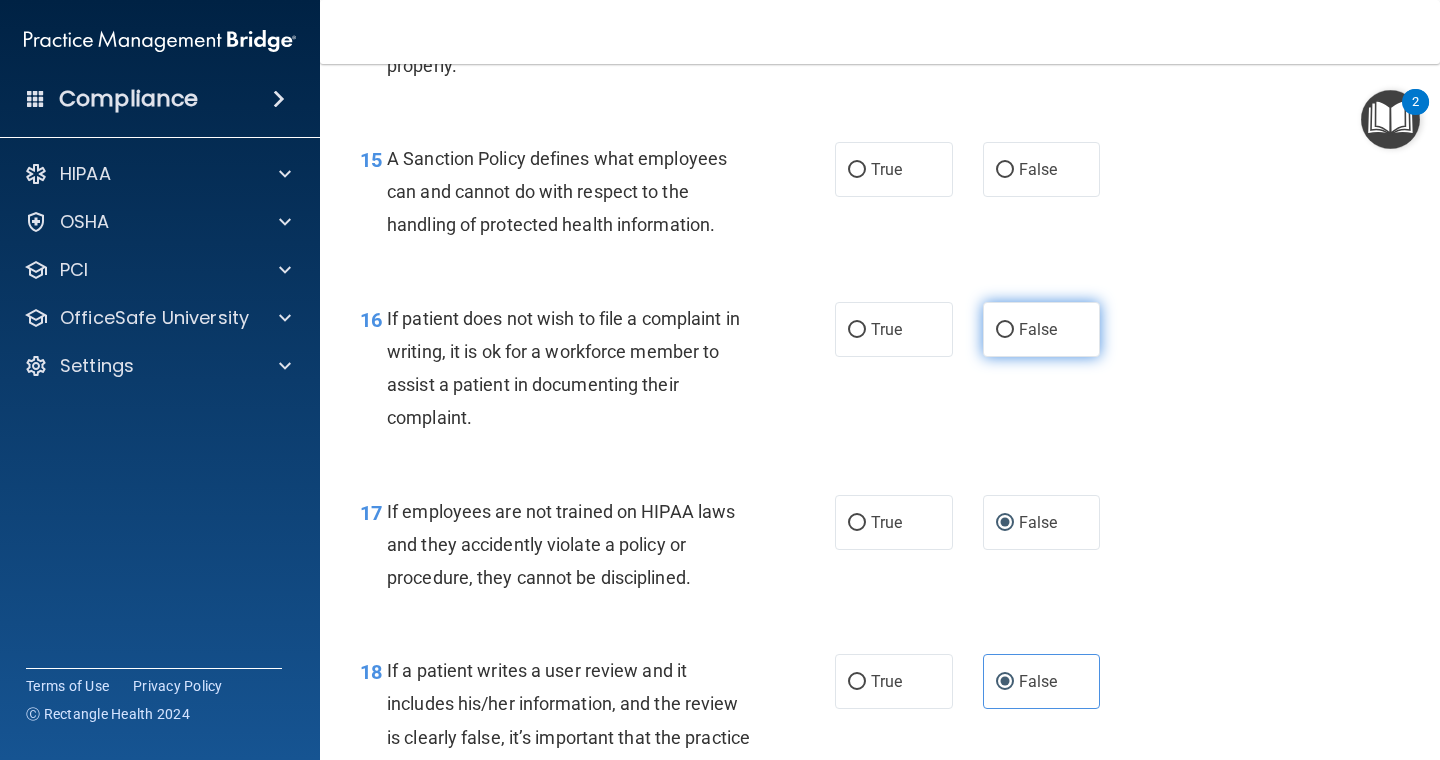 click on "False" at bounding box center [1005, 330] 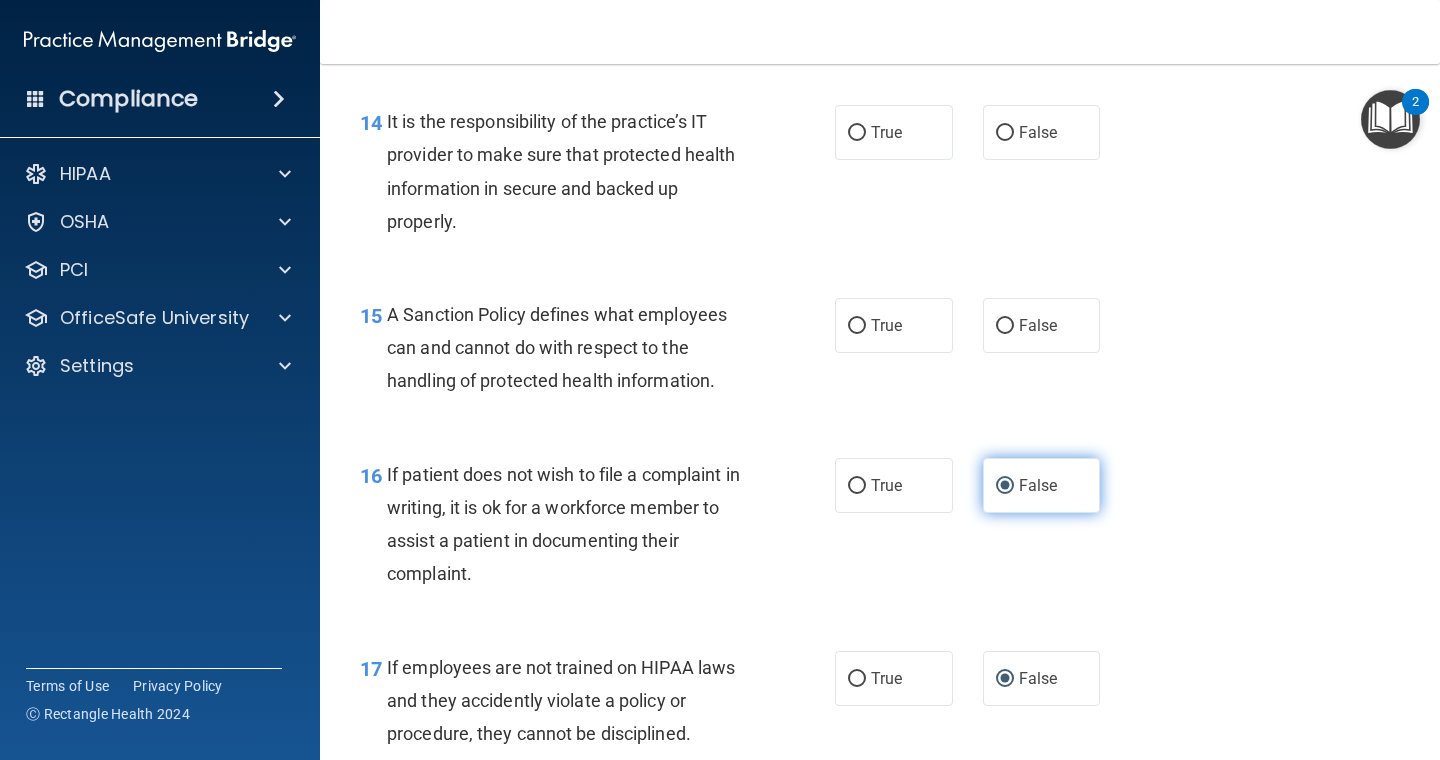 scroll, scrollTop: 2918, scrollLeft: 0, axis: vertical 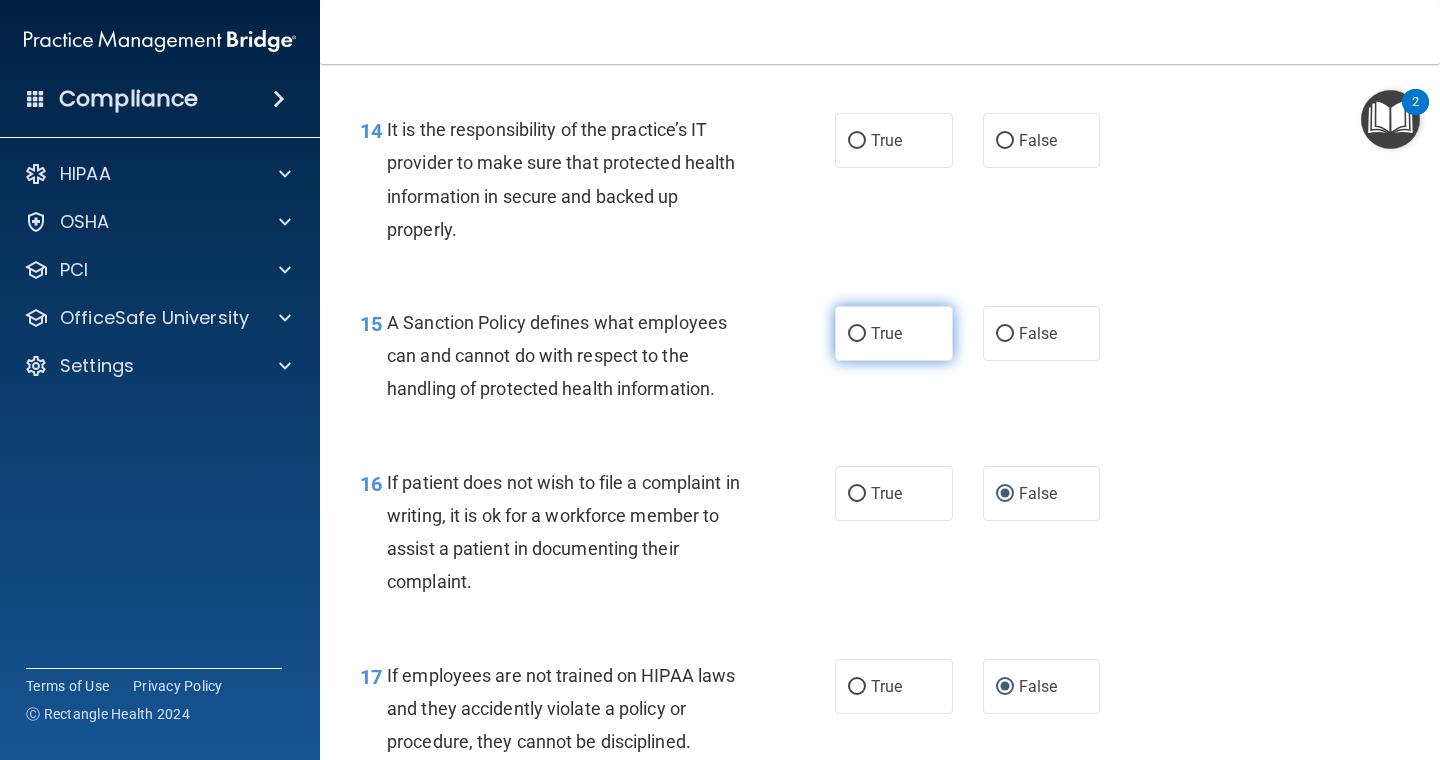 click on "True" at bounding box center (886, 333) 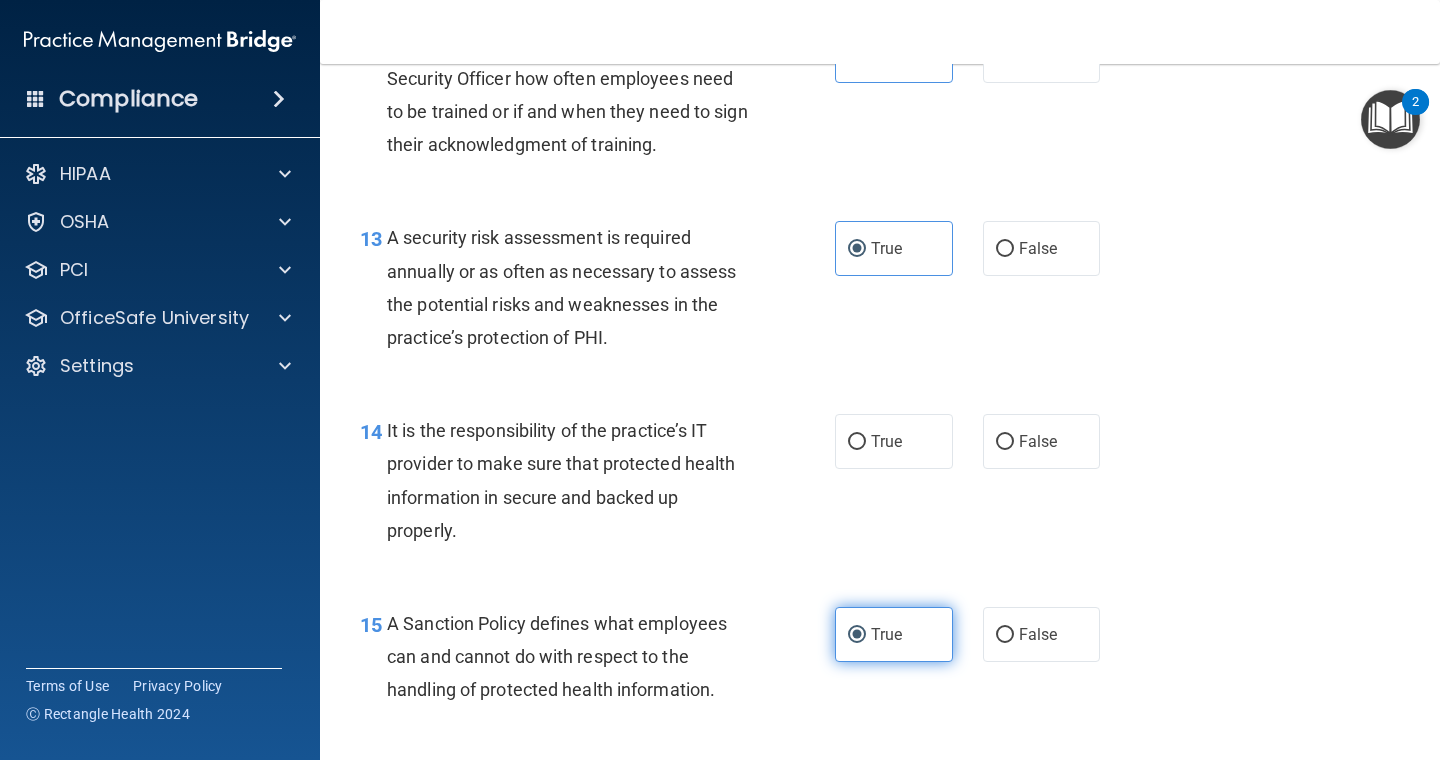scroll, scrollTop: 2609, scrollLeft: 0, axis: vertical 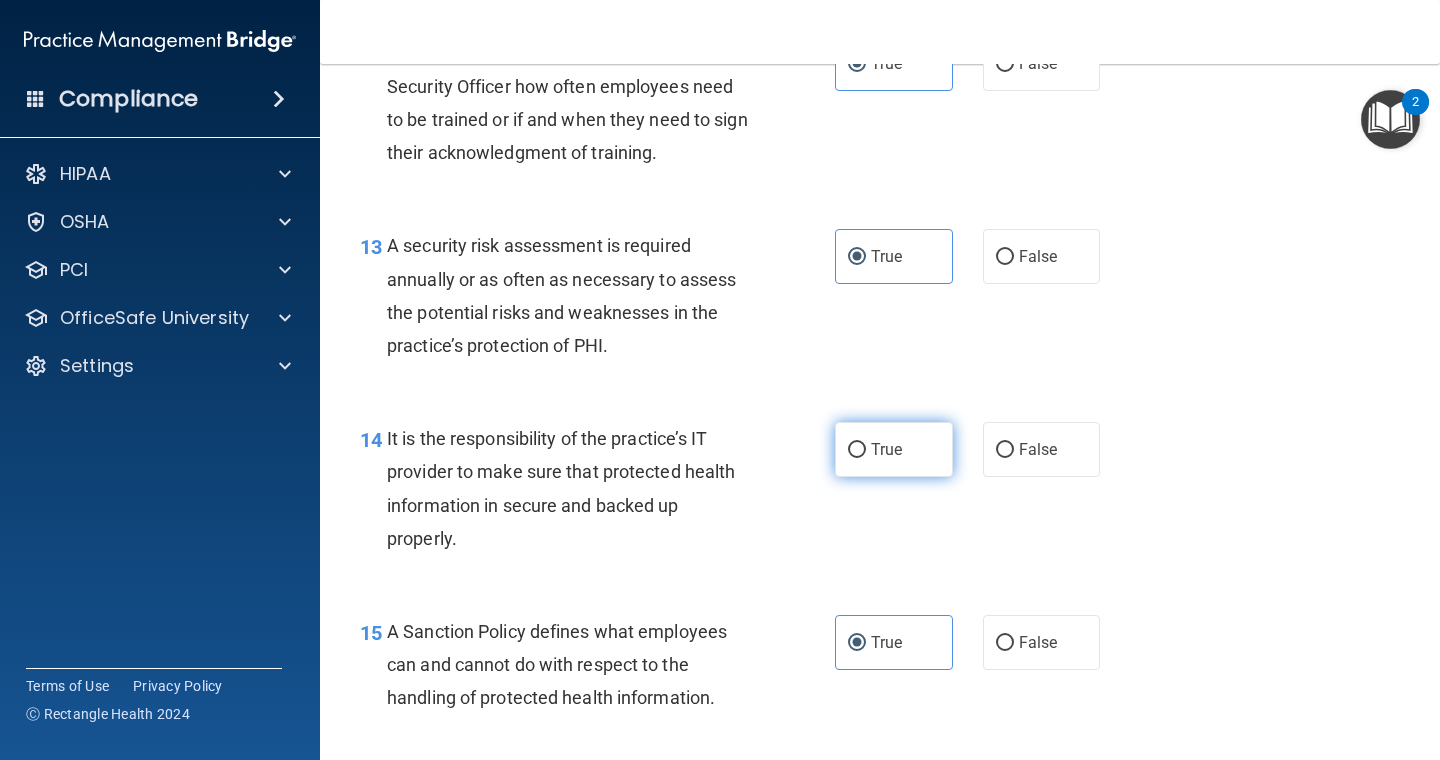 click on "True" at bounding box center [886, 449] 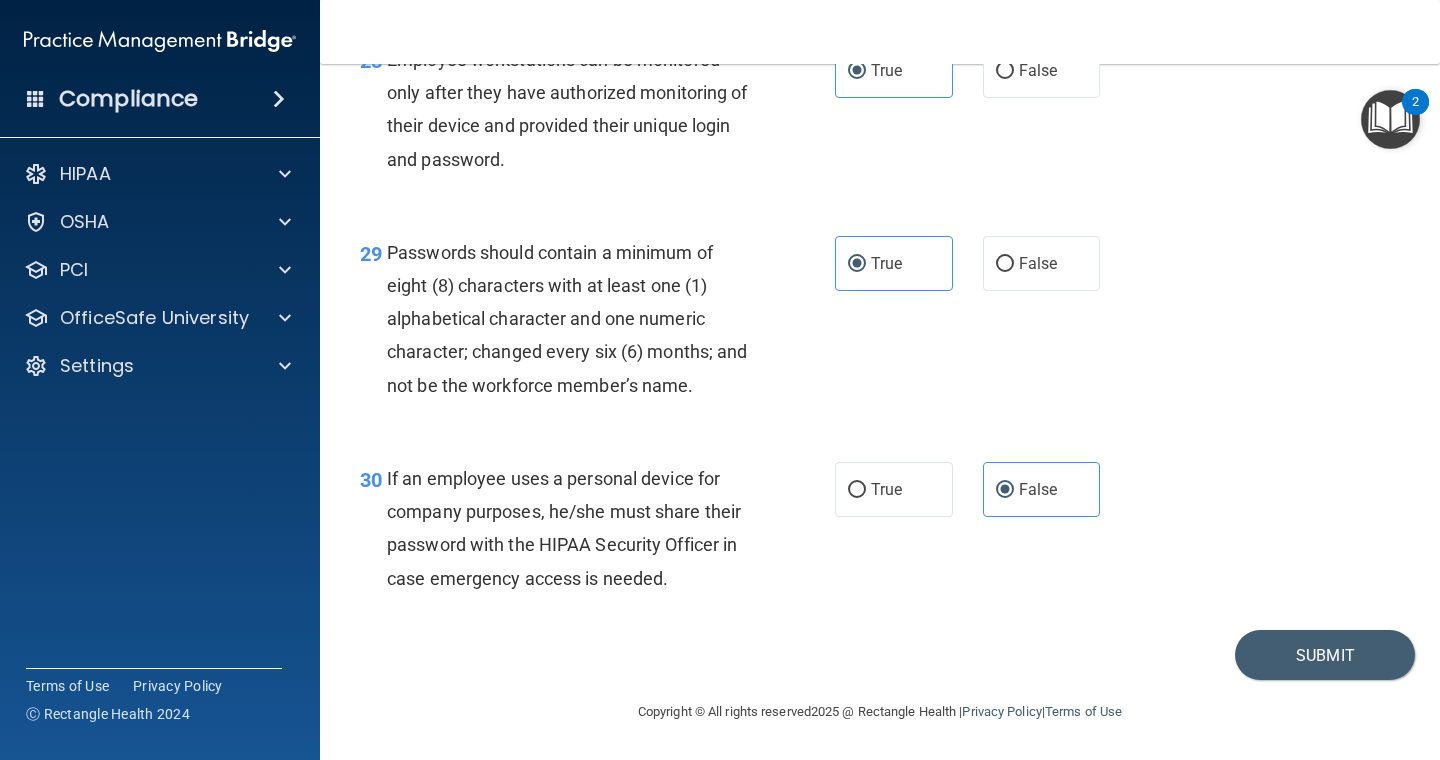 scroll, scrollTop: 5461, scrollLeft: 0, axis: vertical 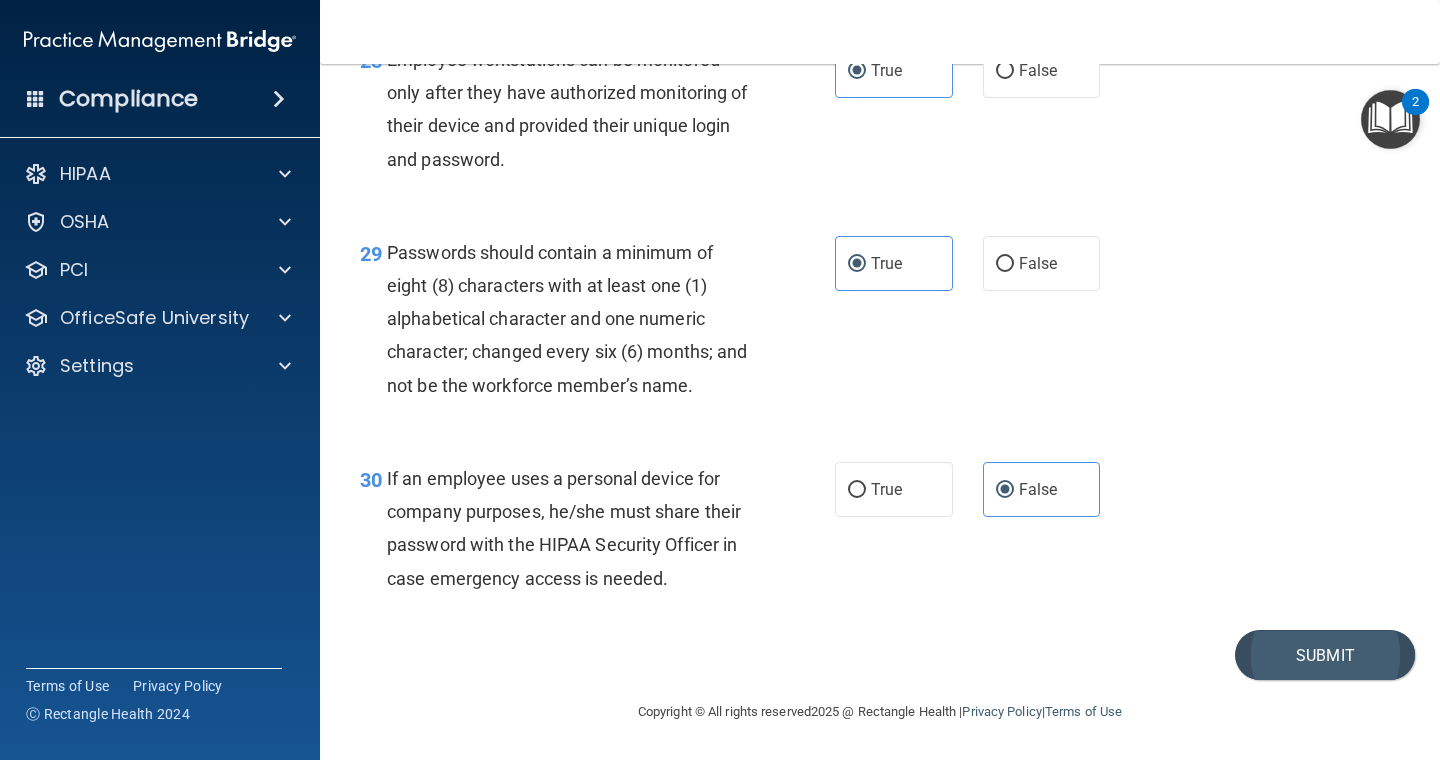 click on "Submit" at bounding box center (1325, 655) 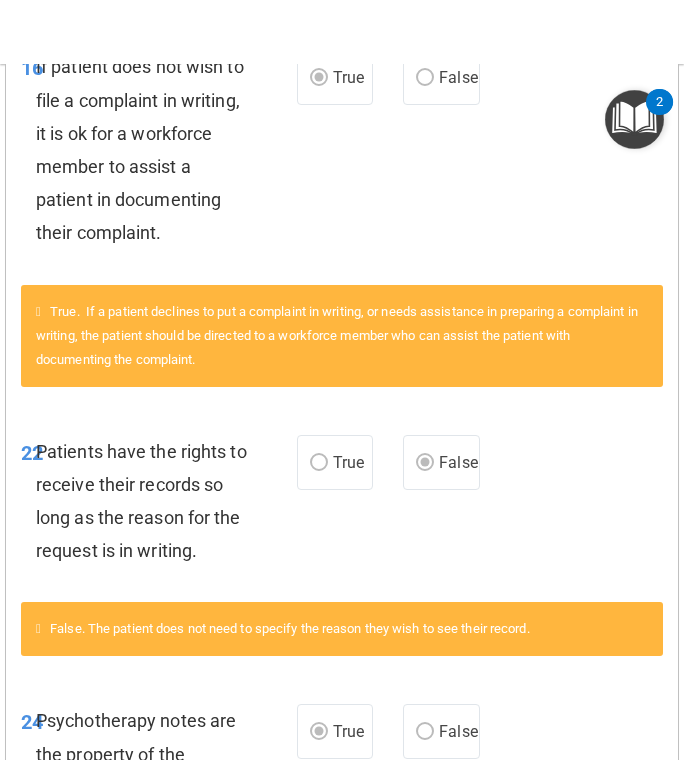 scroll, scrollTop: 2144, scrollLeft: 0, axis: vertical 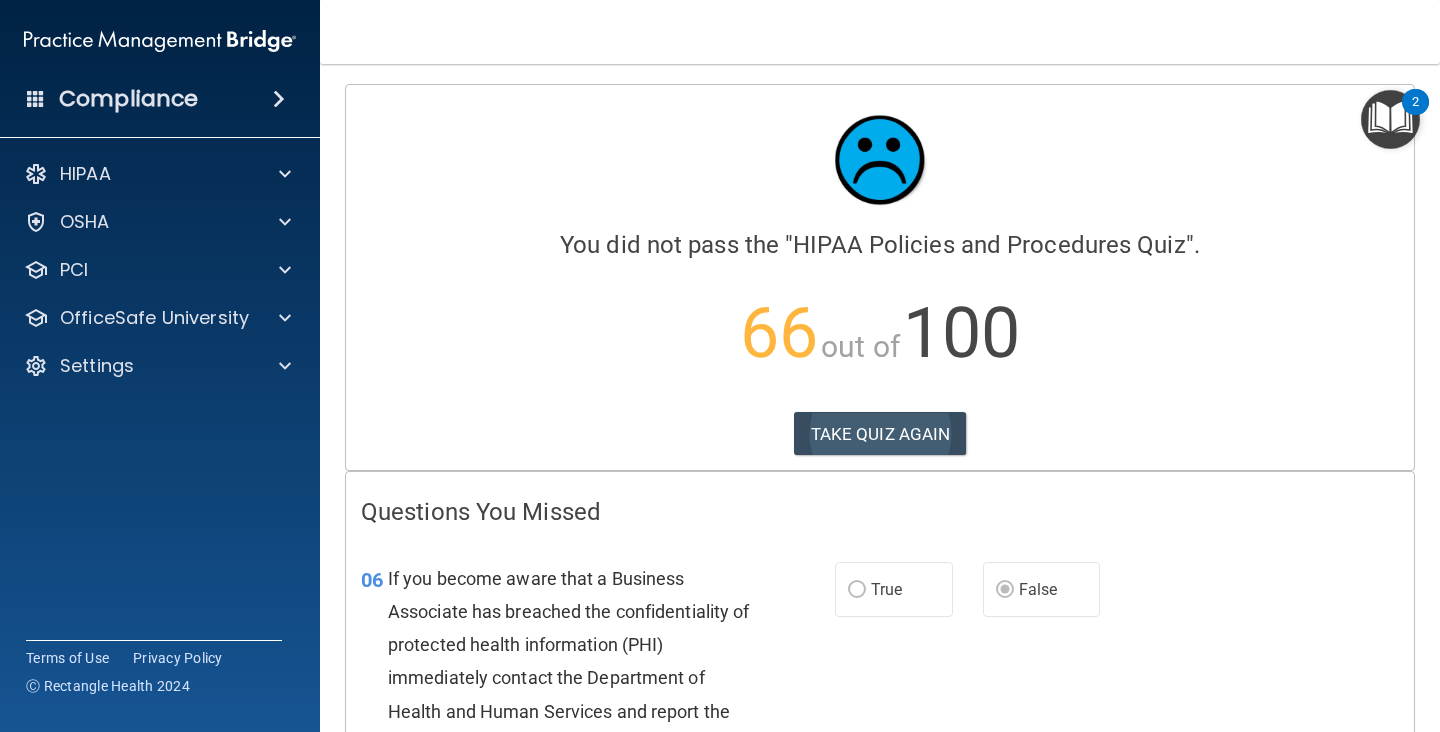 click on "TAKE QUIZ AGAIN" at bounding box center (880, 434) 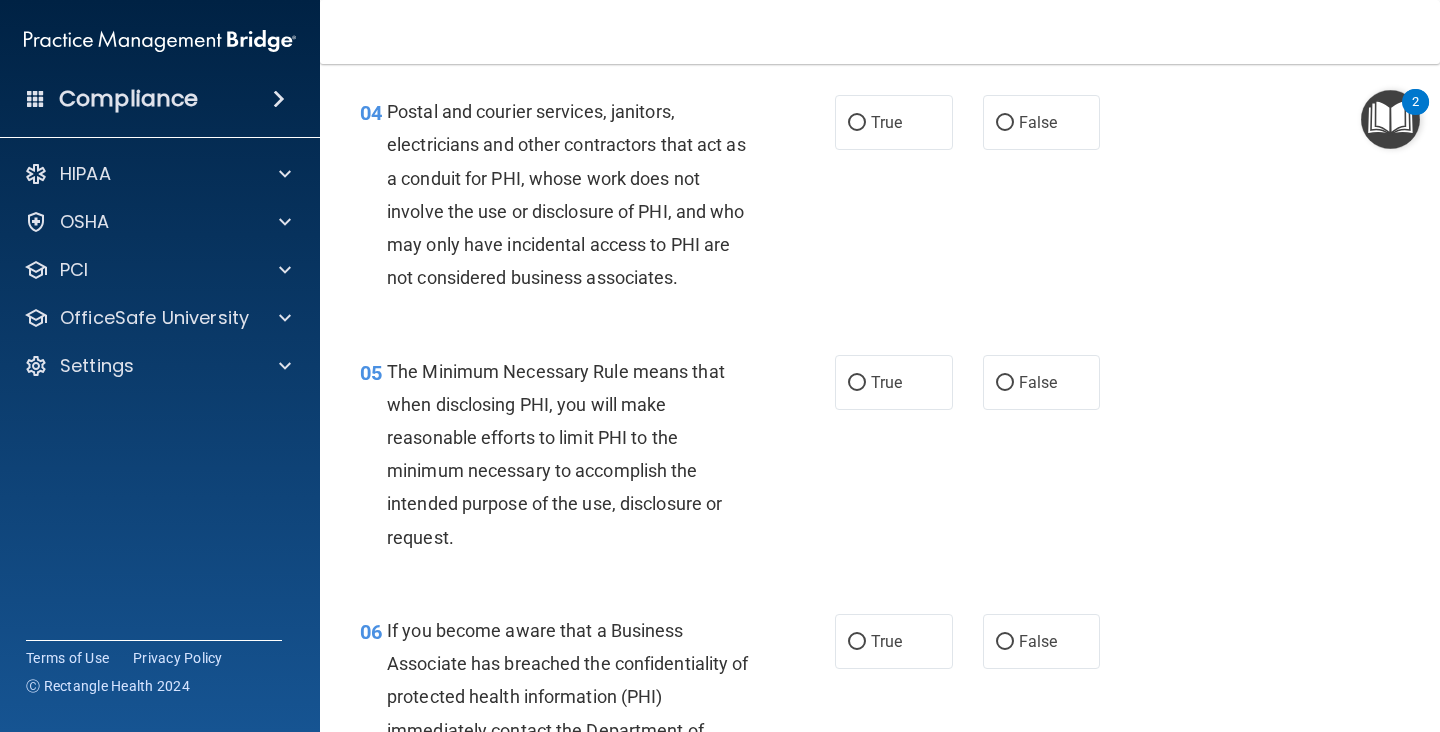 scroll, scrollTop: 684, scrollLeft: 0, axis: vertical 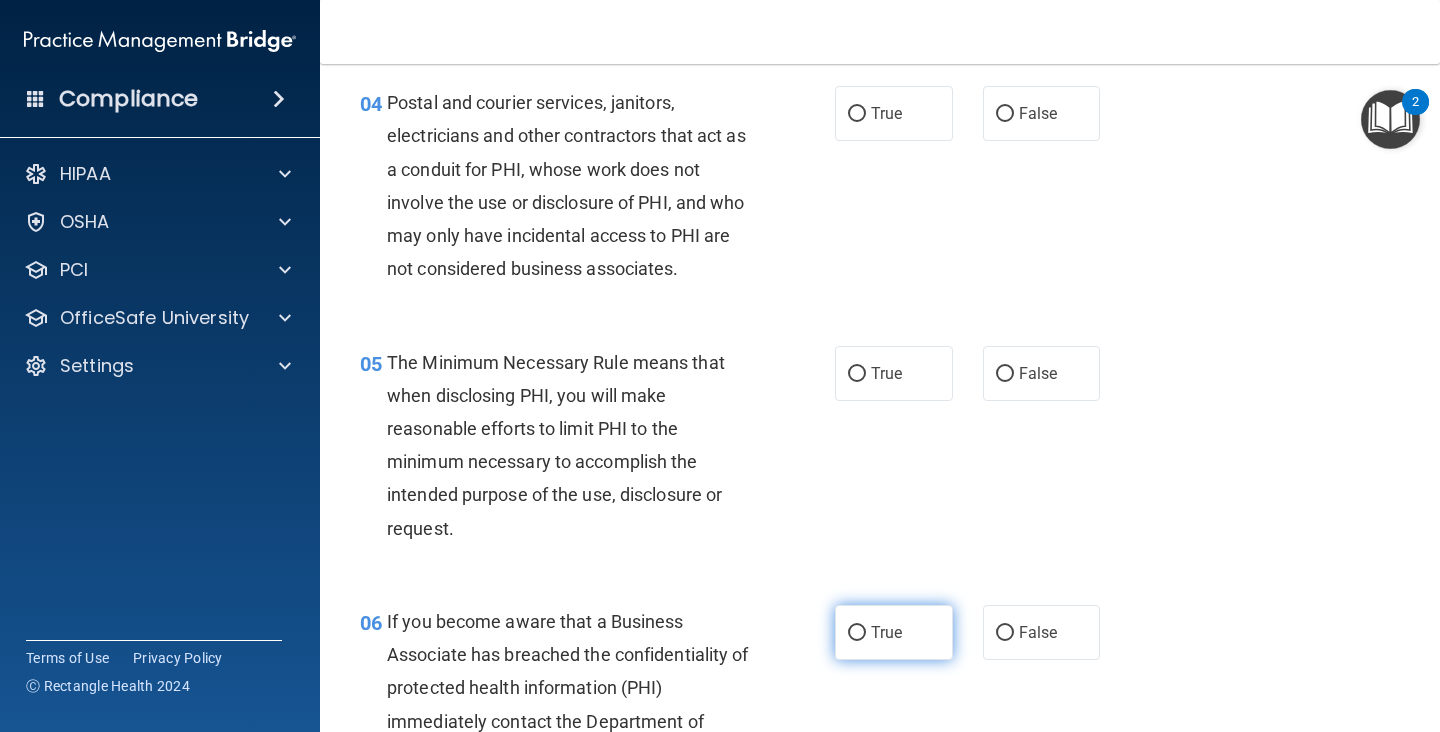 click on "True" at bounding box center (894, 632) 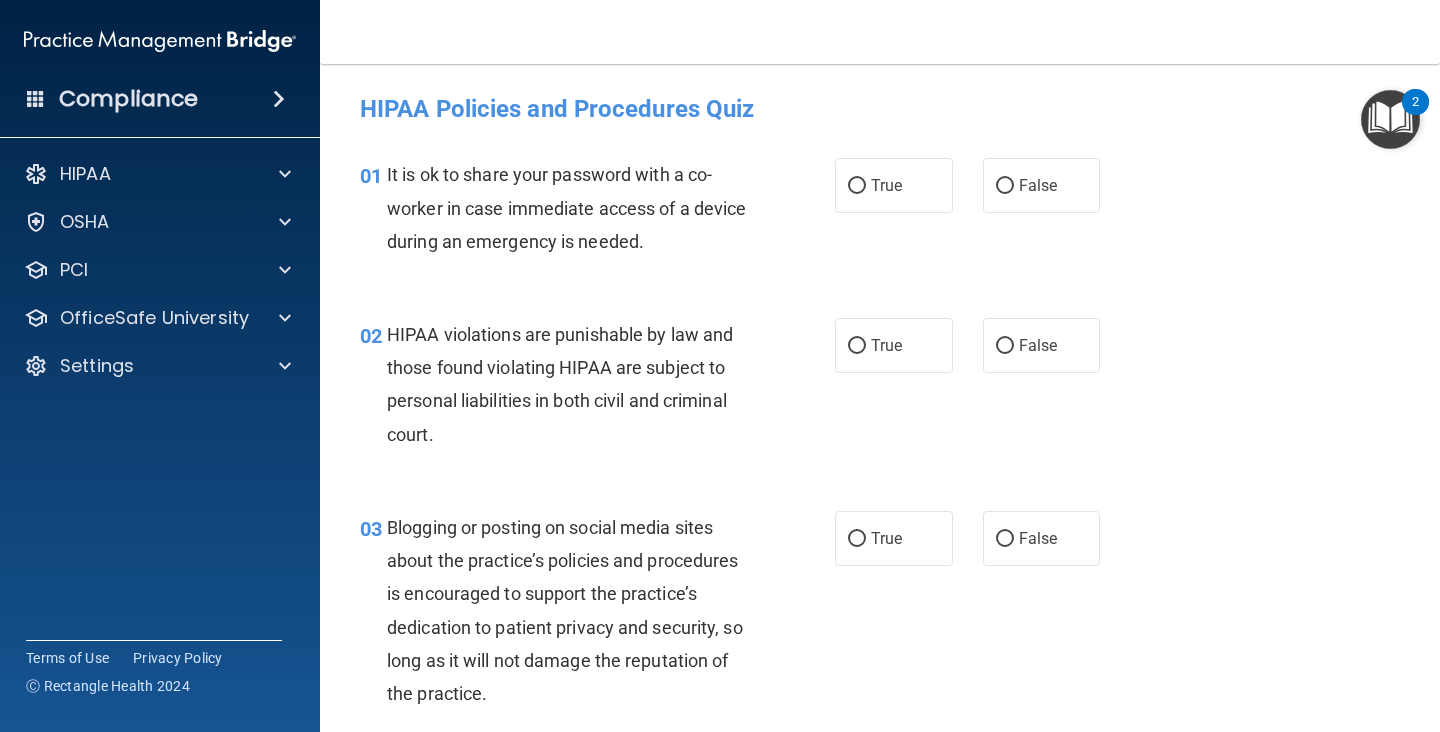 scroll, scrollTop: 0, scrollLeft: 0, axis: both 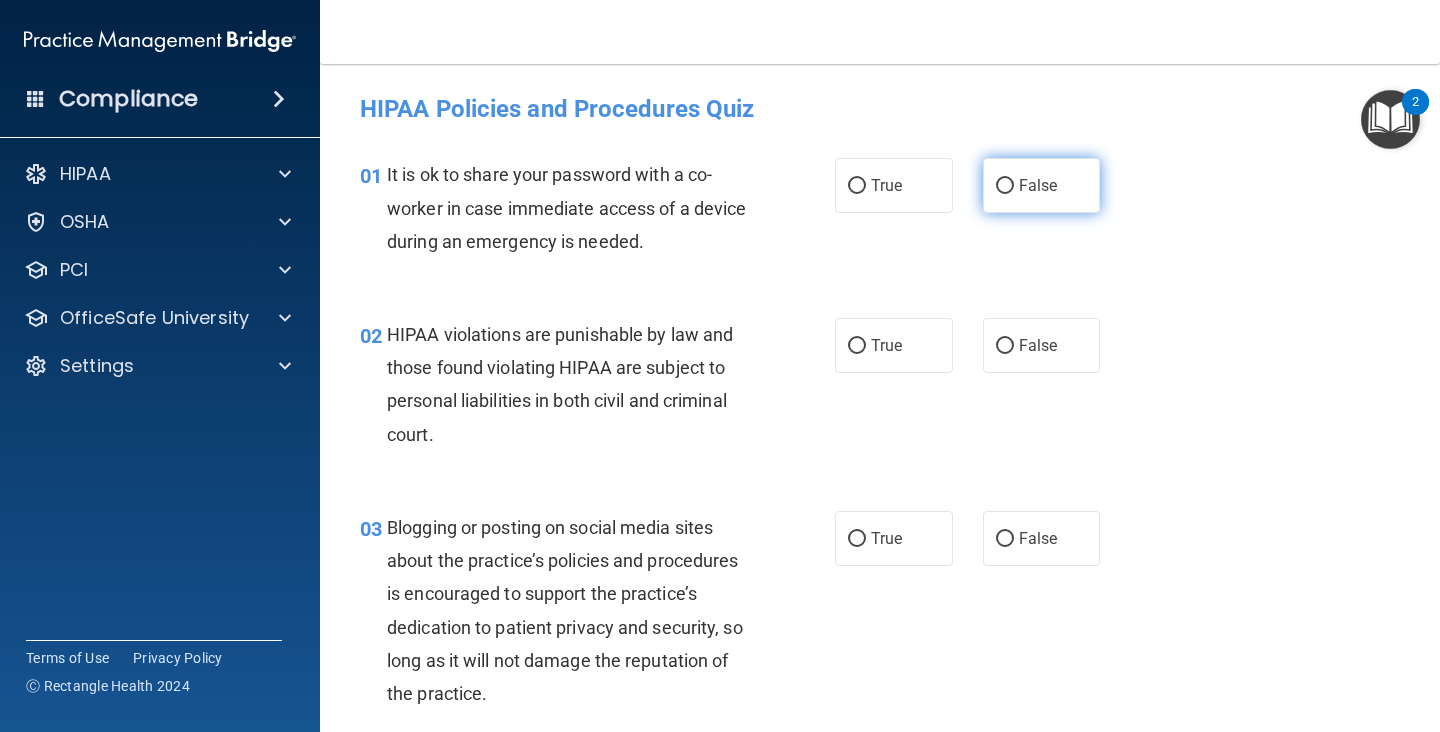 click on "False" at bounding box center (1042, 185) 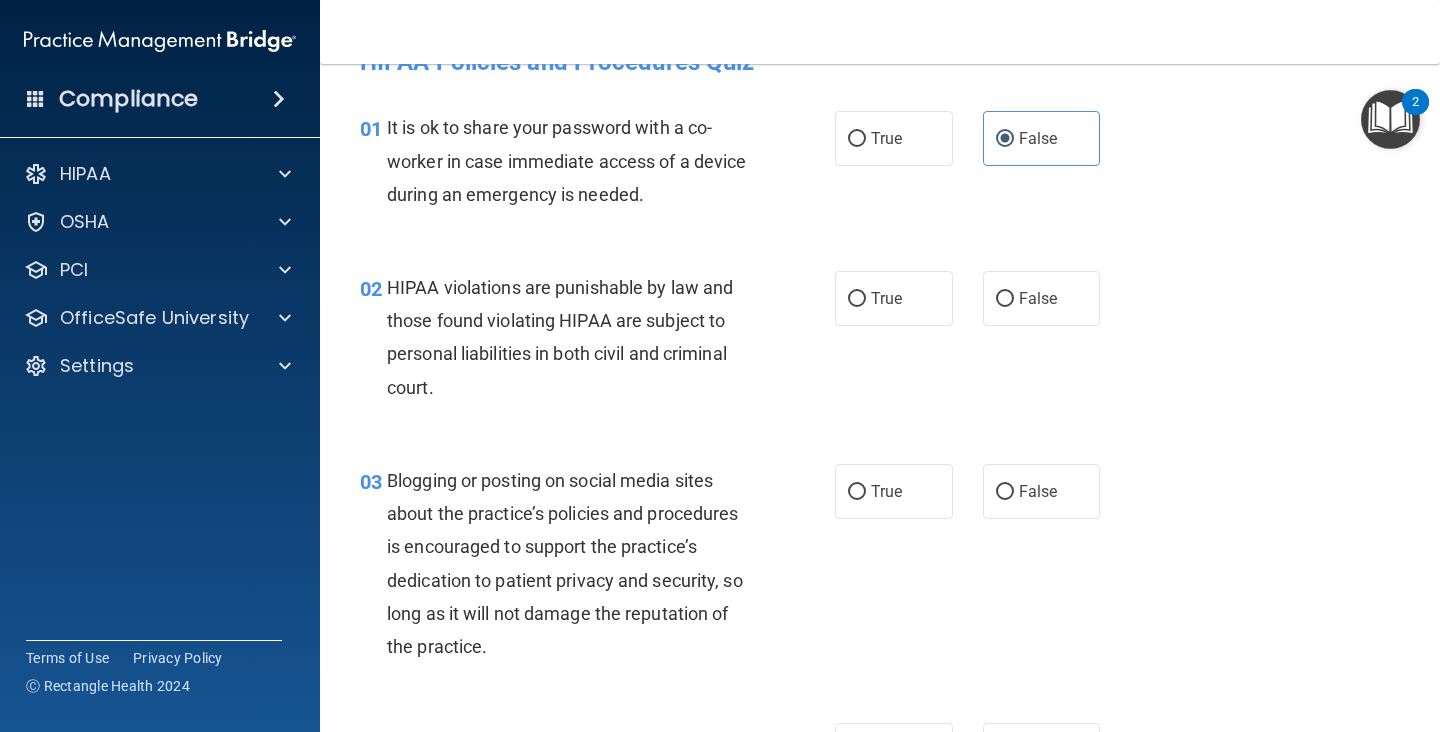 scroll, scrollTop: 67, scrollLeft: 0, axis: vertical 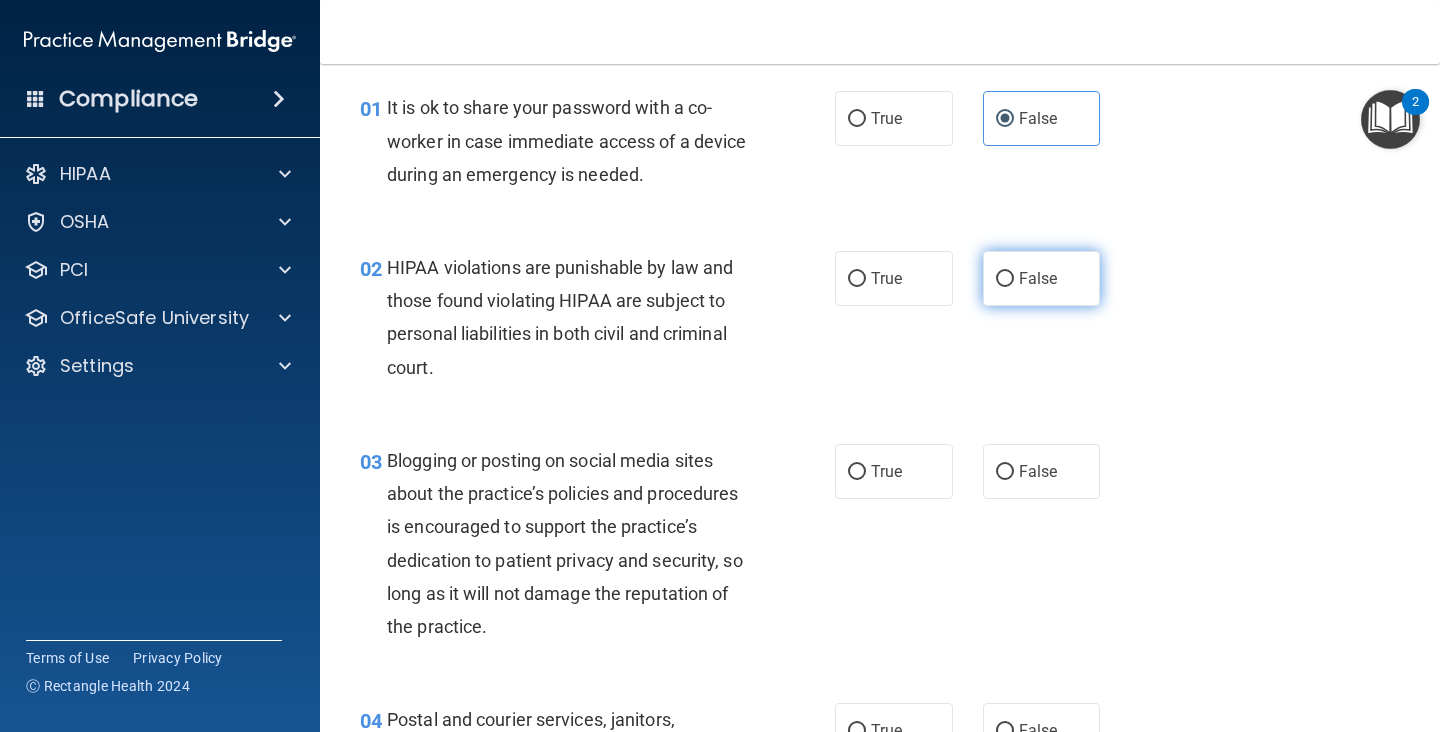 click on "False" at bounding box center [1042, 278] 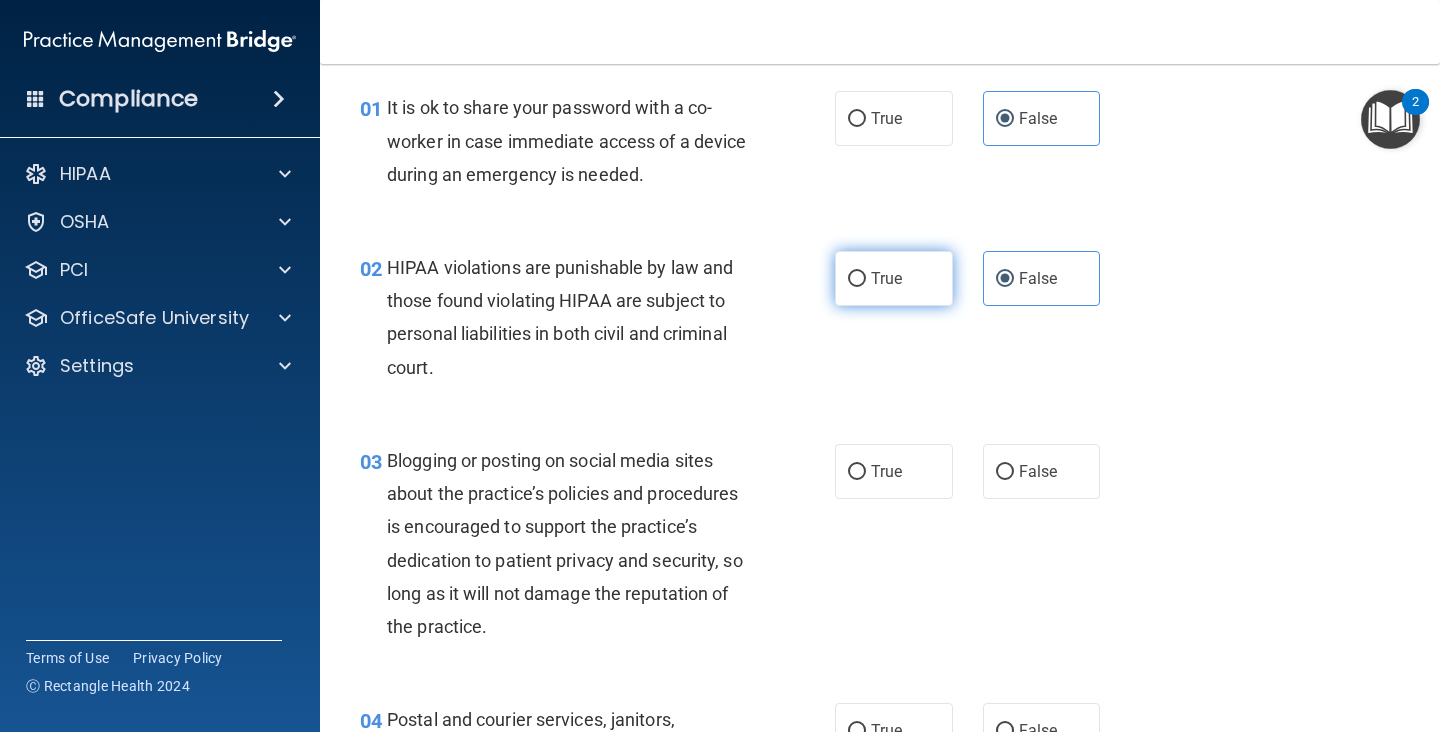 click on "True" at bounding box center (894, 278) 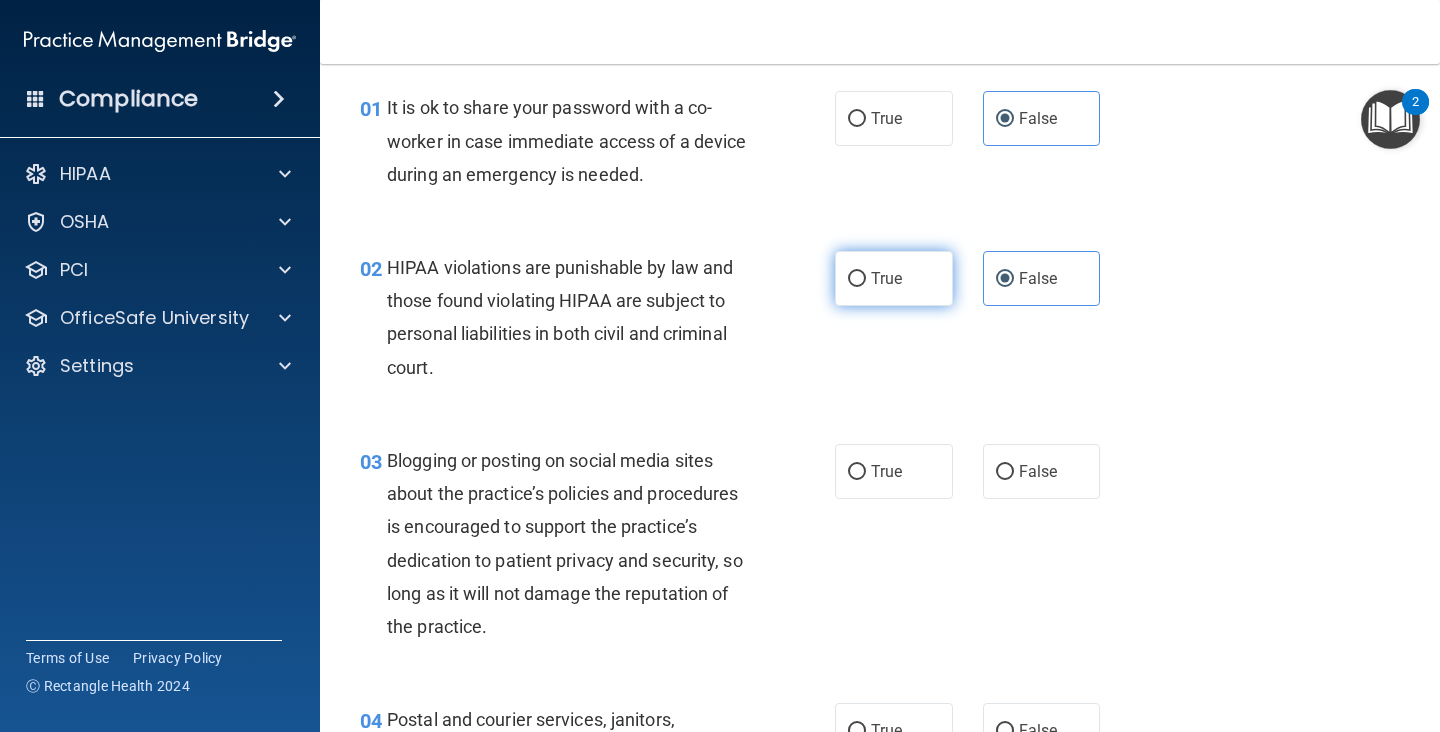 radio on "true" 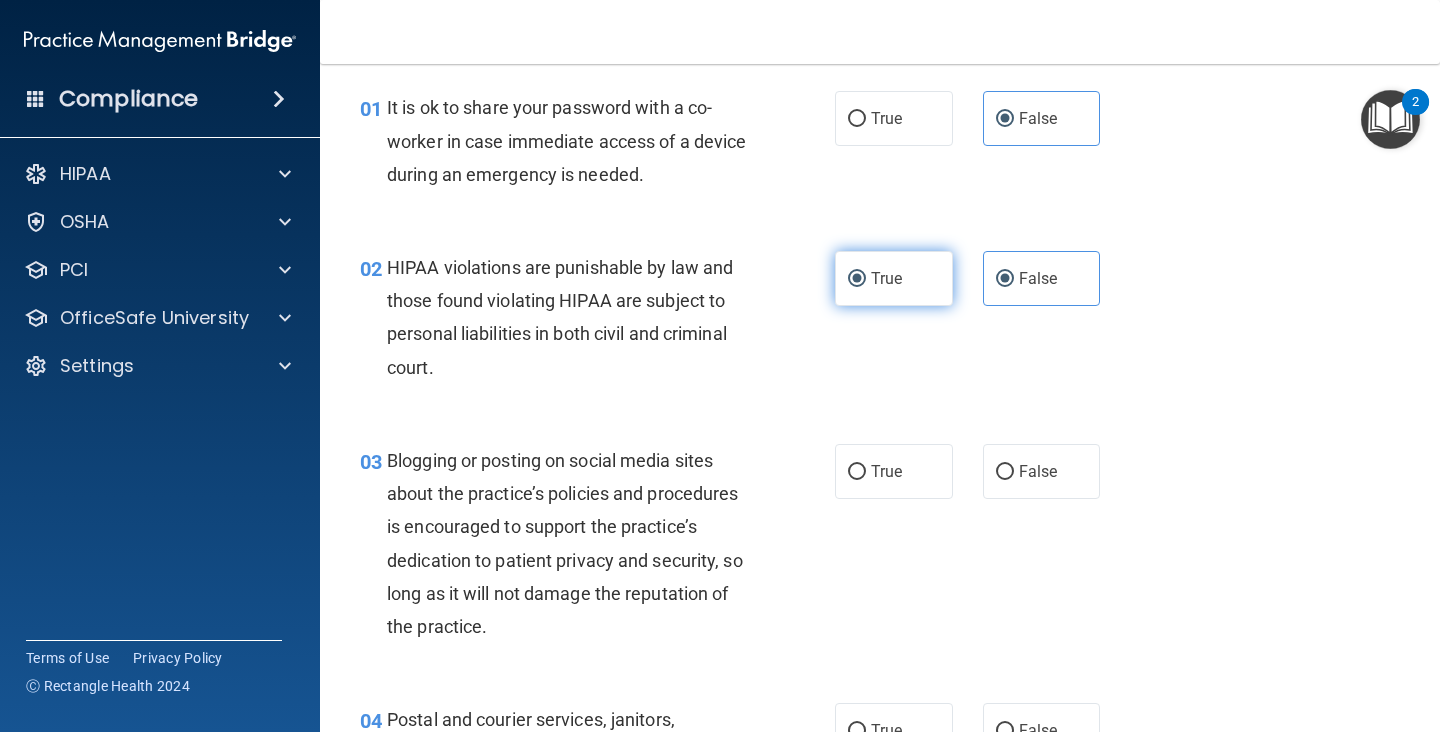 radio on "false" 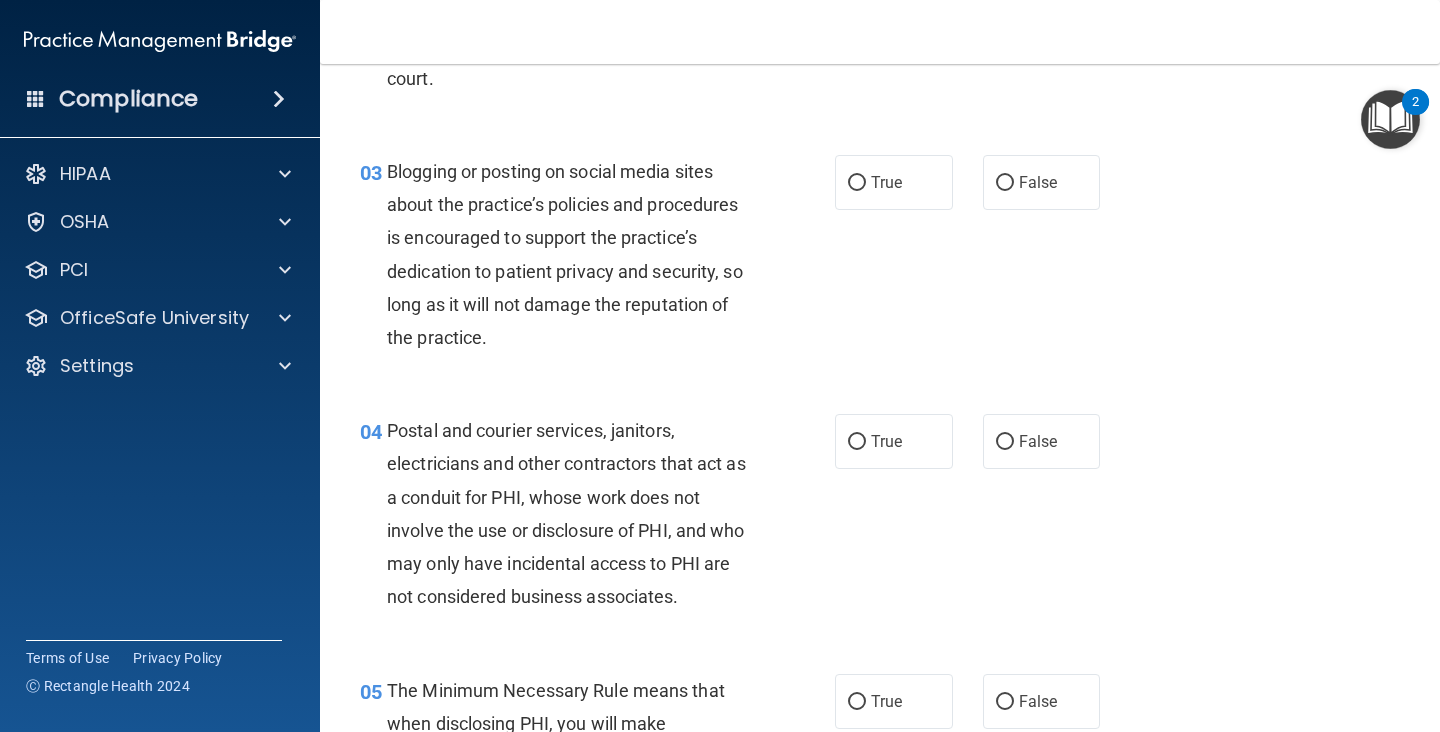 scroll, scrollTop: 364, scrollLeft: 0, axis: vertical 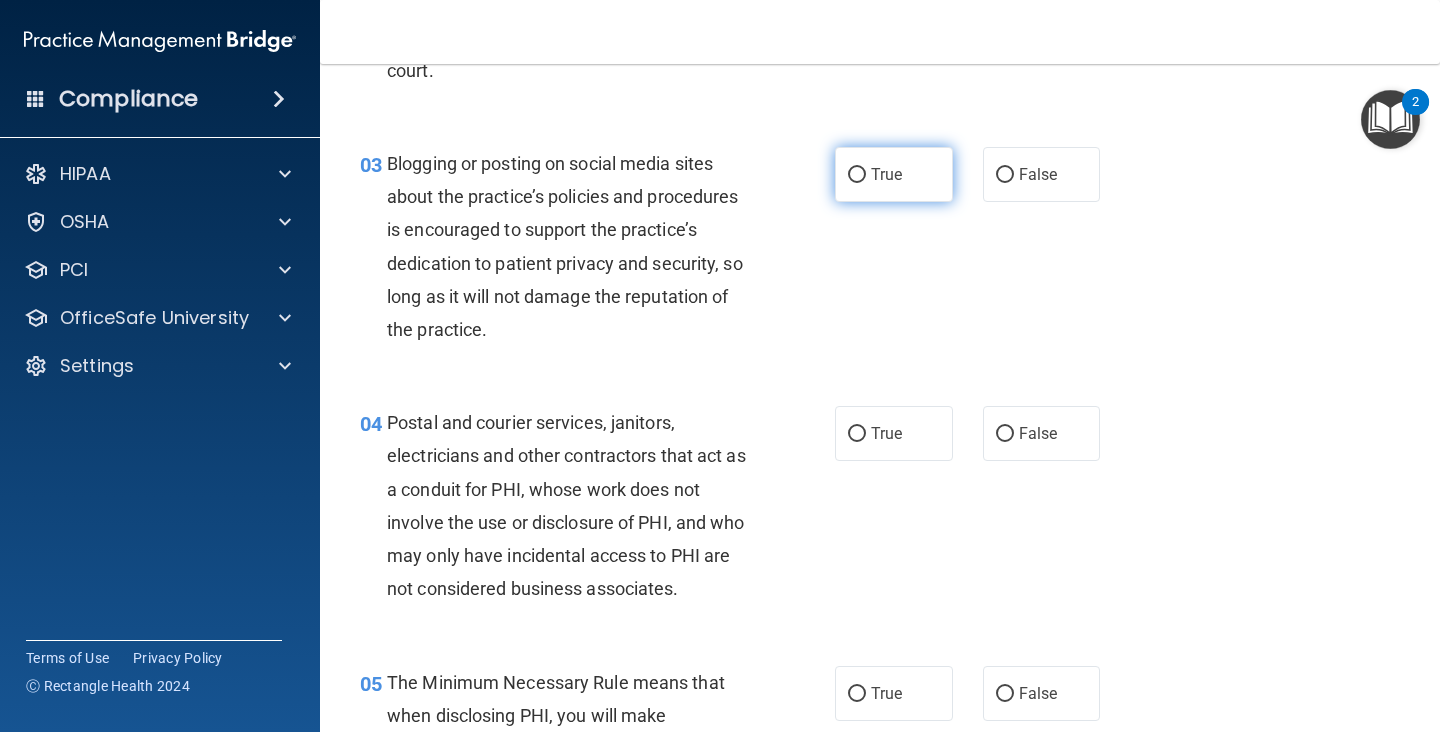 click on "True" at bounding box center (886, 174) 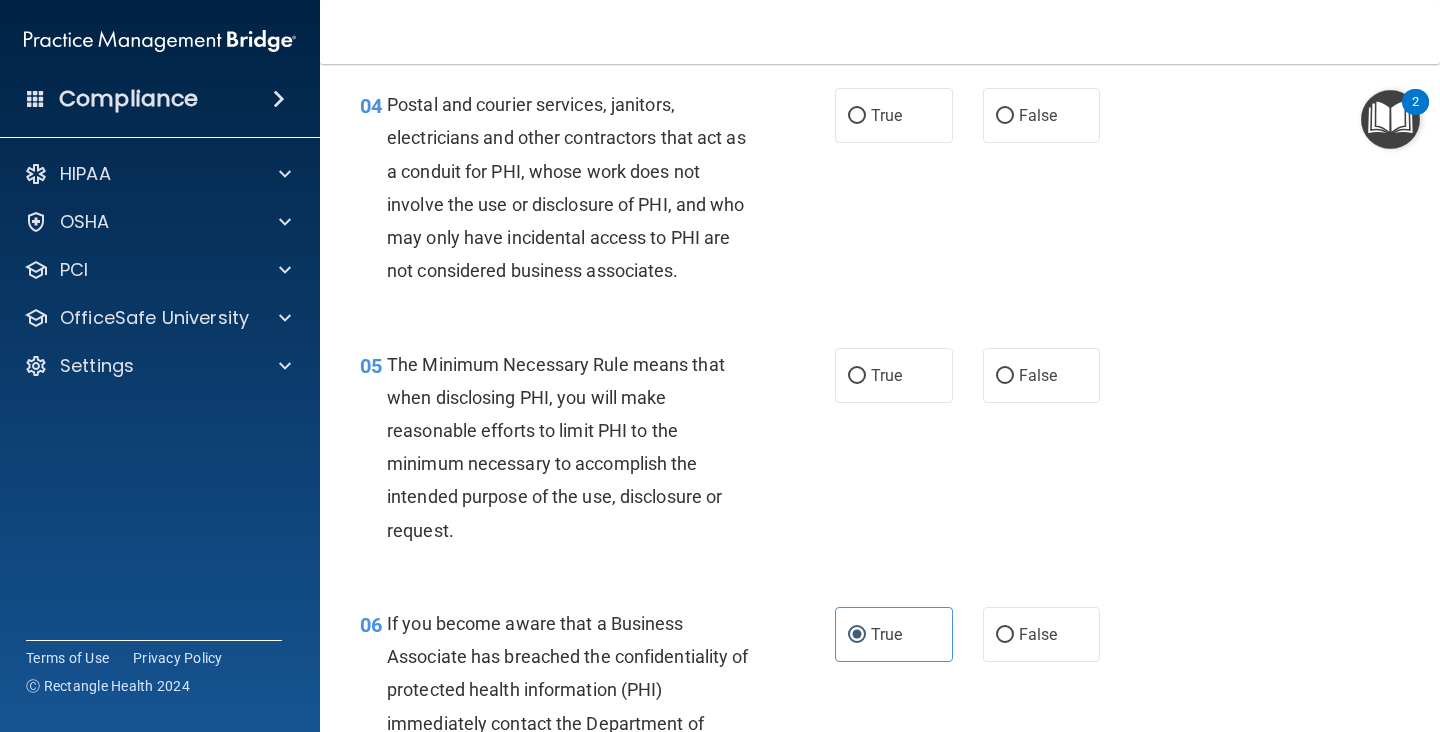 scroll, scrollTop: 686, scrollLeft: 0, axis: vertical 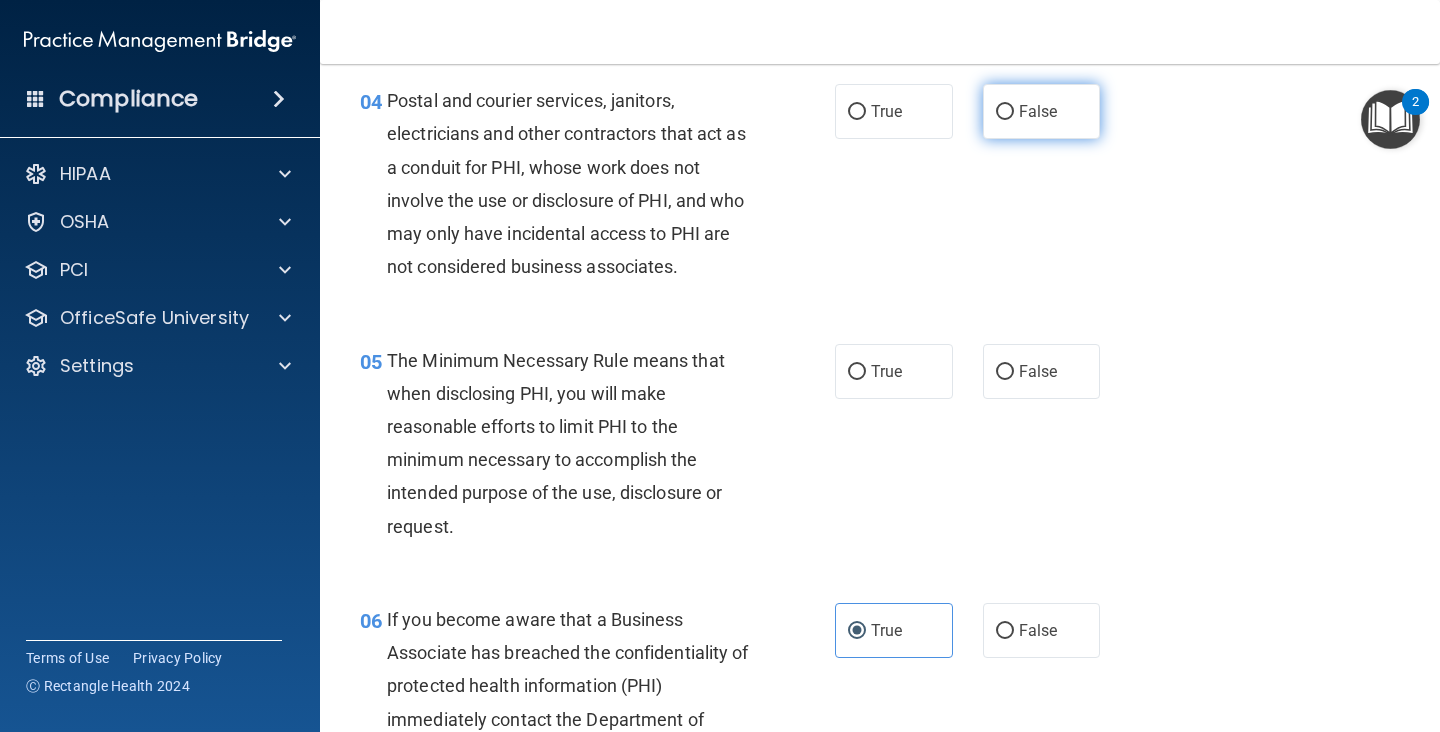 click on "False" at bounding box center [1042, 111] 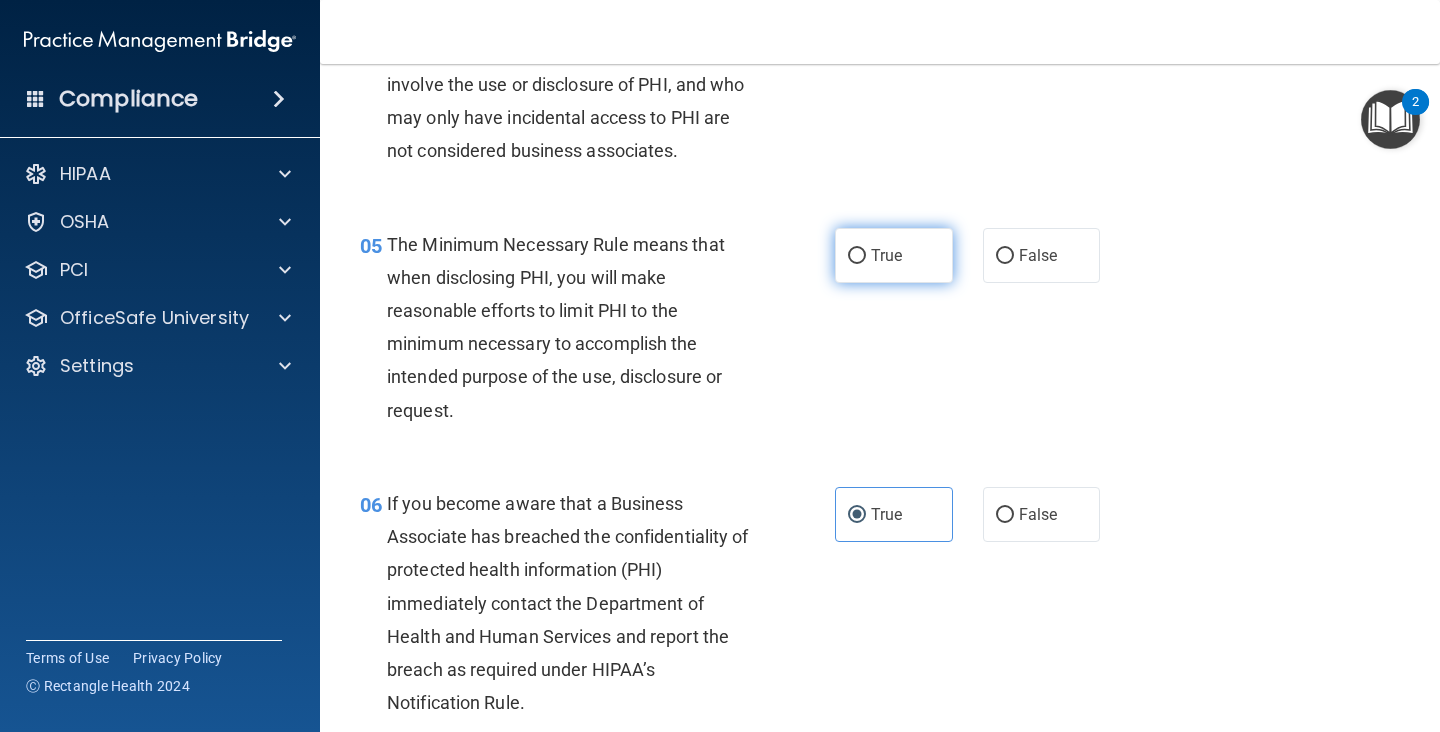 scroll, scrollTop: 807, scrollLeft: 0, axis: vertical 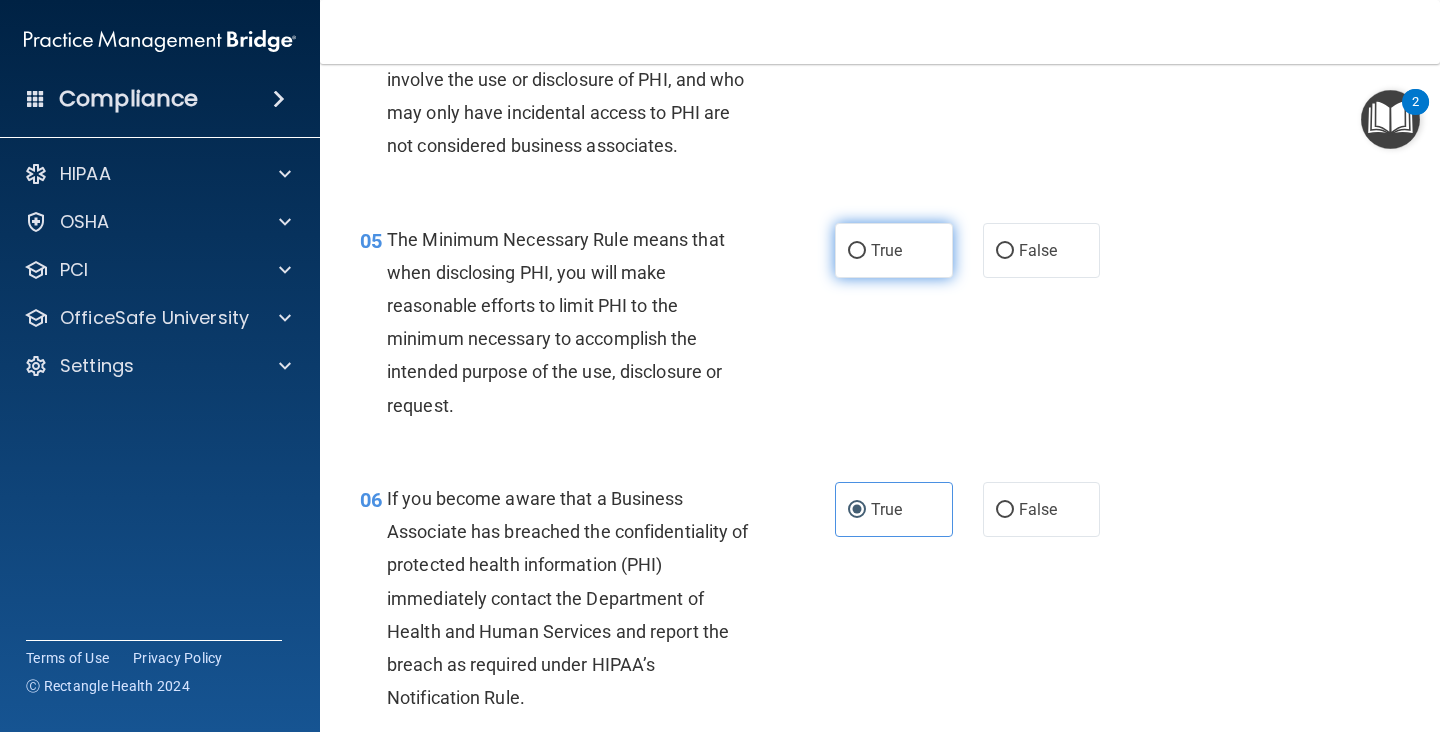 click on "True" at bounding box center [894, 250] 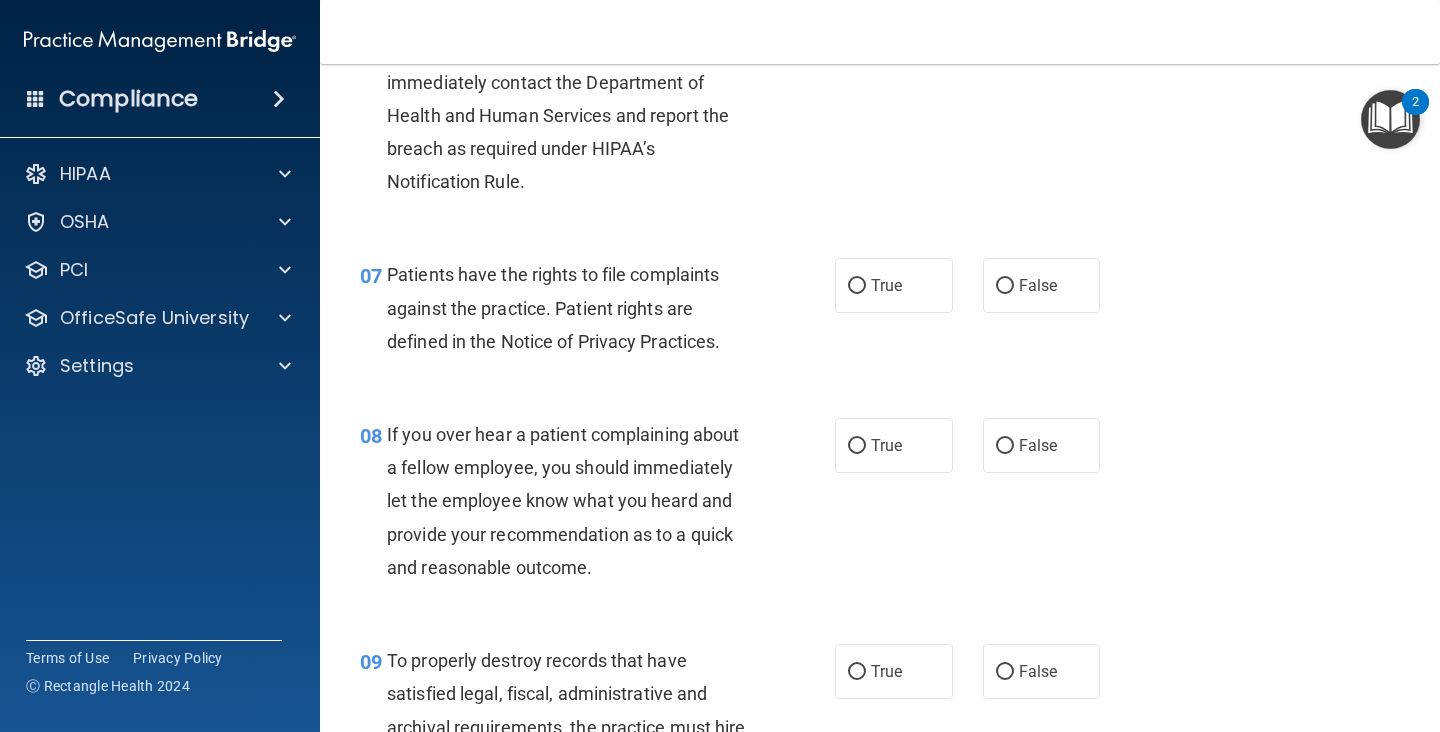 scroll, scrollTop: 1342, scrollLeft: 0, axis: vertical 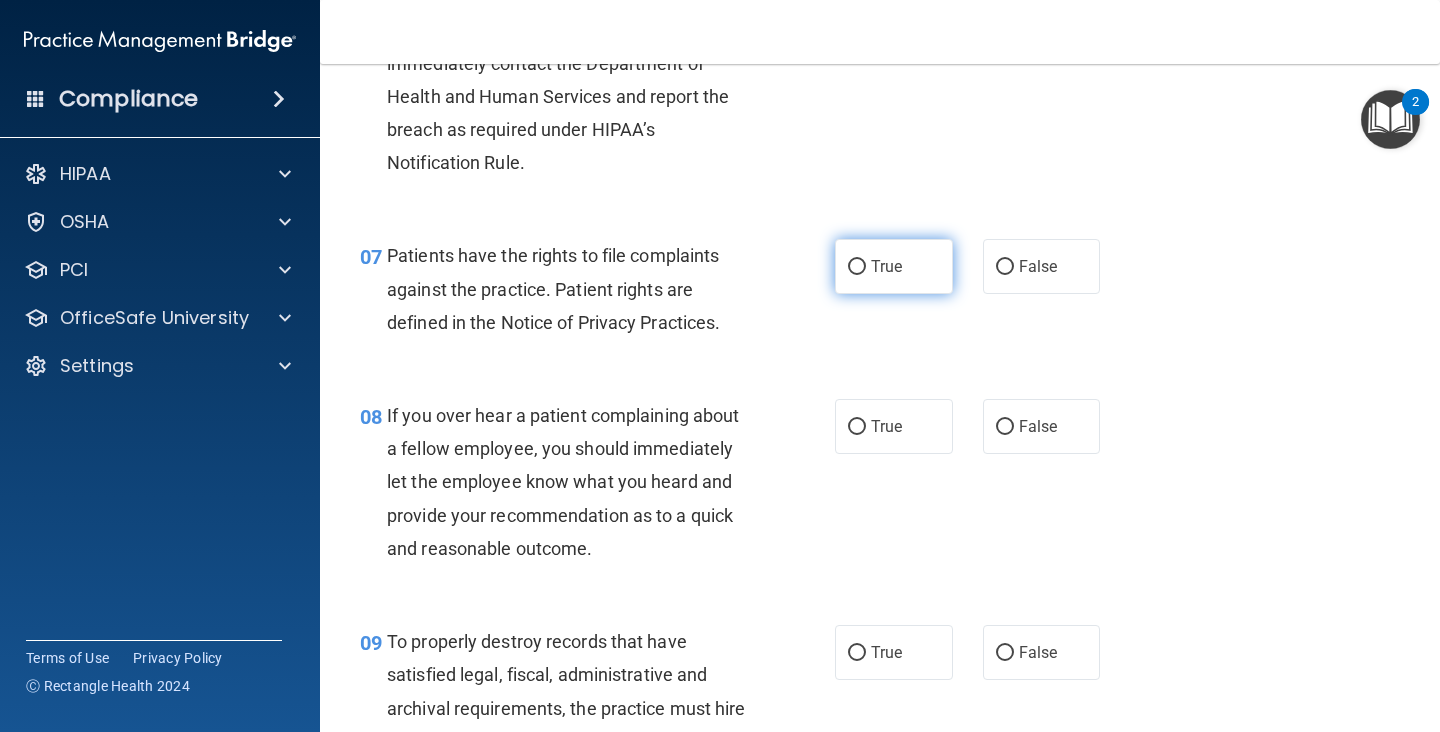 click on "True" at bounding box center (886, 266) 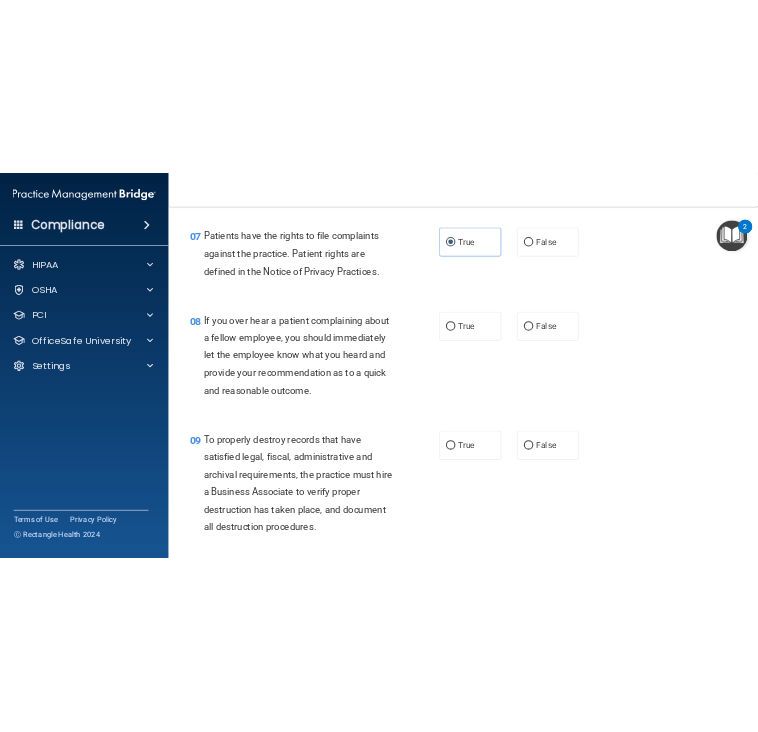 scroll, scrollTop: 1494, scrollLeft: 0, axis: vertical 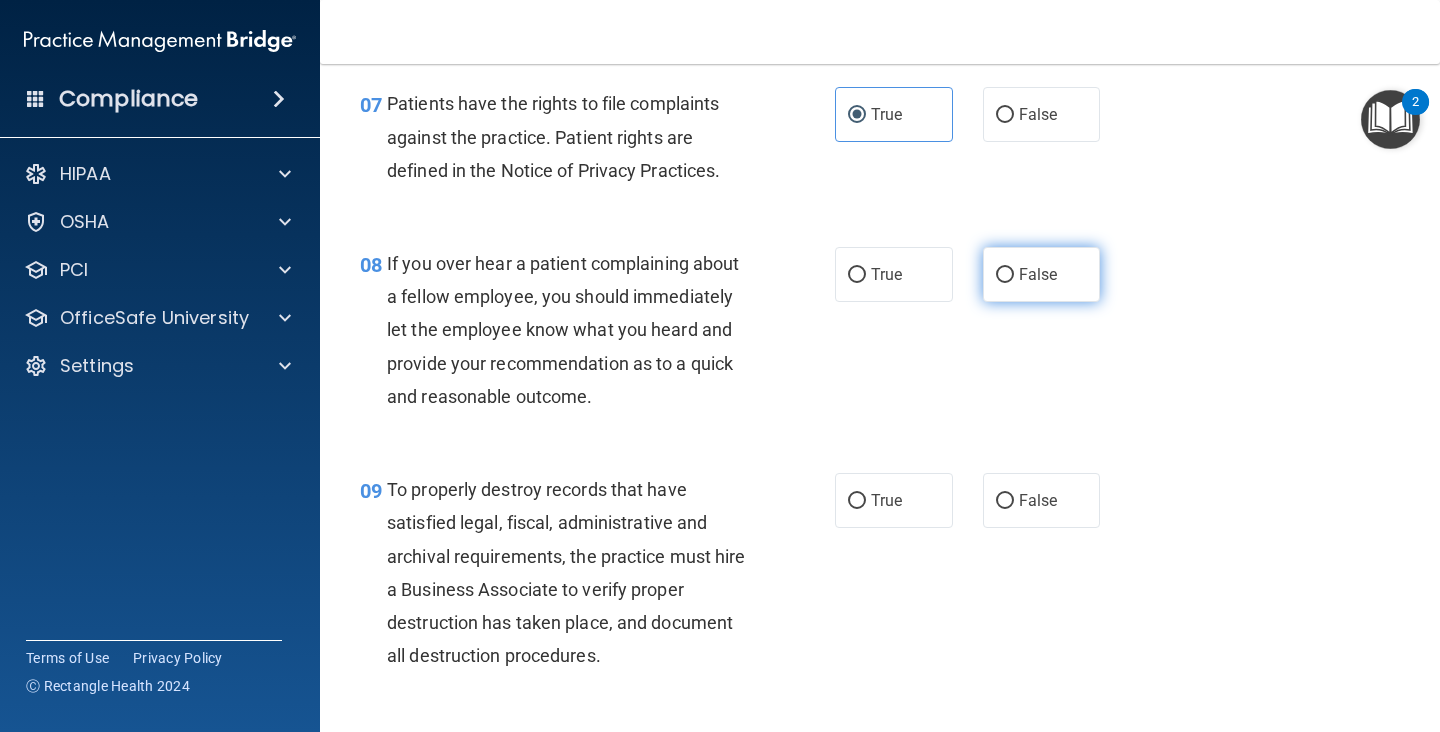 click on "False" at bounding box center (1038, 274) 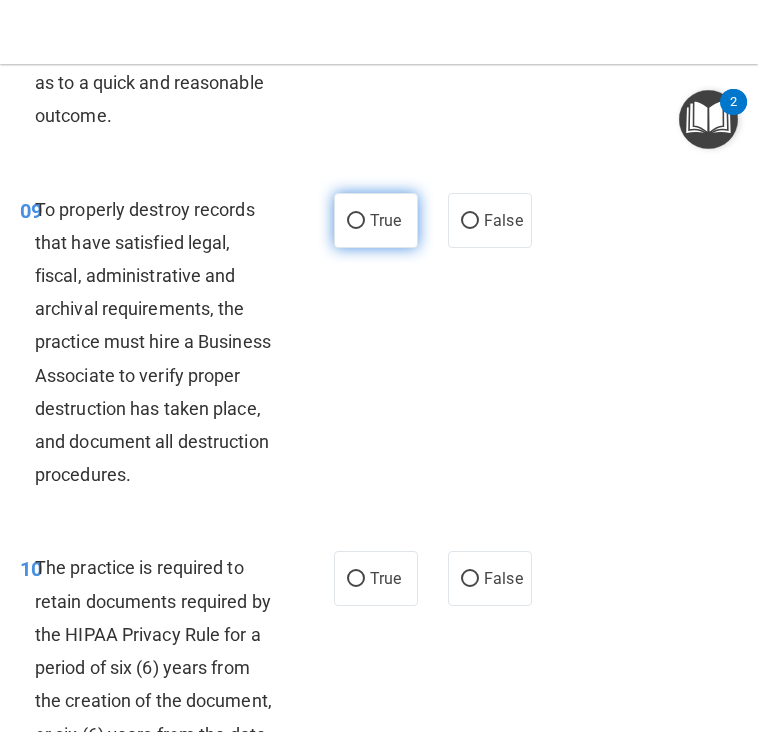 scroll, scrollTop: 2444, scrollLeft: 0, axis: vertical 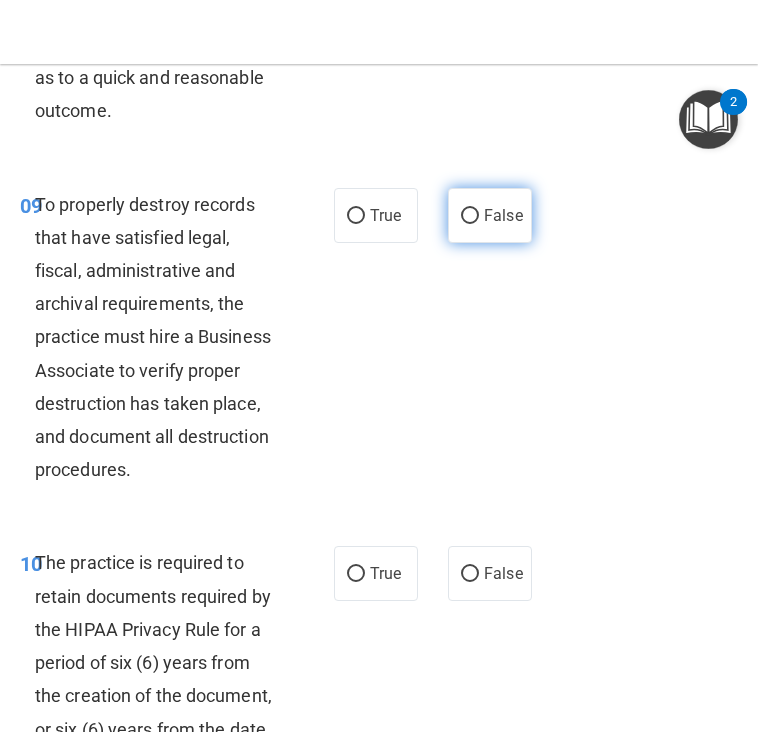 click on "False" at bounding box center (503, 215) 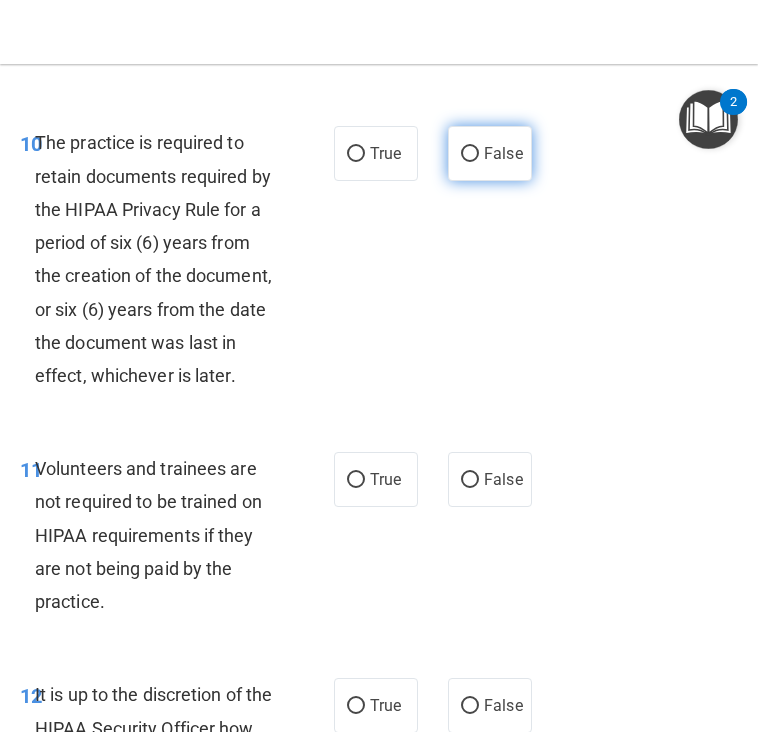 scroll, scrollTop: 2865, scrollLeft: 0, axis: vertical 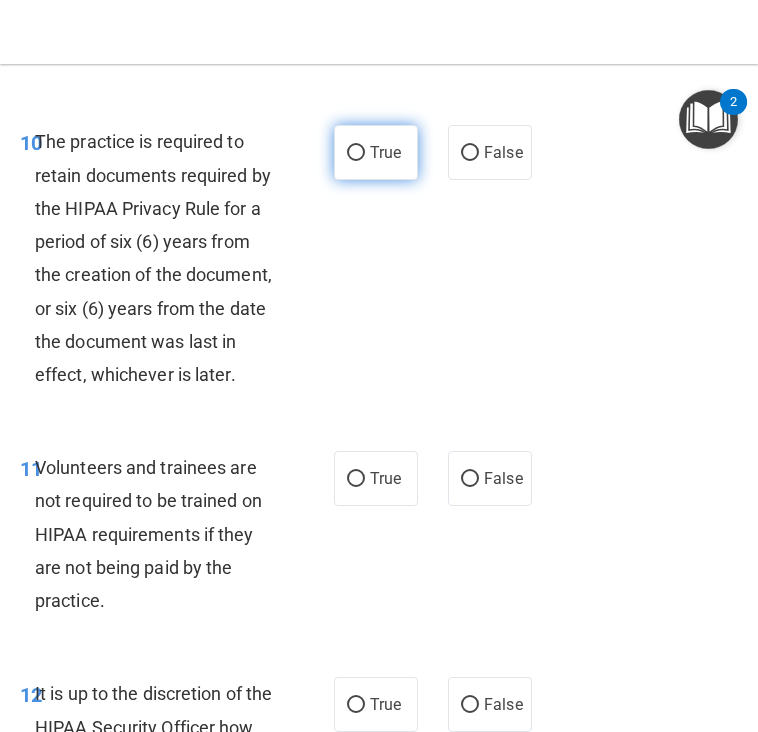 click on "True" at bounding box center (376, 152) 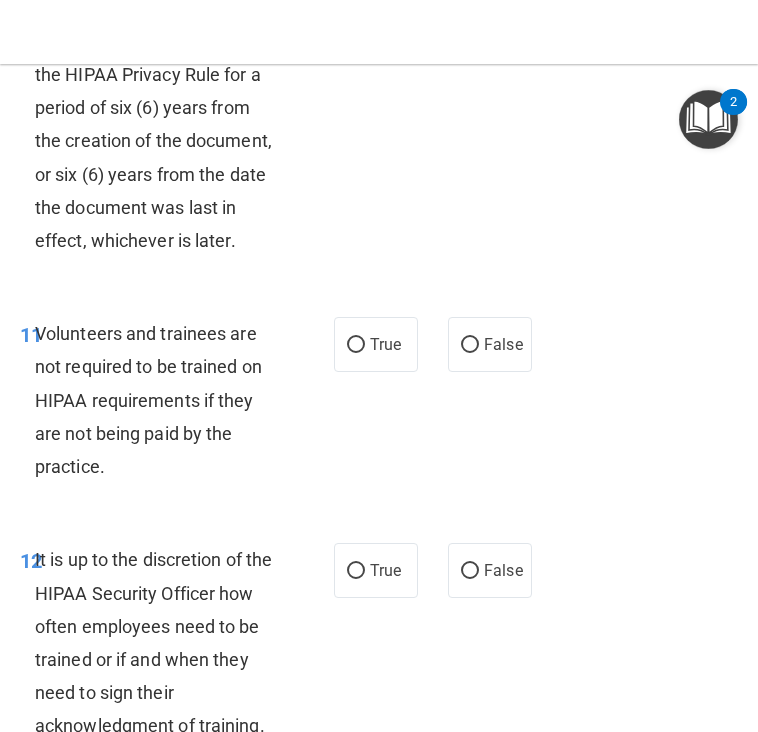 scroll, scrollTop: 3014, scrollLeft: 0, axis: vertical 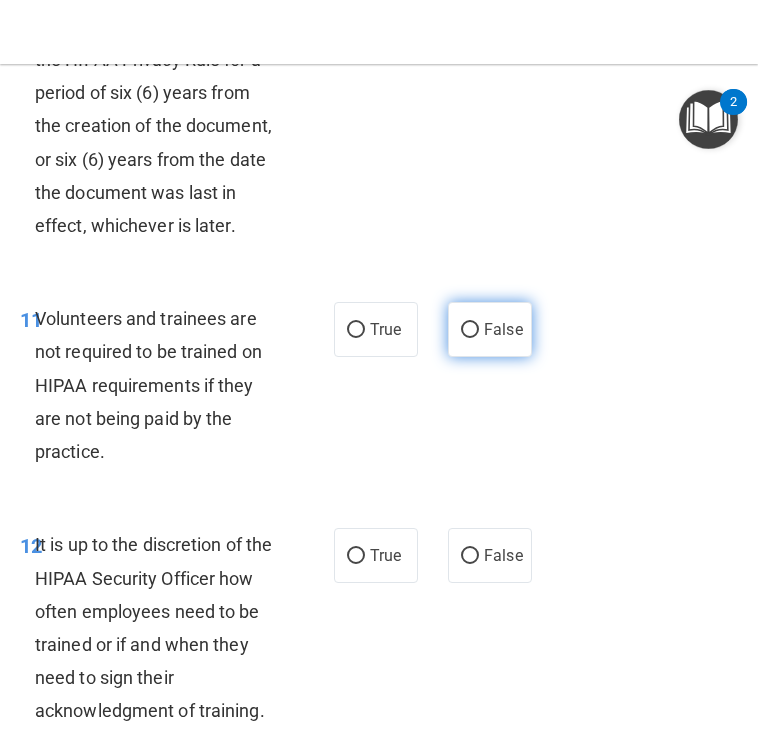 click on "False" at bounding box center (470, 330) 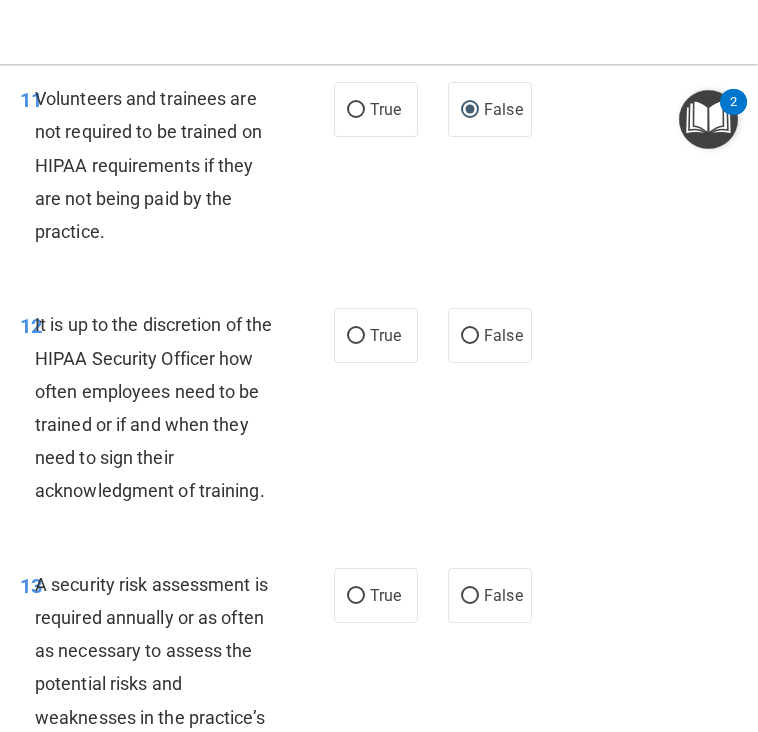 scroll, scrollTop: 3258, scrollLeft: 0, axis: vertical 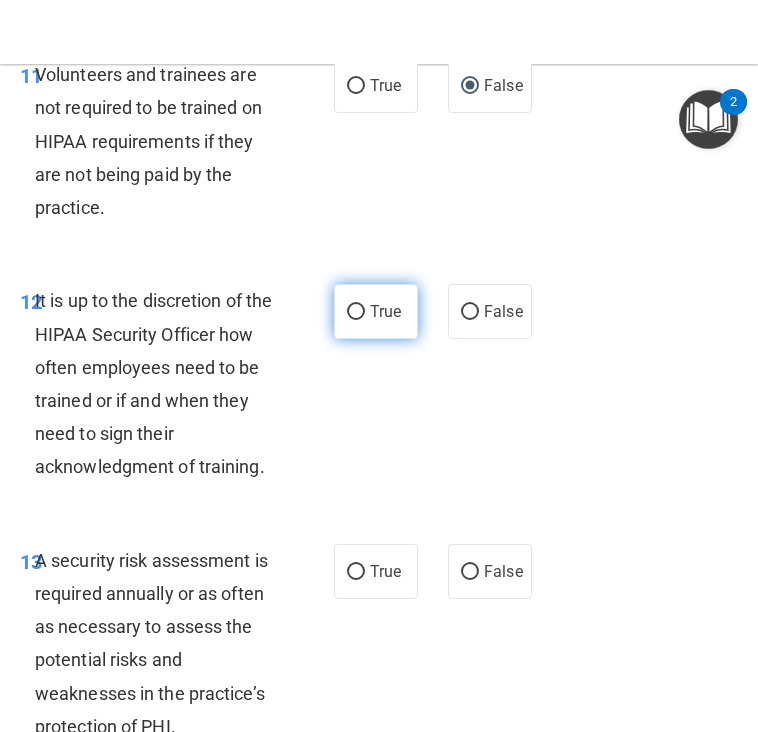 click on "True" at bounding box center [376, 311] 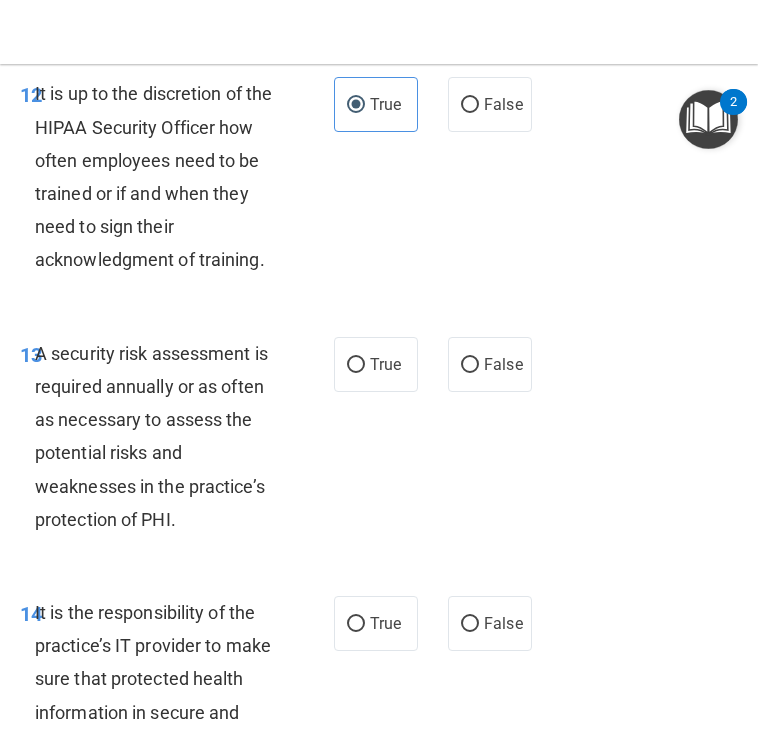 scroll, scrollTop: 3476, scrollLeft: 0, axis: vertical 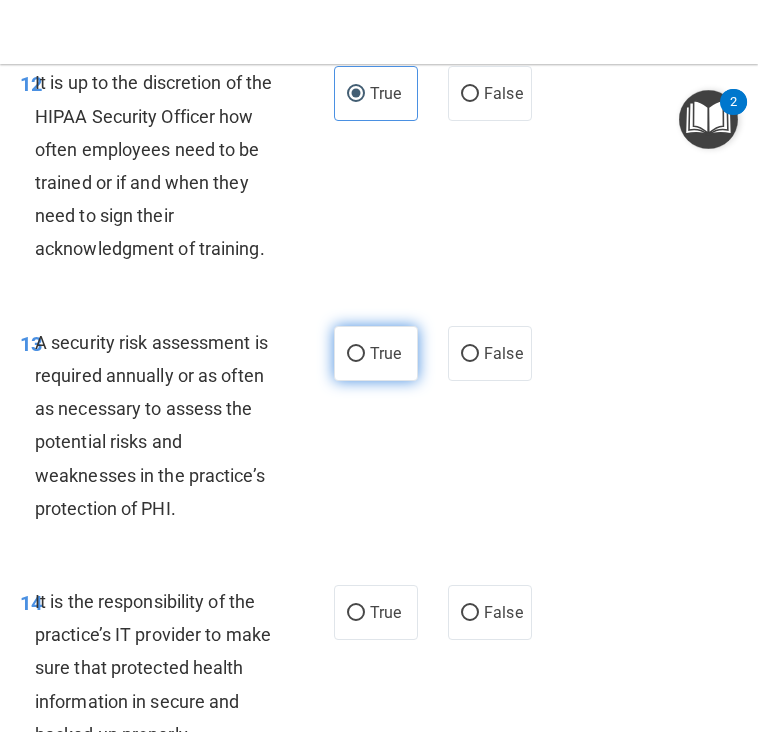 click on "True" at bounding box center (385, 353) 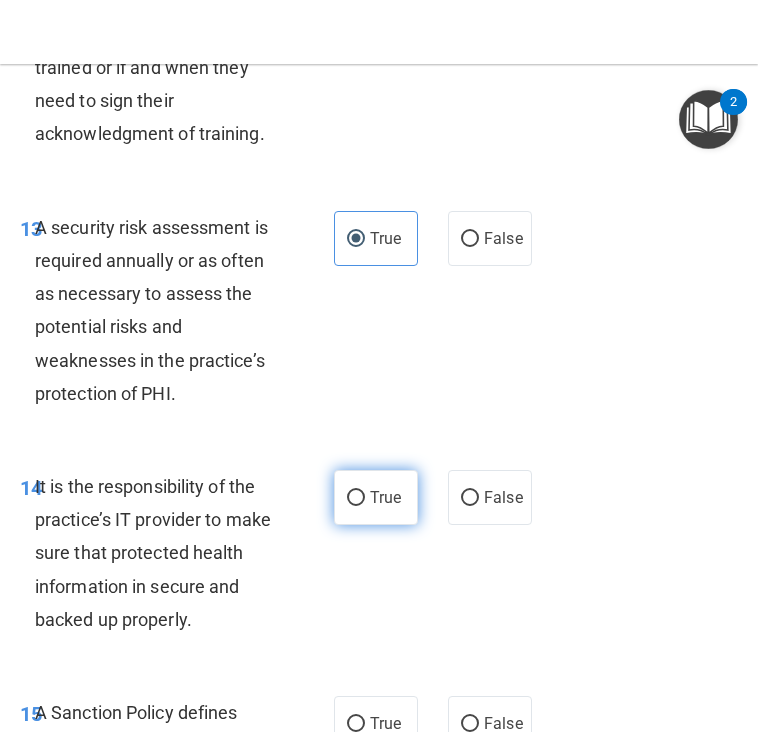 scroll, scrollTop: 3618, scrollLeft: 0, axis: vertical 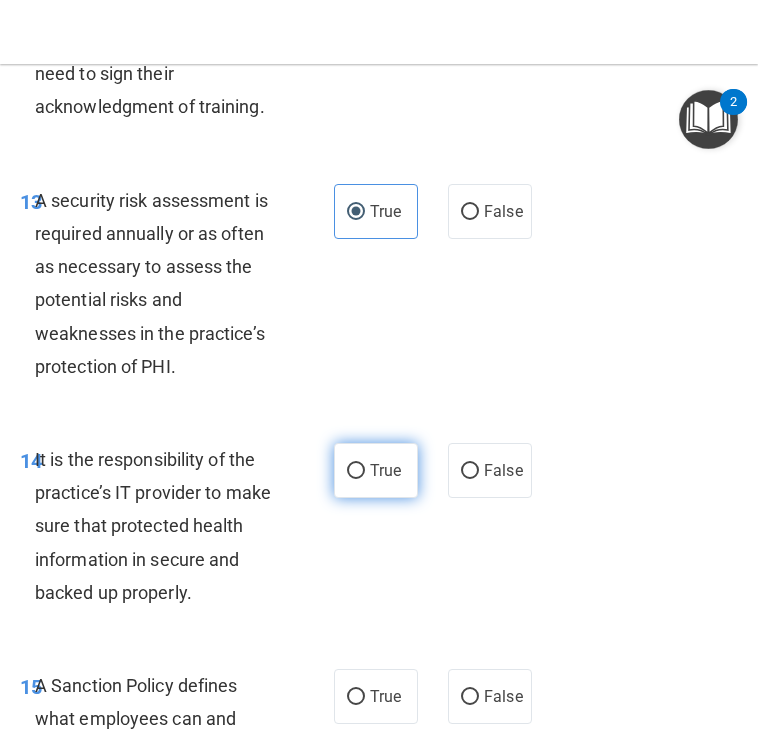 click on "True" at bounding box center [385, 470] 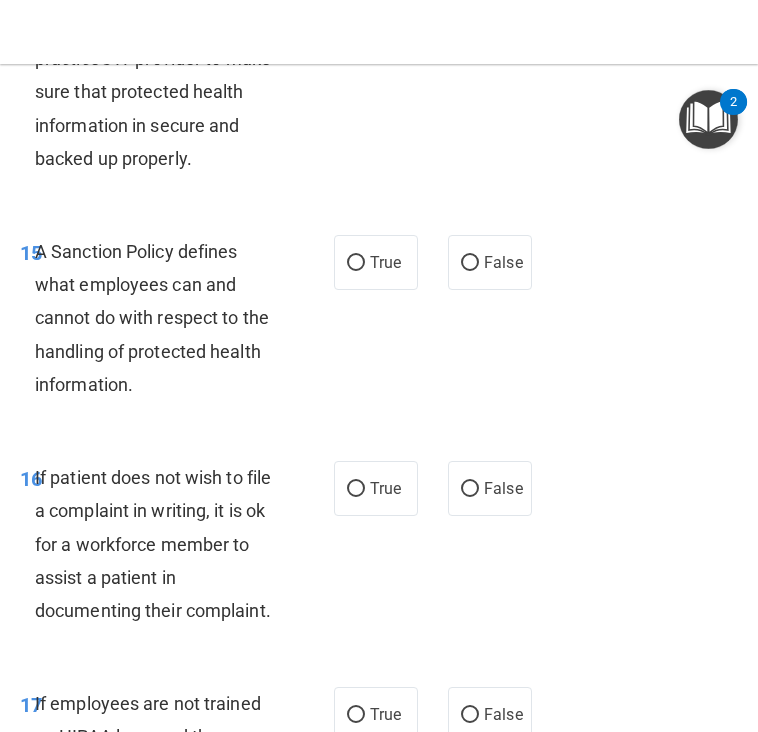 scroll, scrollTop: 4056, scrollLeft: 0, axis: vertical 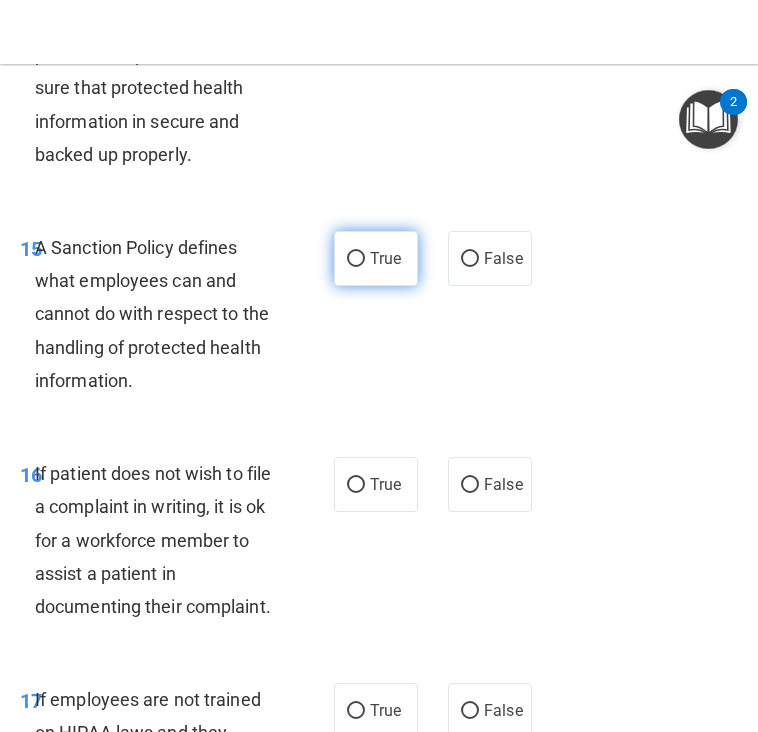 click on "True" at bounding box center [385, 258] 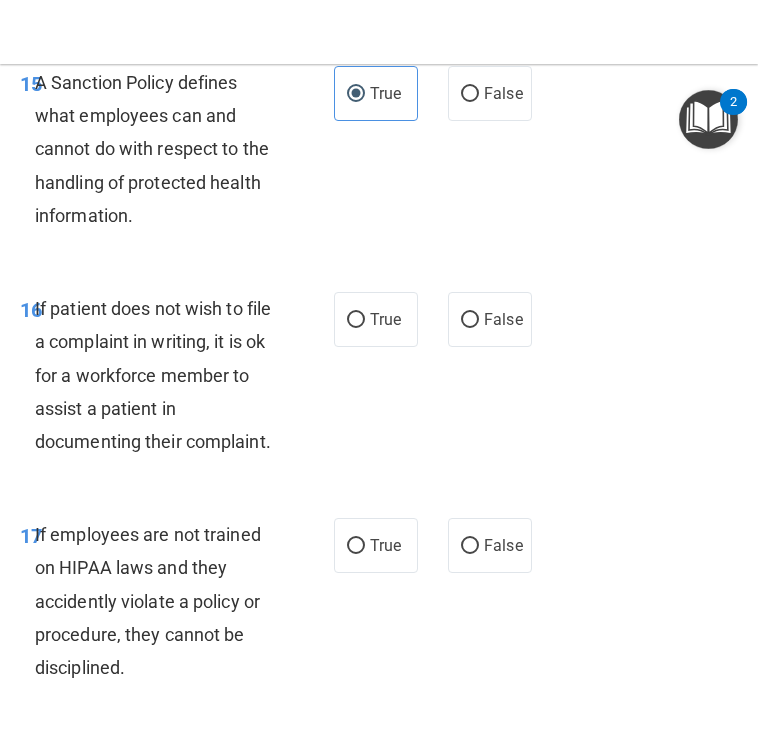 scroll, scrollTop: 4236, scrollLeft: 0, axis: vertical 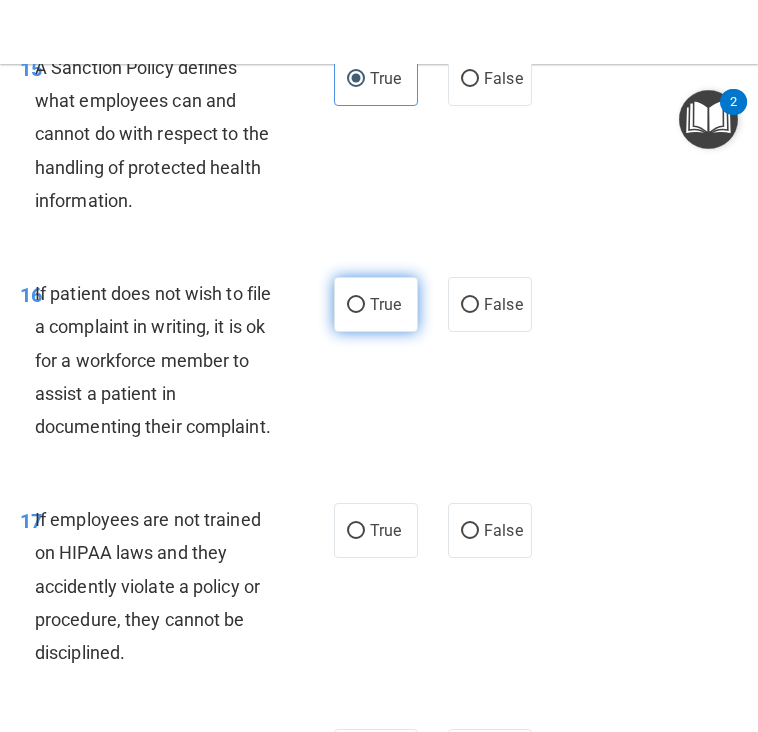click on "True" at bounding box center (356, 305) 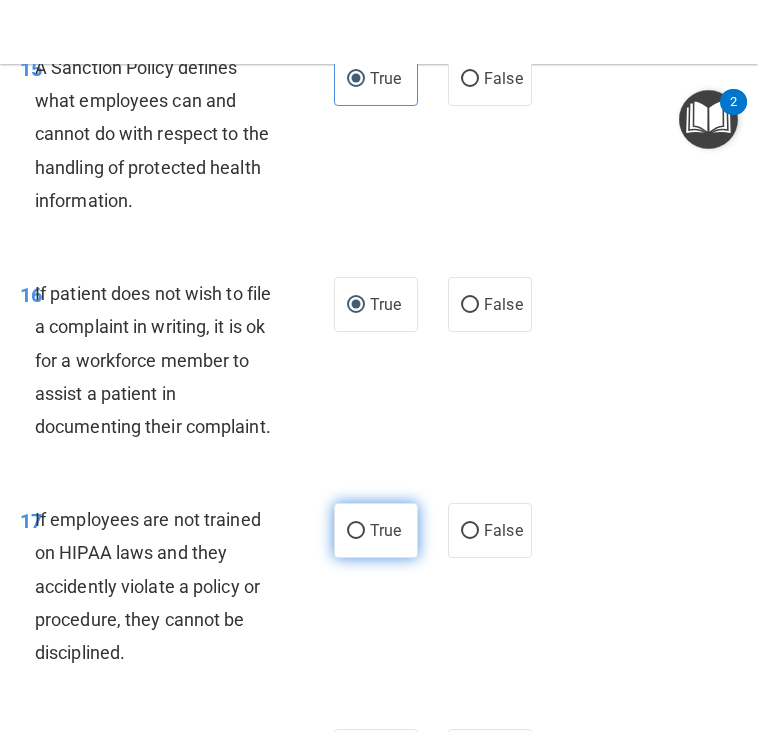 click on "True" at bounding box center [356, 531] 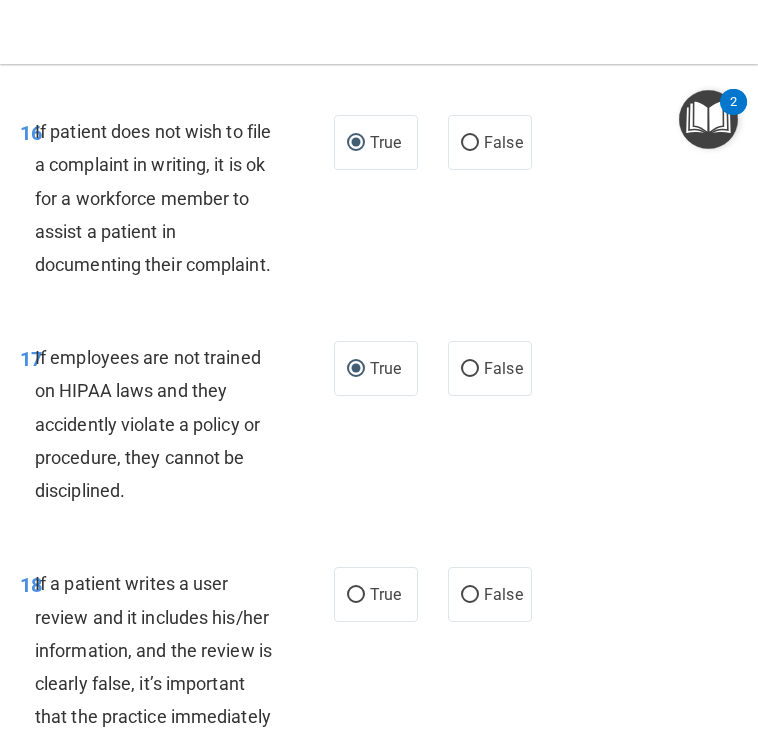 scroll, scrollTop: 4407, scrollLeft: 0, axis: vertical 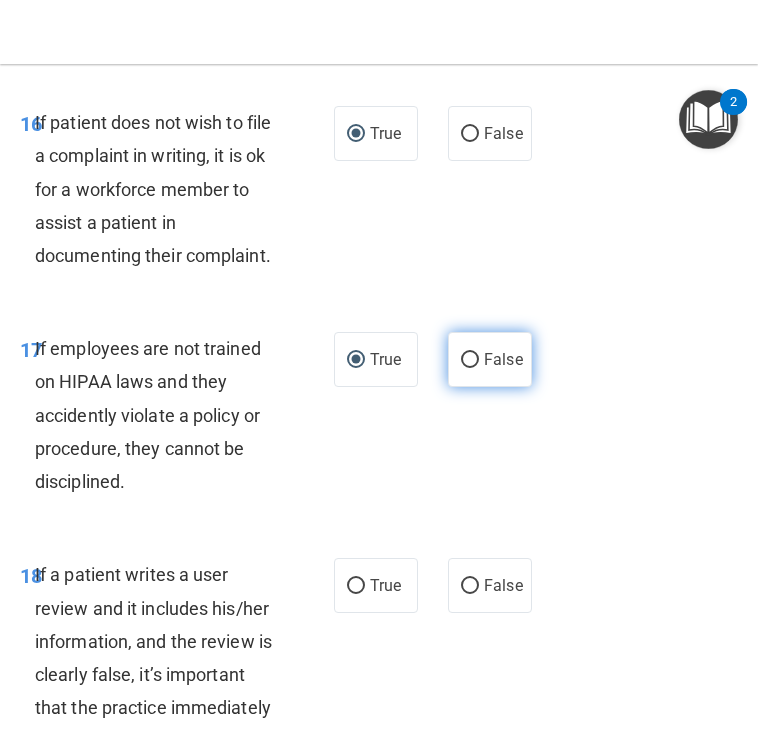 click on "False" at bounding box center [470, 360] 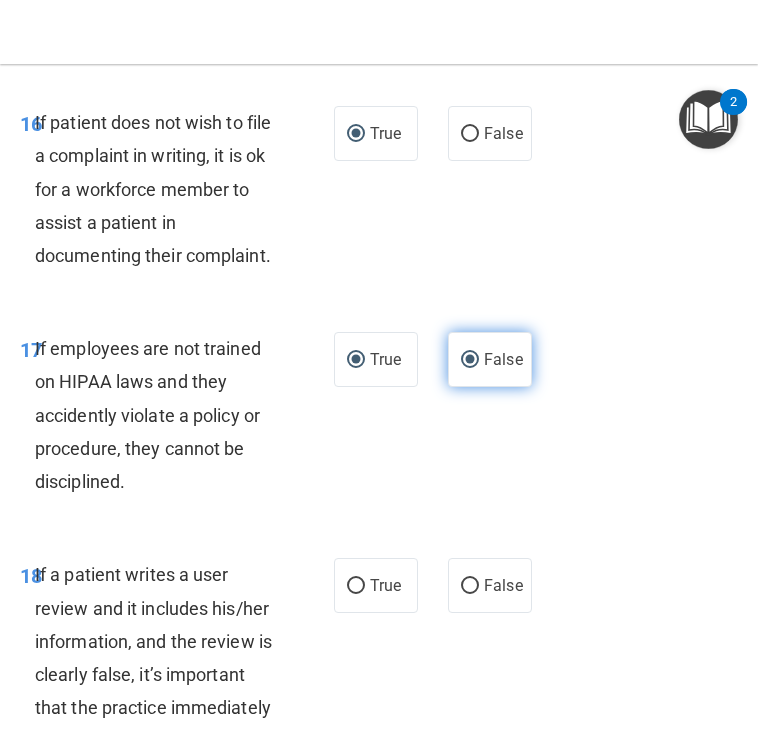 radio on "false" 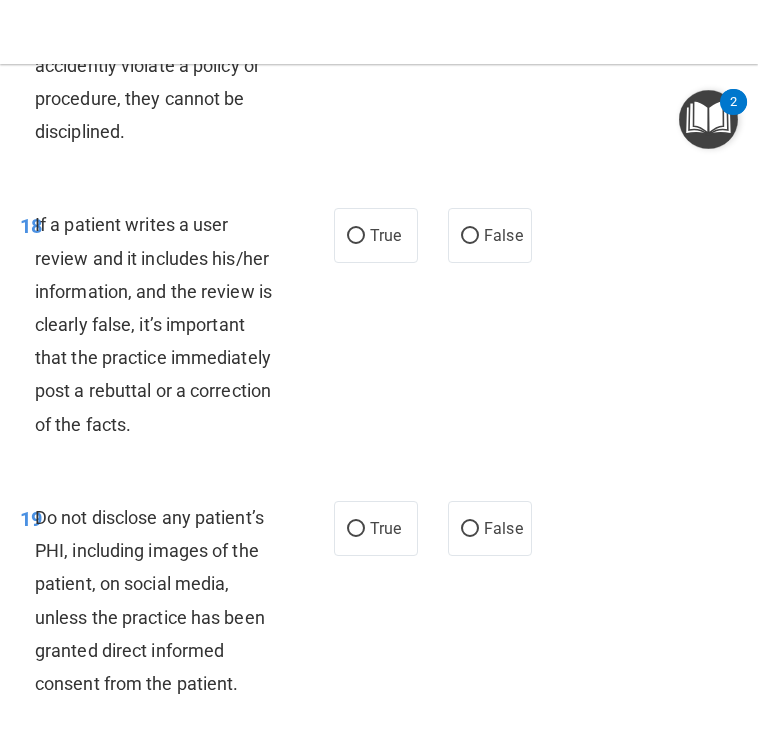 scroll, scrollTop: 4764, scrollLeft: 0, axis: vertical 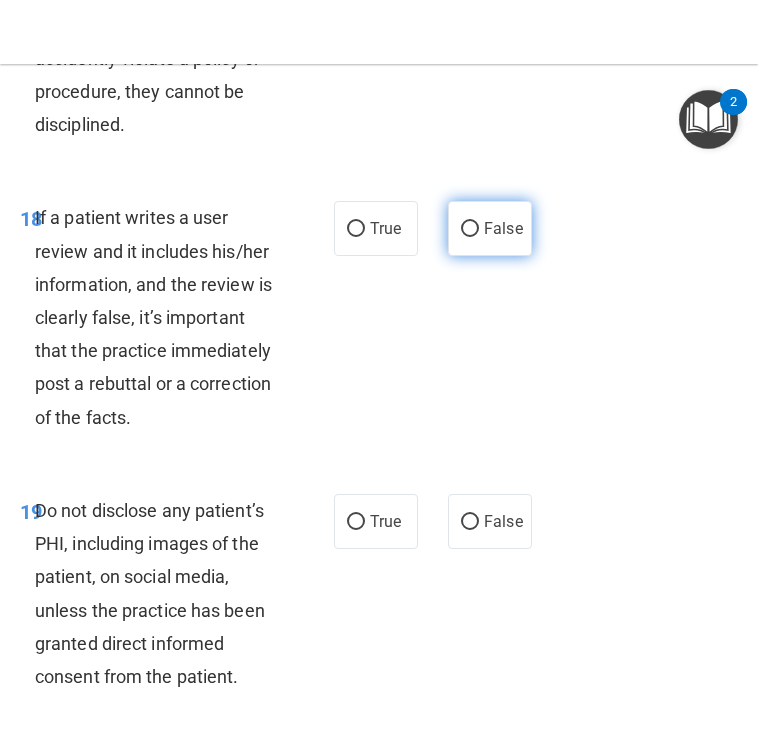 click on "False" at bounding box center [490, 228] 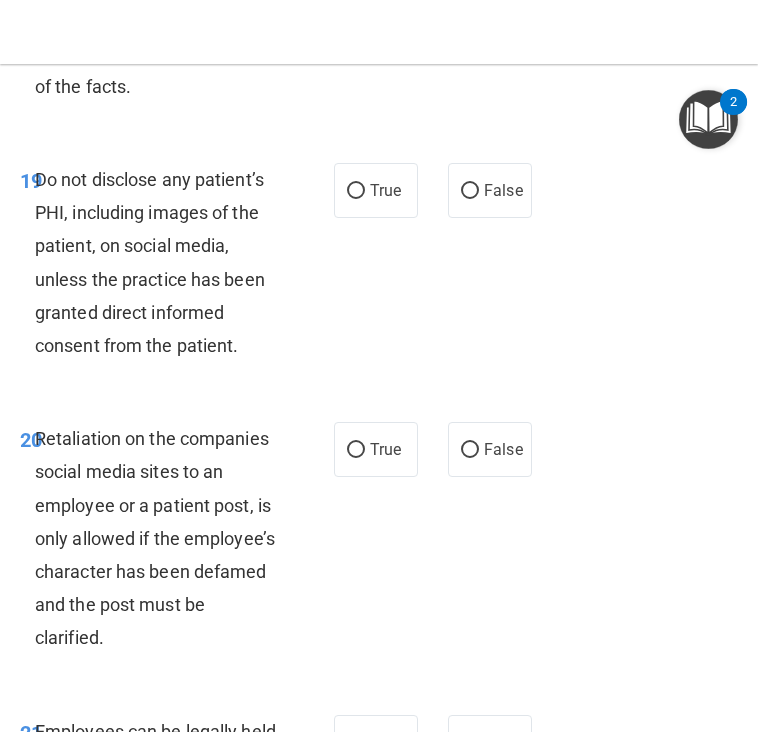 scroll, scrollTop: 5107, scrollLeft: 0, axis: vertical 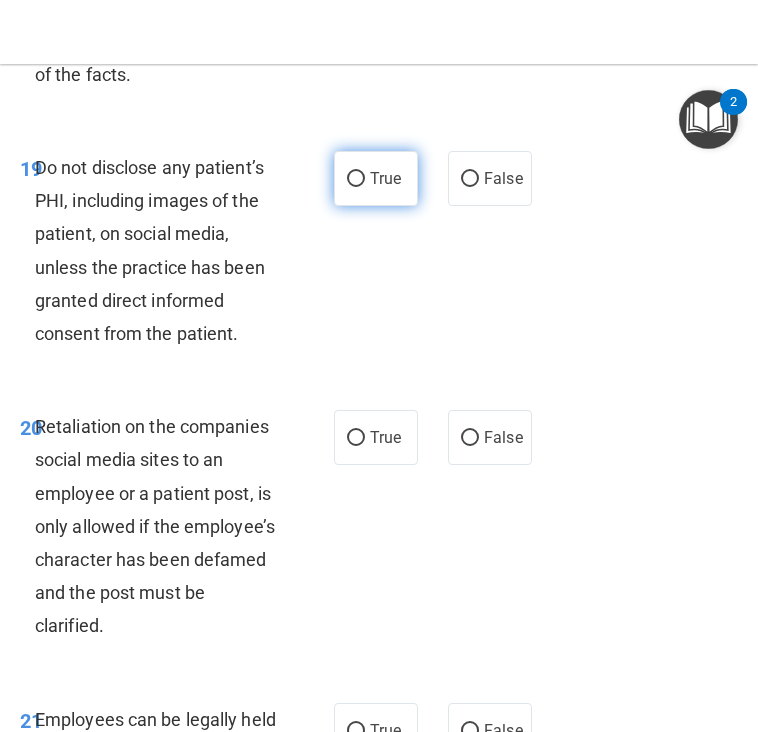 click on "True" at bounding box center [376, 178] 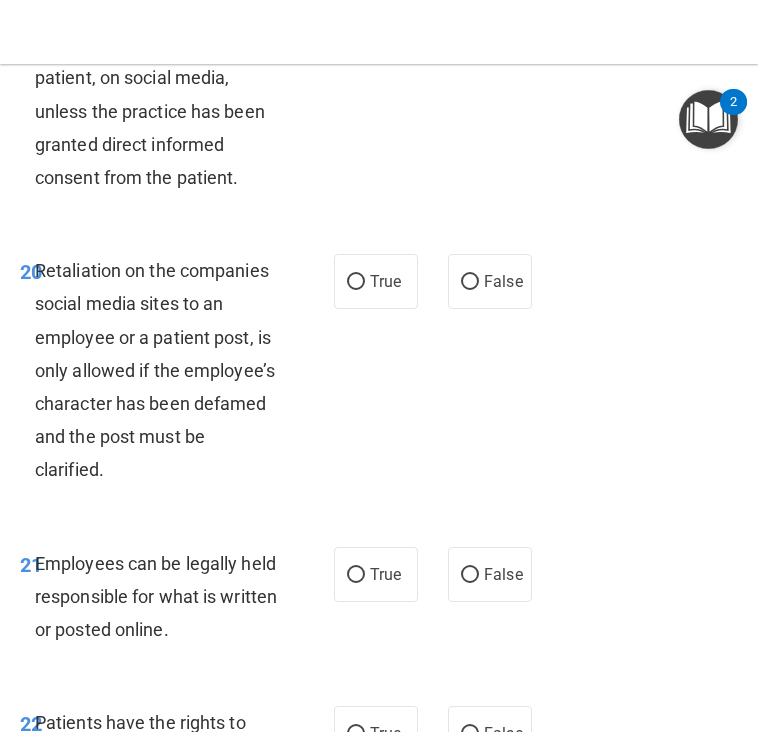 scroll, scrollTop: 5271, scrollLeft: 0, axis: vertical 